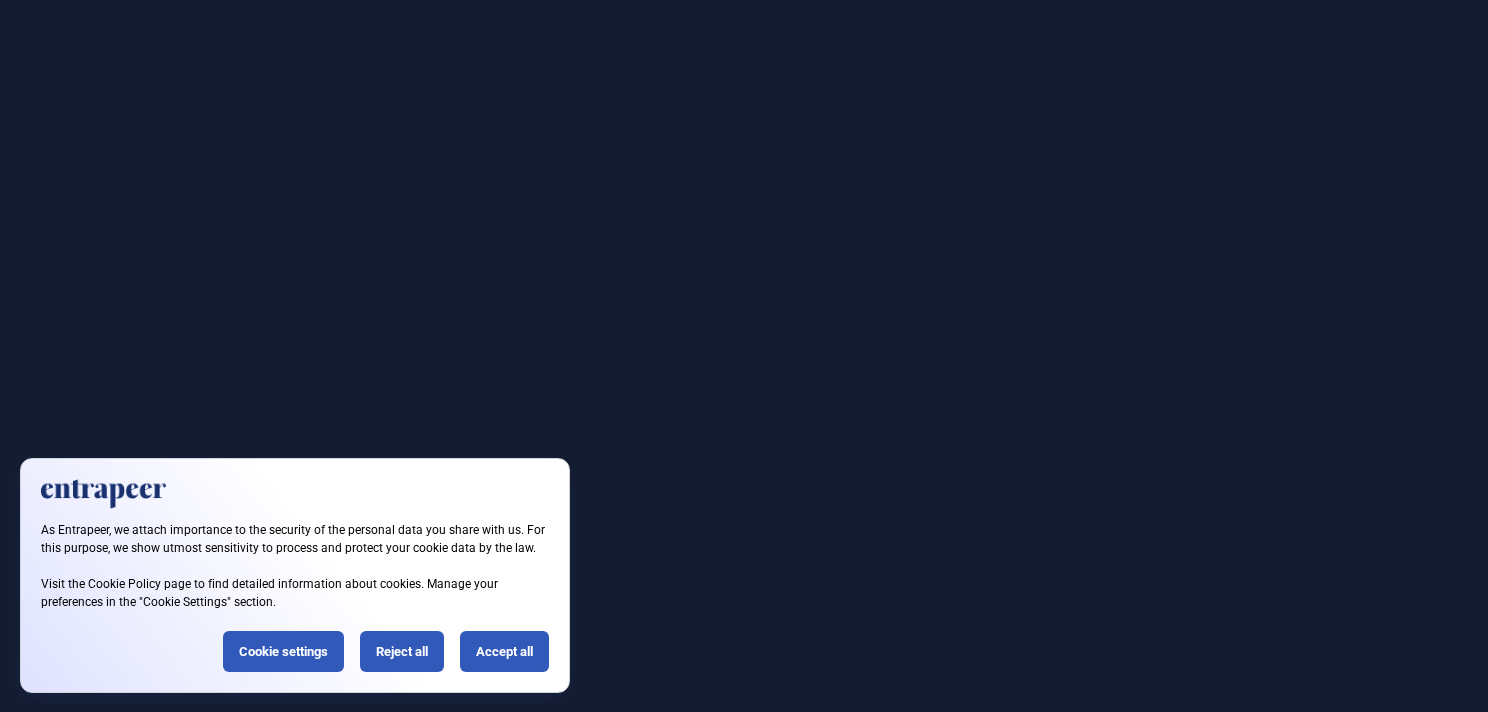 scroll, scrollTop: 0, scrollLeft: 0, axis: both 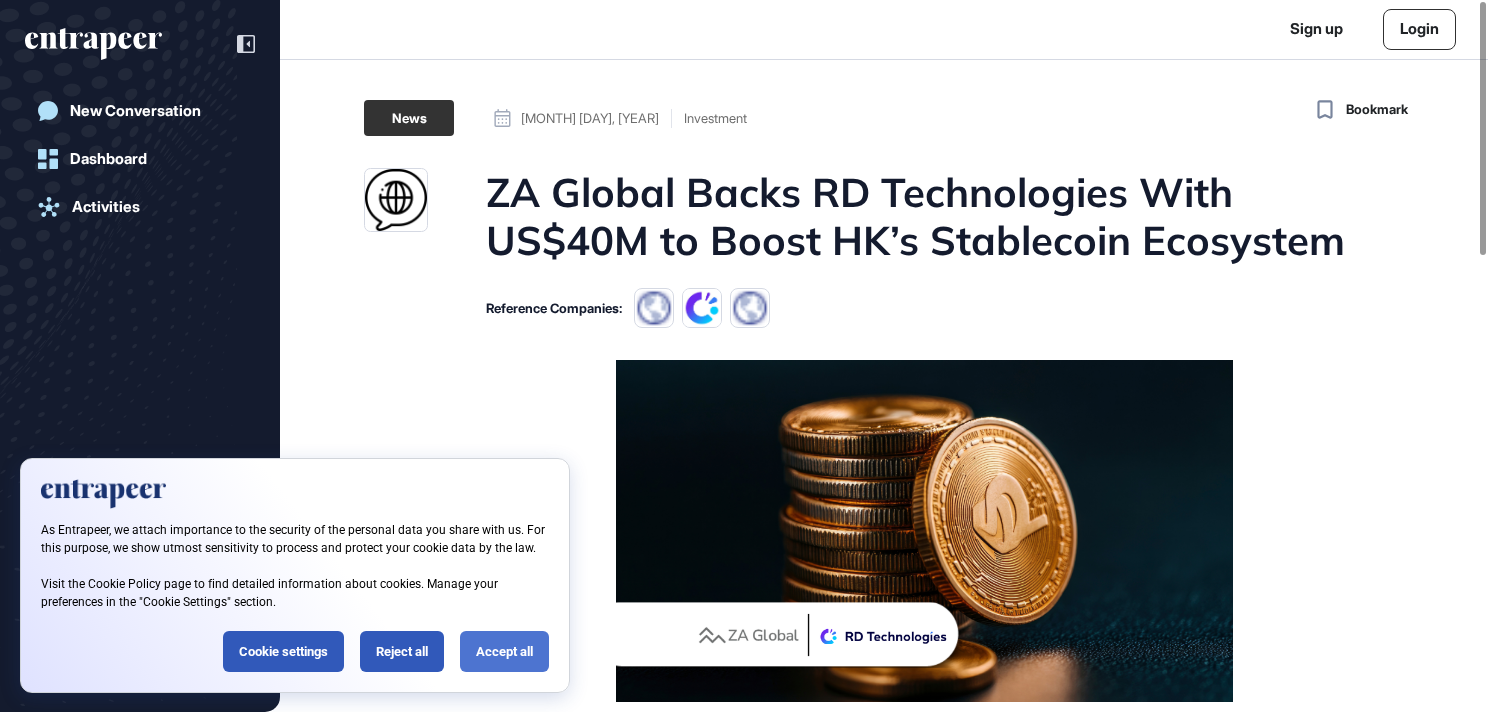 click on "Accept all" 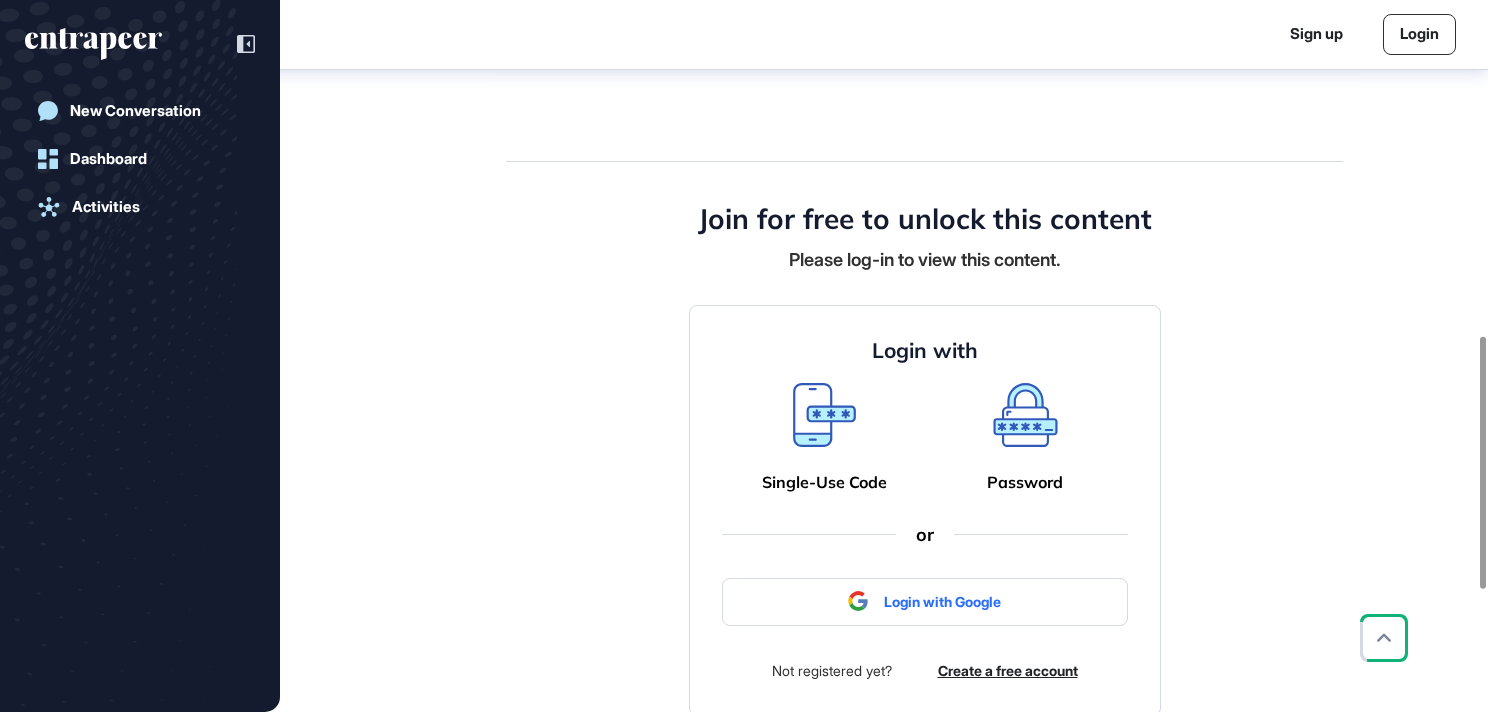 scroll, scrollTop: 1010, scrollLeft: 0, axis: vertical 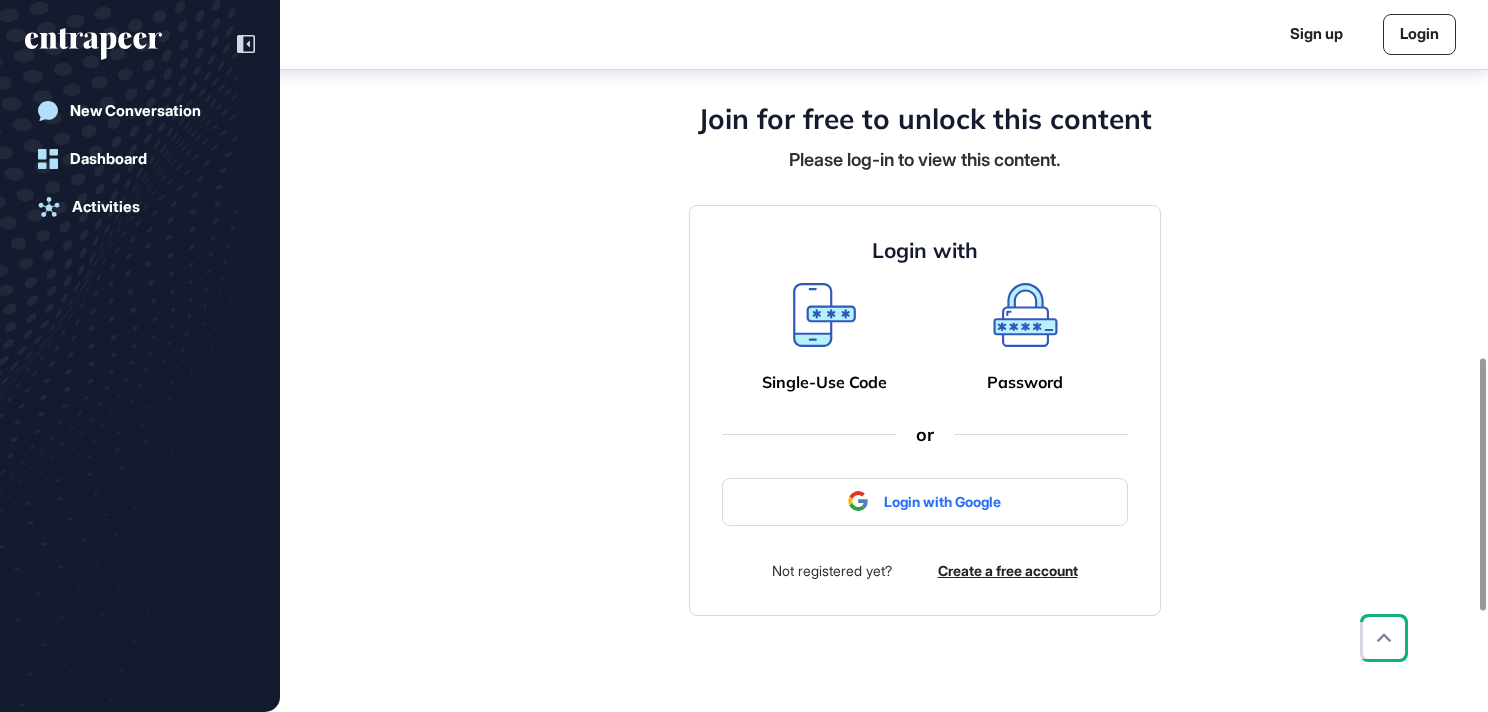 click 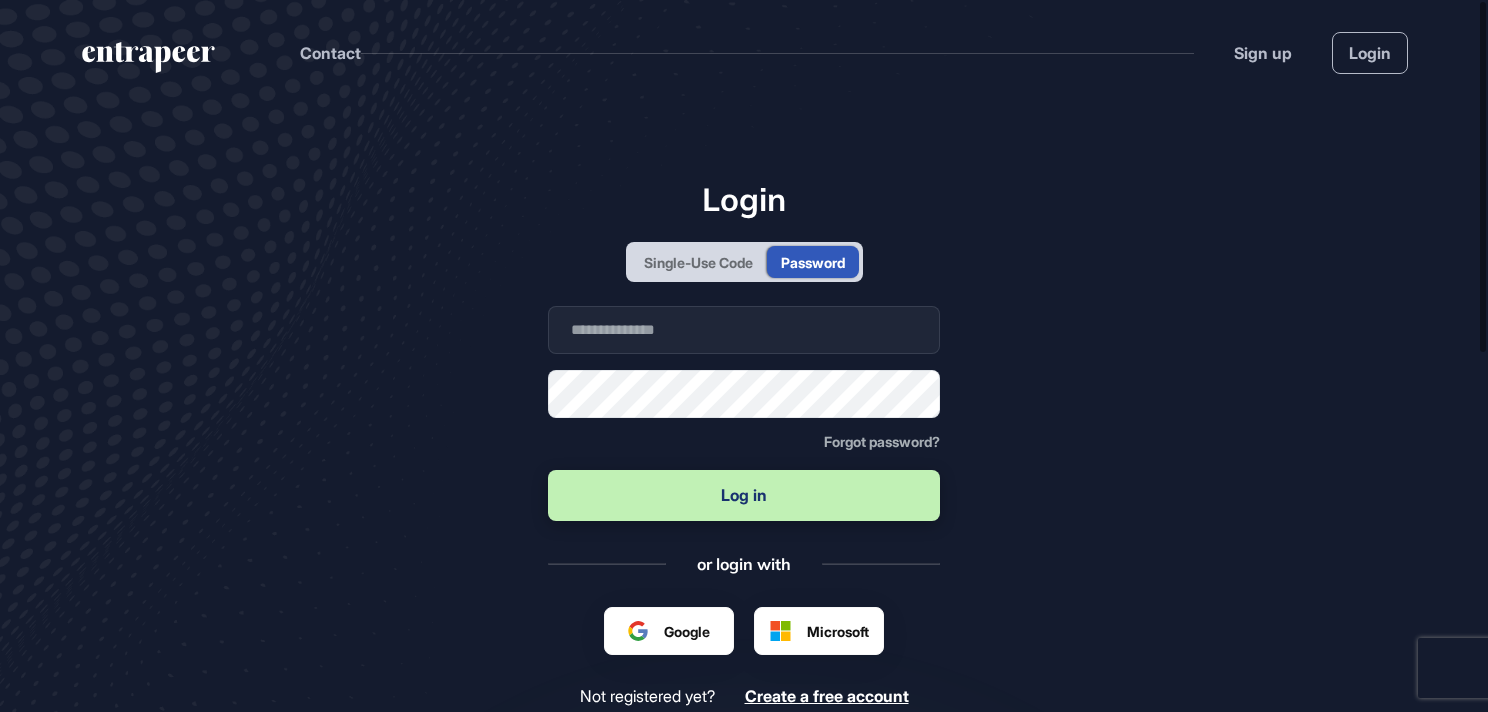 scroll, scrollTop: 712, scrollLeft: 1488, axis: both 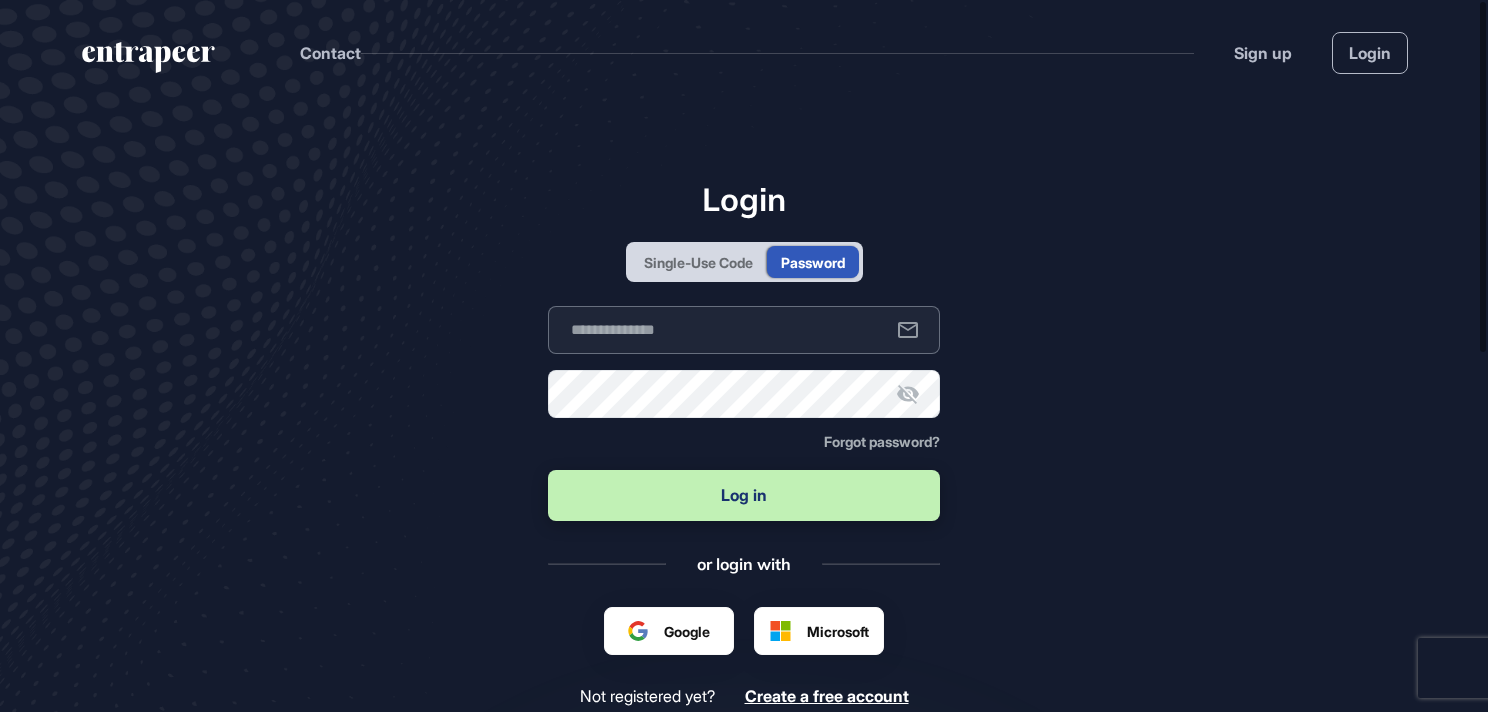 click at bounding box center [744, 330] 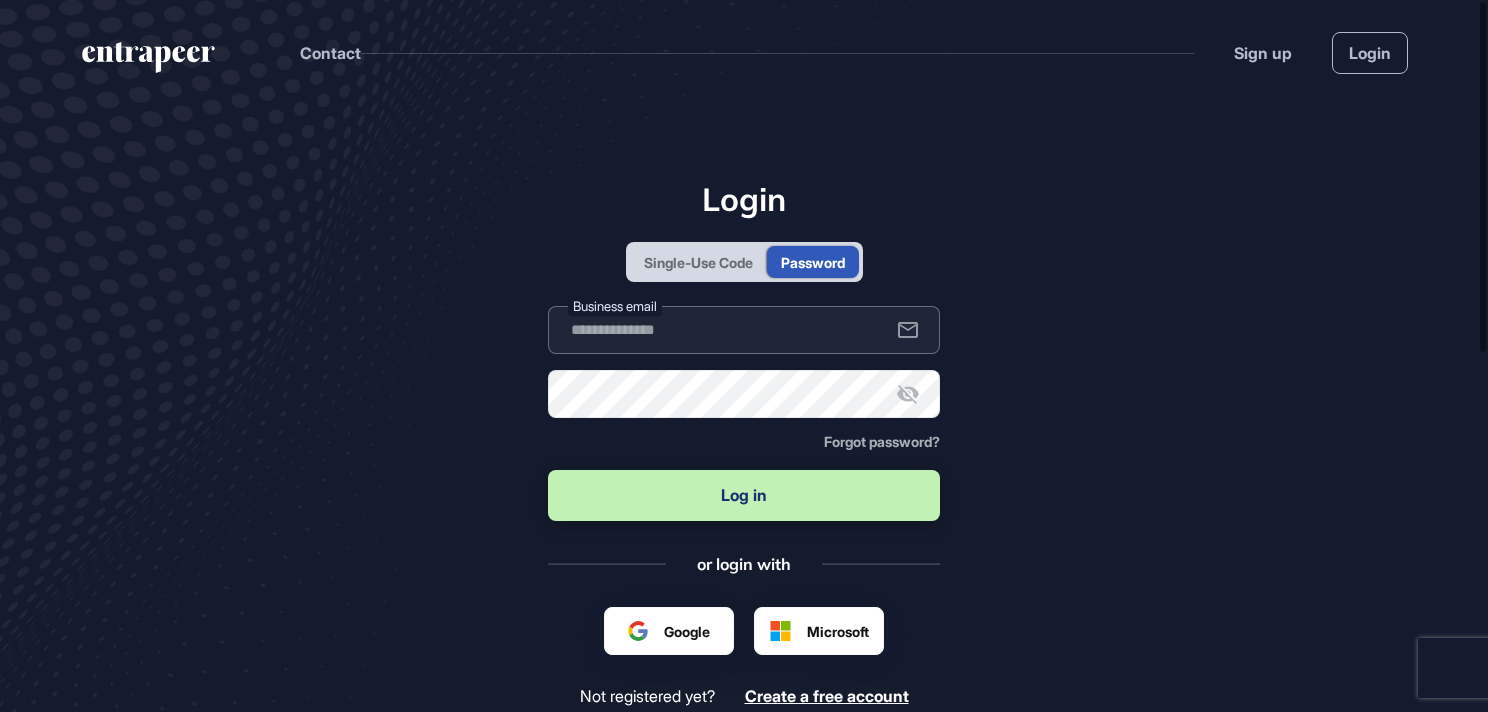 type on "**********" 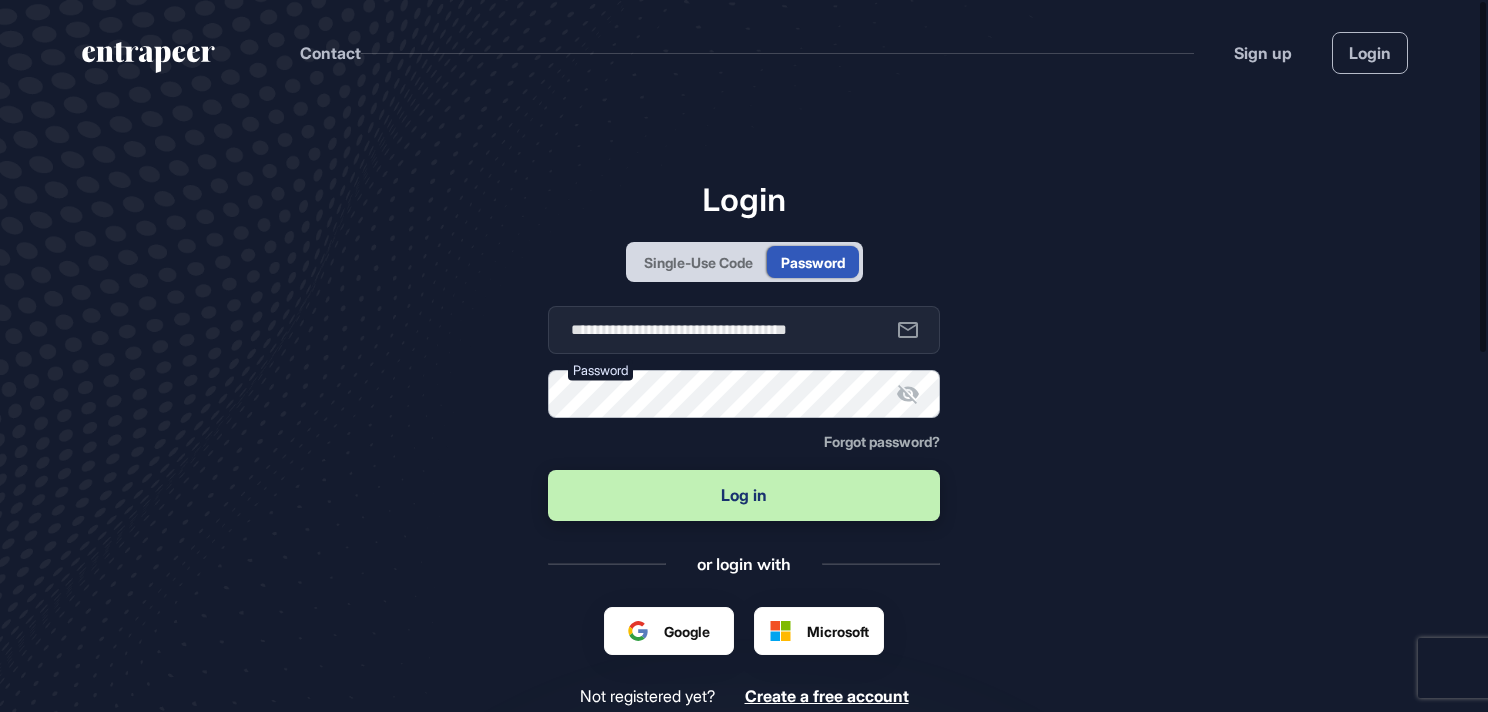 click on "Log in" at bounding box center (744, 495) 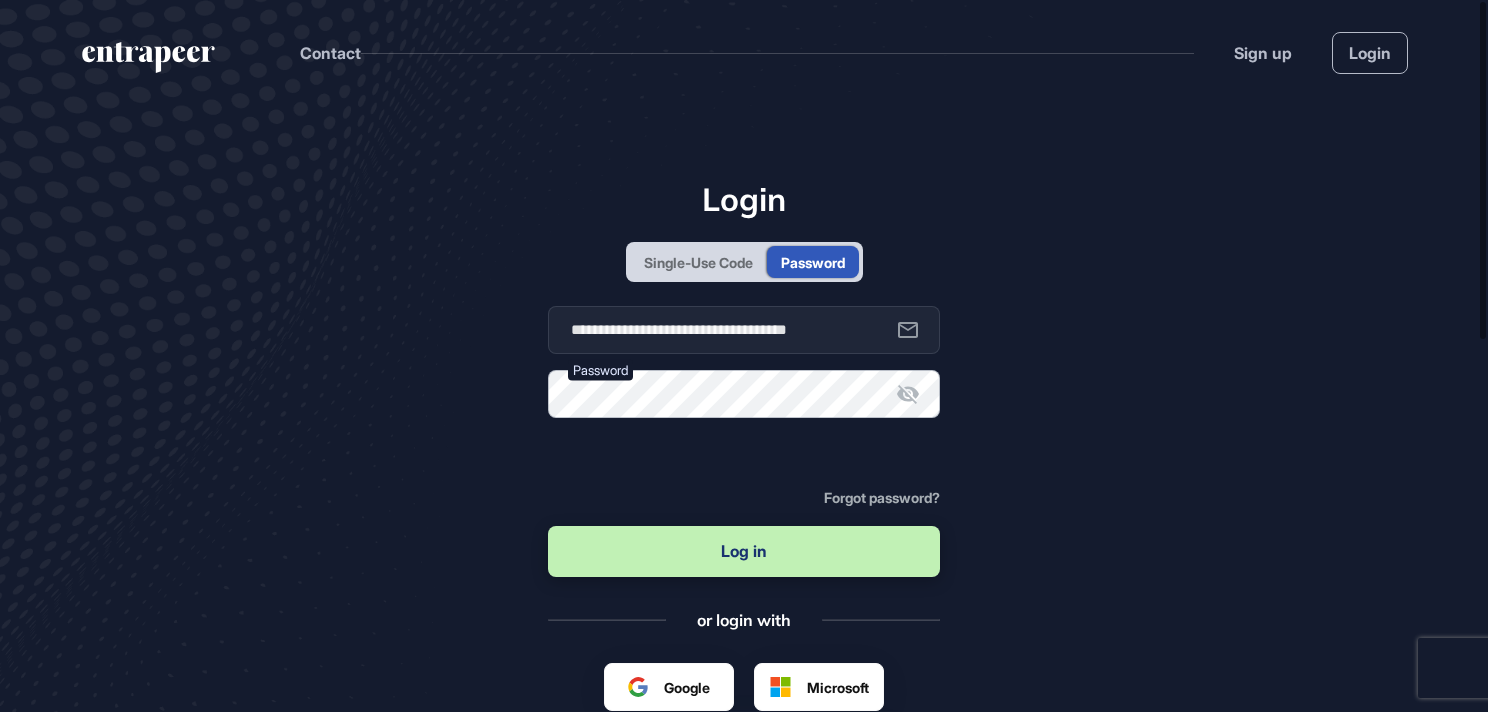 click on "Log in" at bounding box center (744, 551) 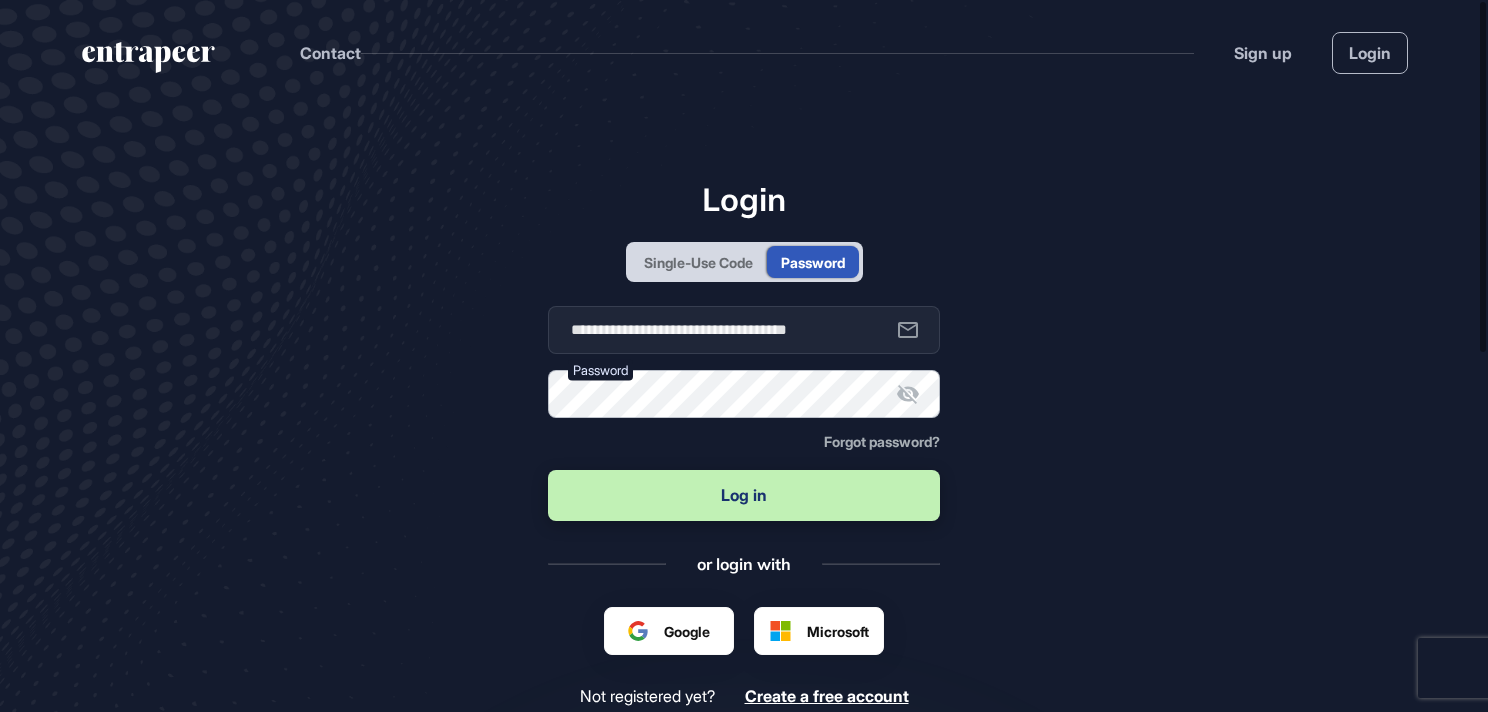 click on "Log in" at bounding box center (744, 495) 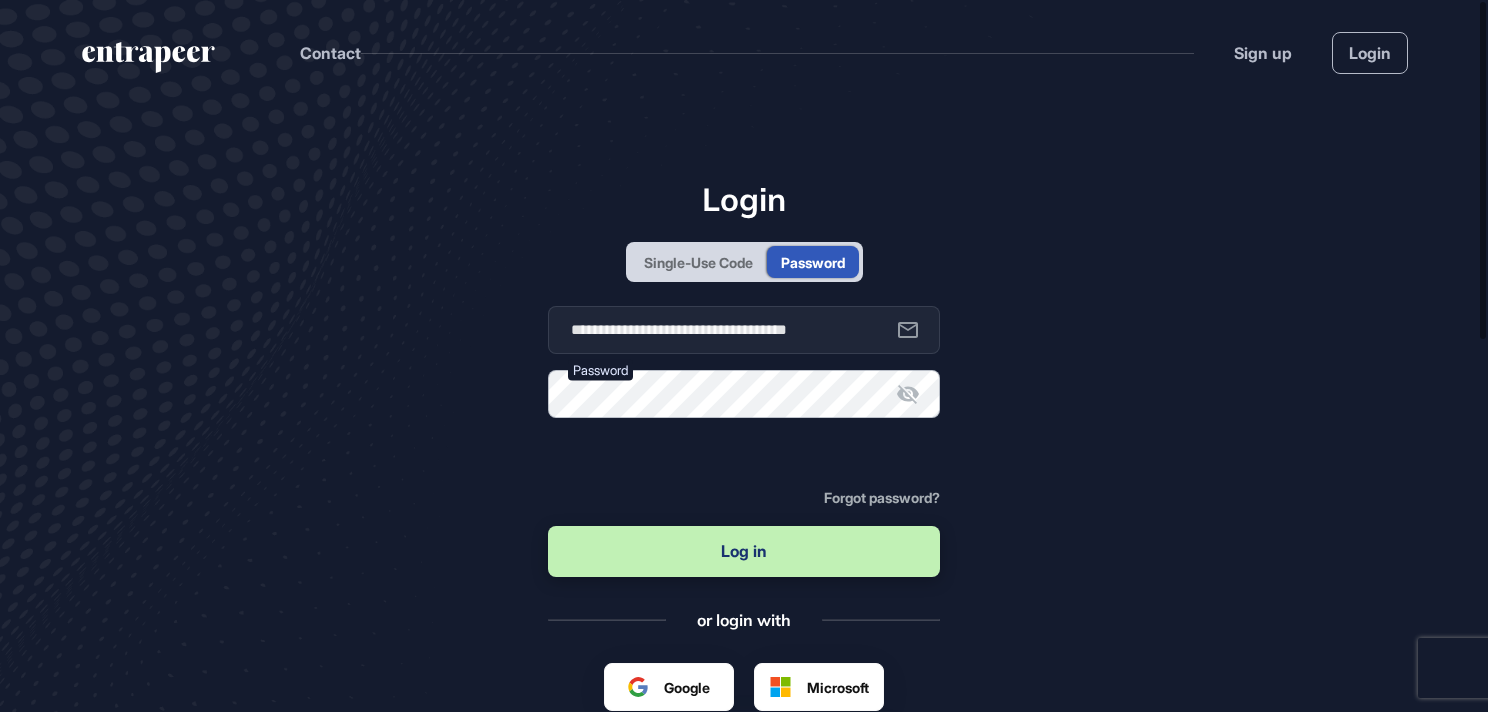 click on "Log in" at bounding box center (744, 551) 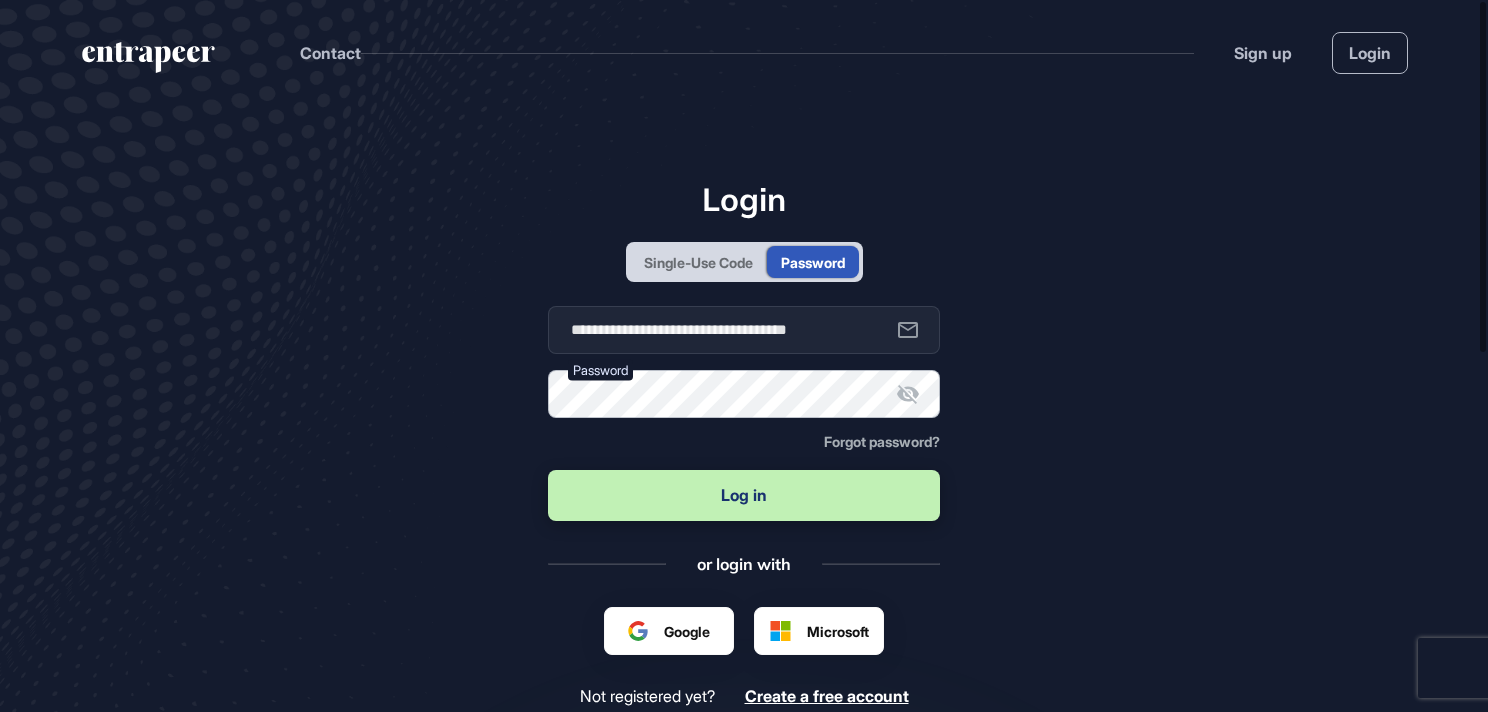 click on "Log in" at bounding box center (744, 495) 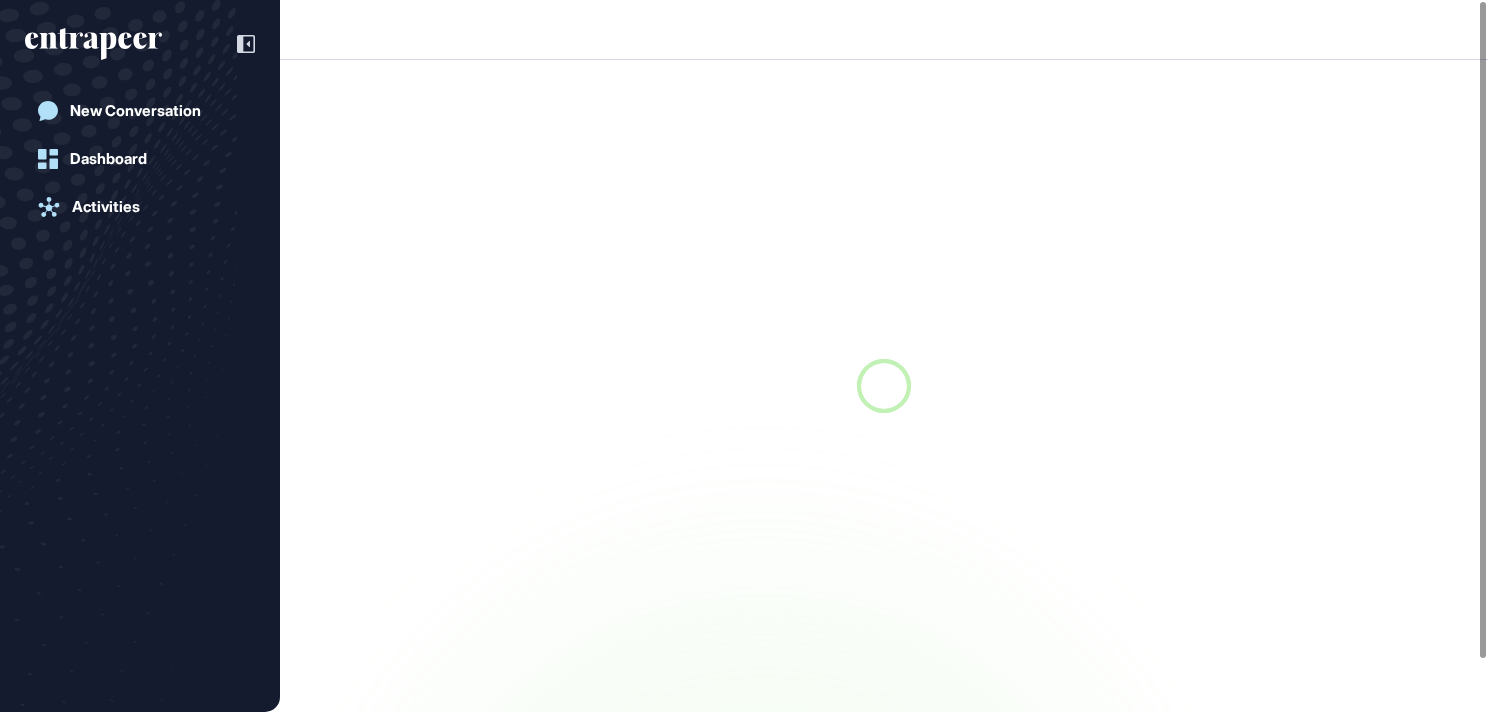 scroll, scrollTop: 712, scrollLeft: 1488, axis: both 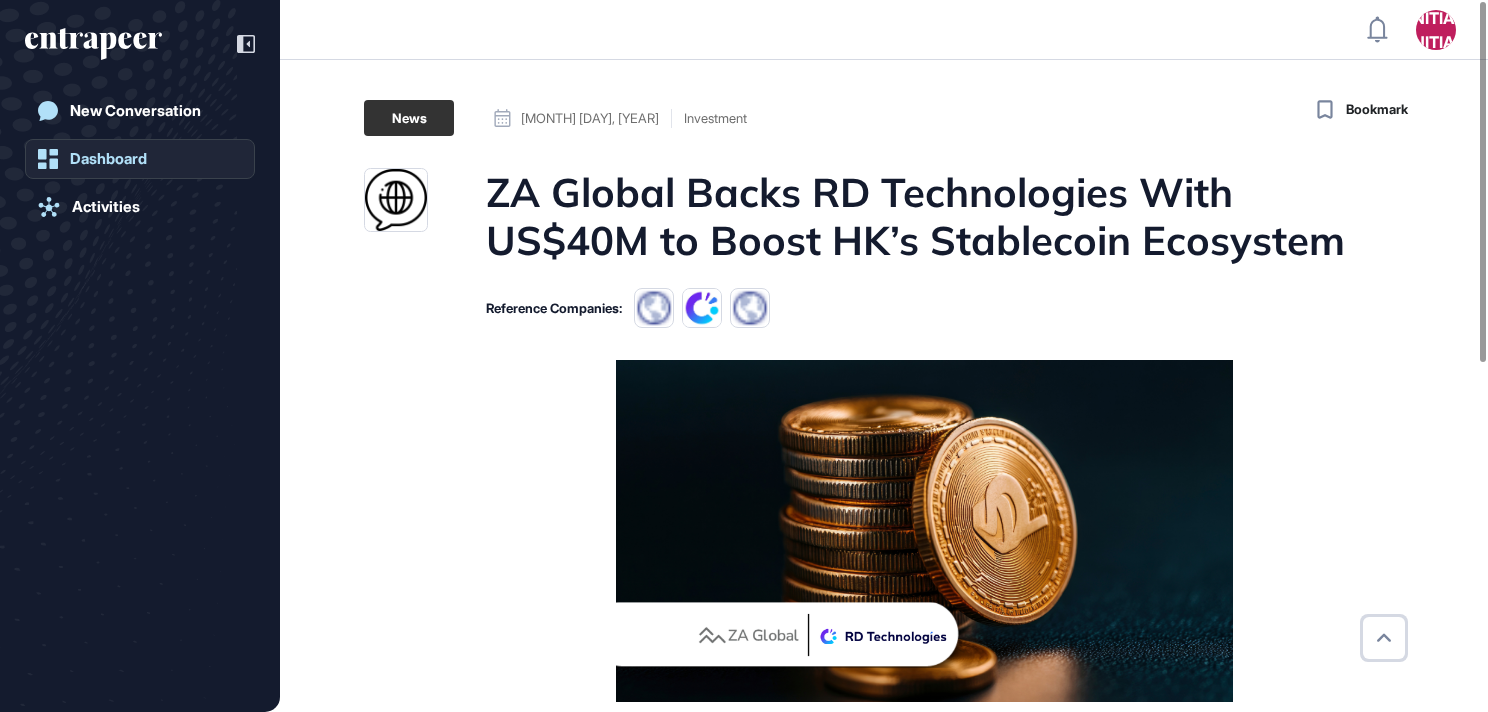 click on "Dashboard" 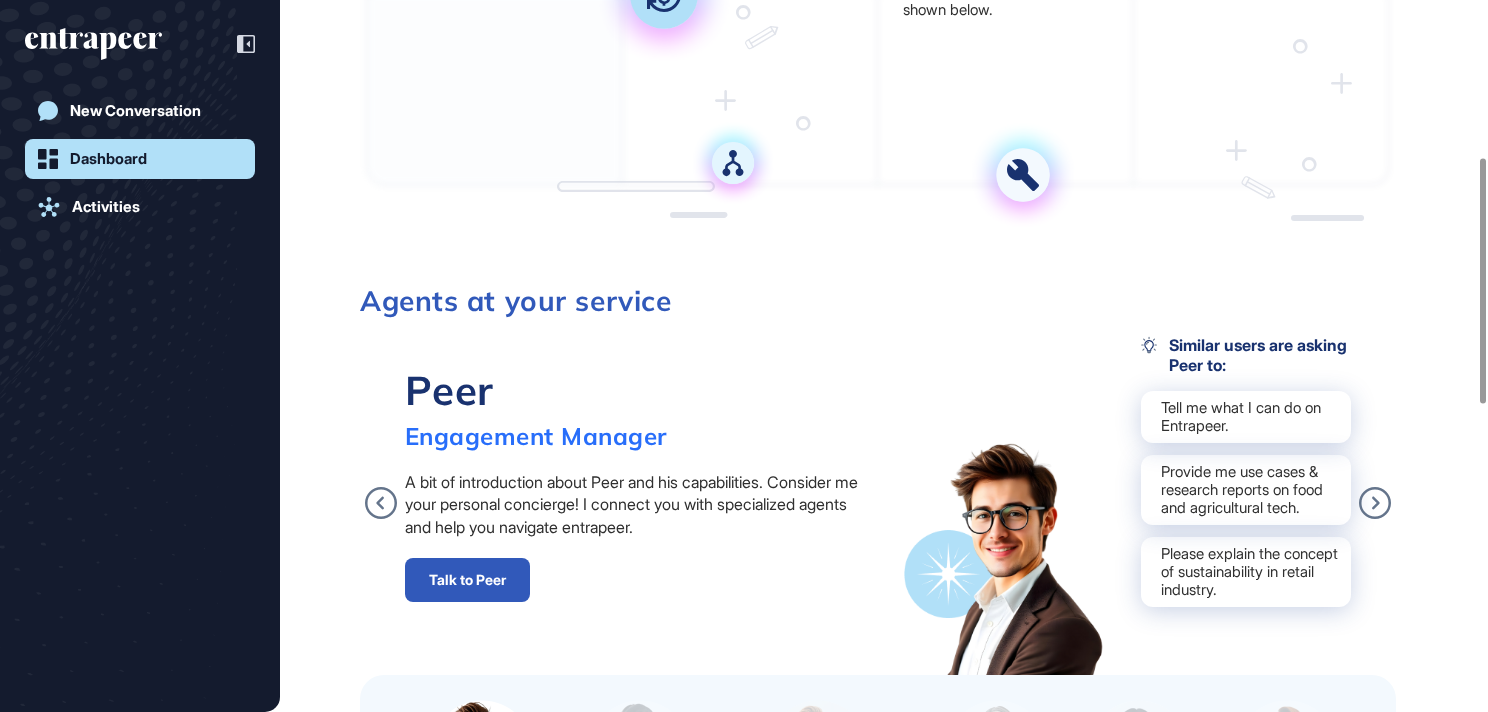 scroll, scrollTop: 500, scrollLeft: 0, axis: vertical 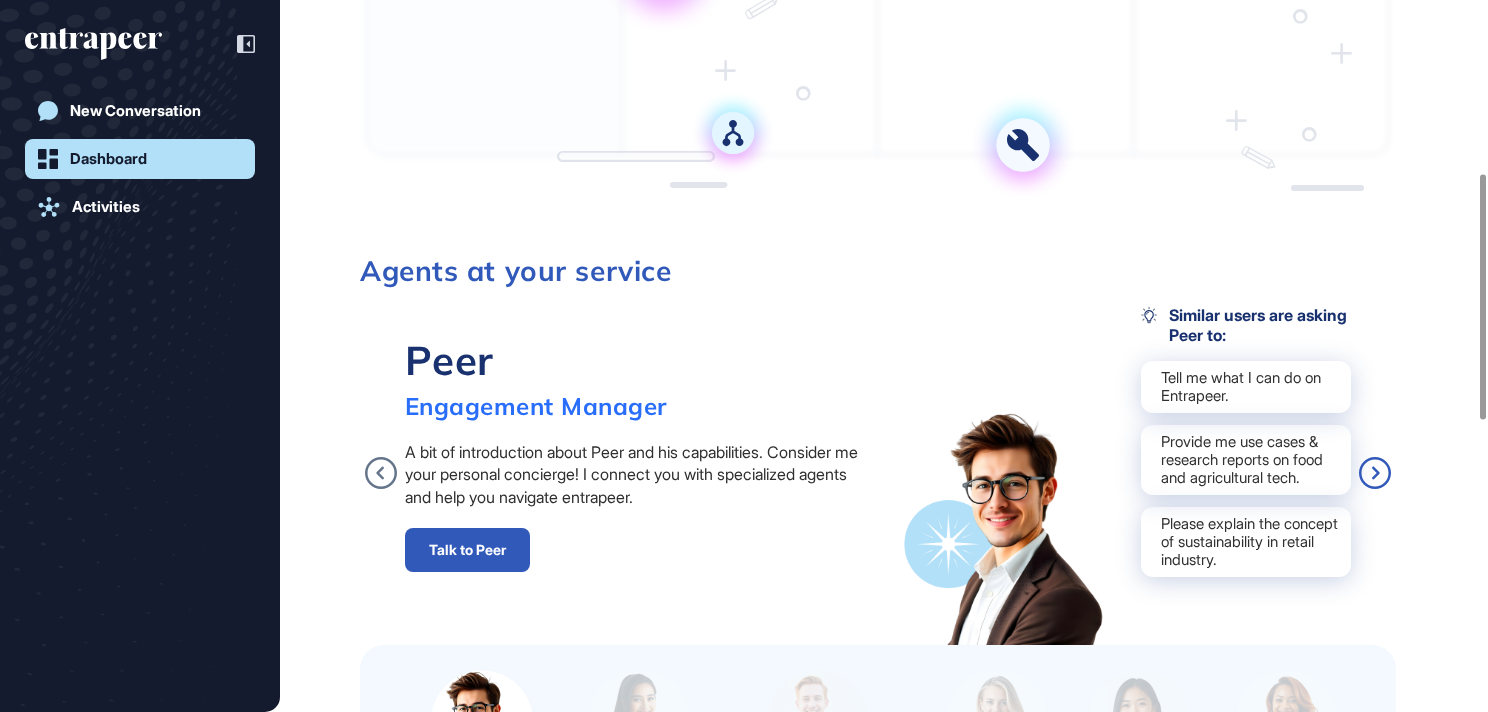 click 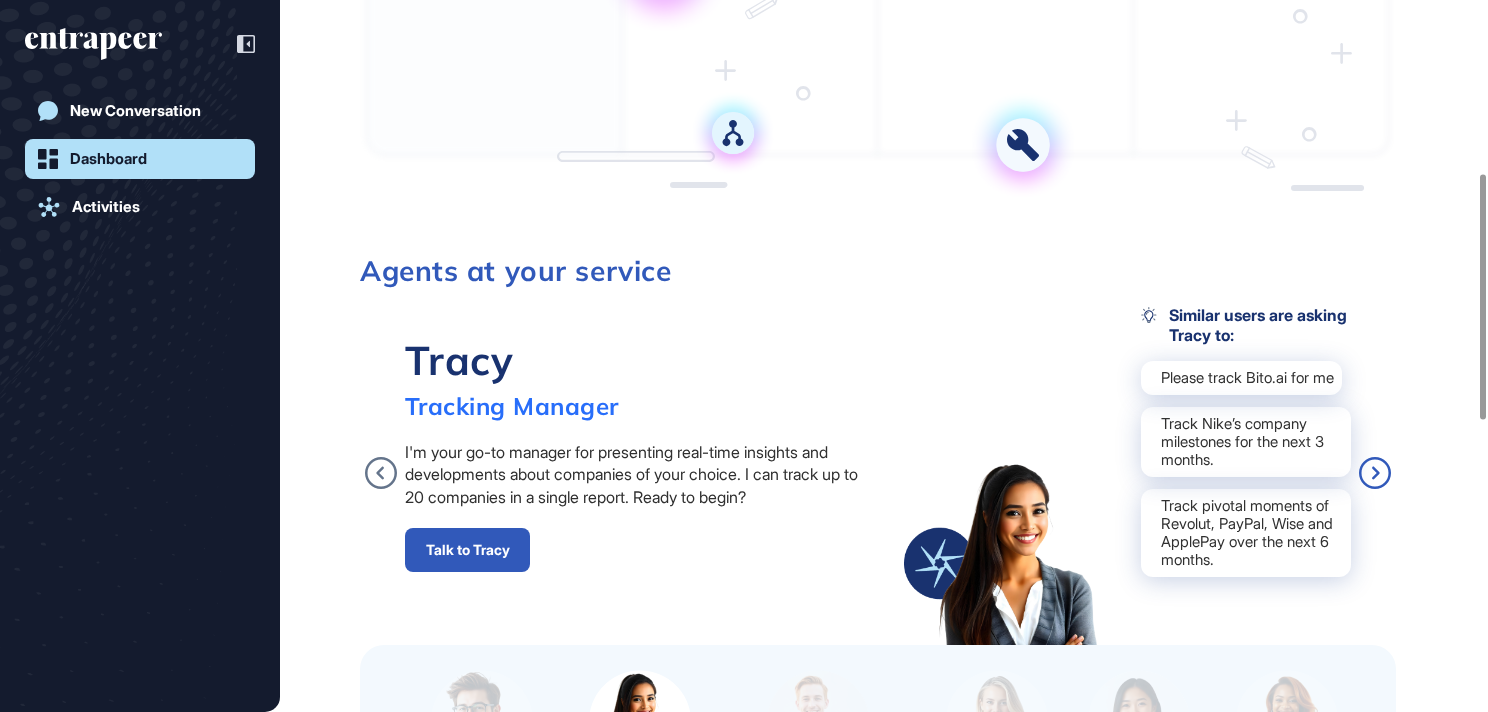 click 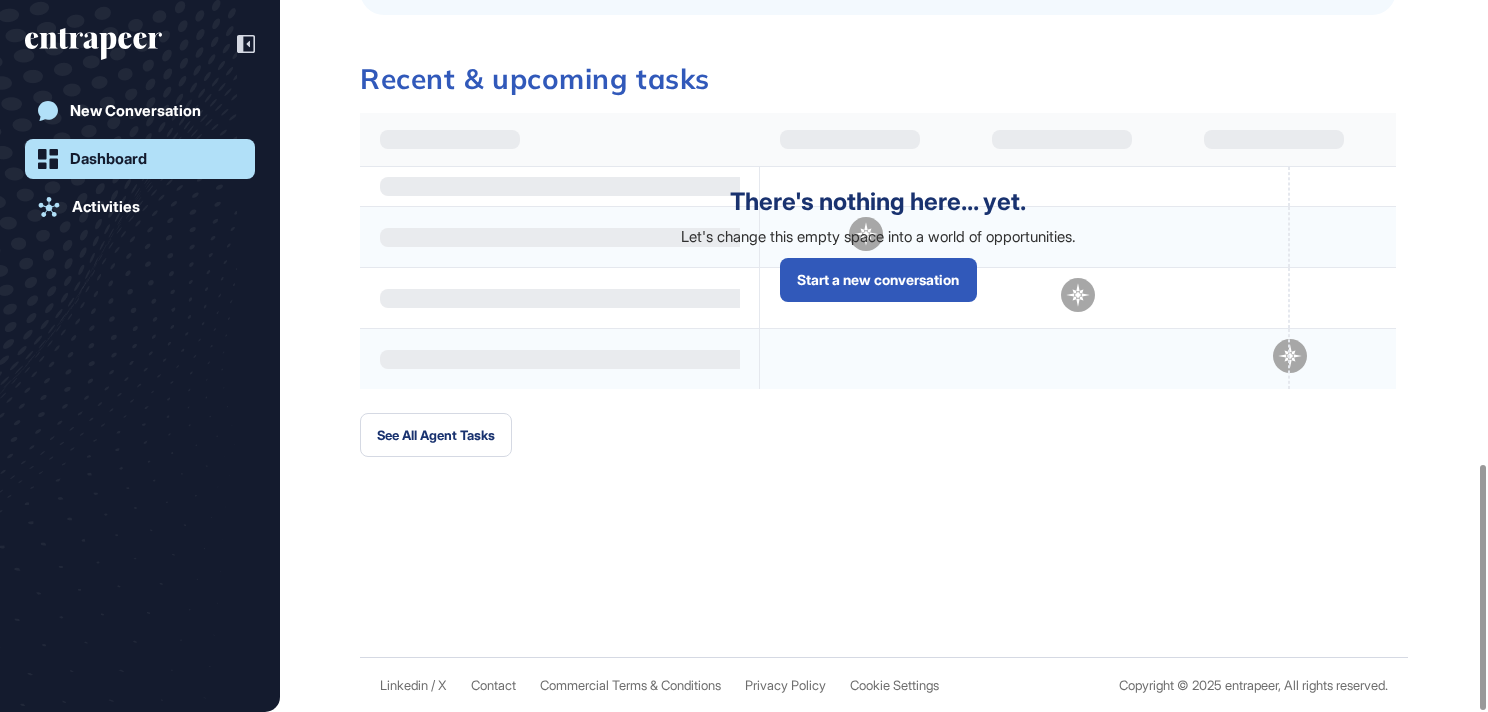 scroll, scrollTop: 1343, scrollLeft: 0, axis: vertical 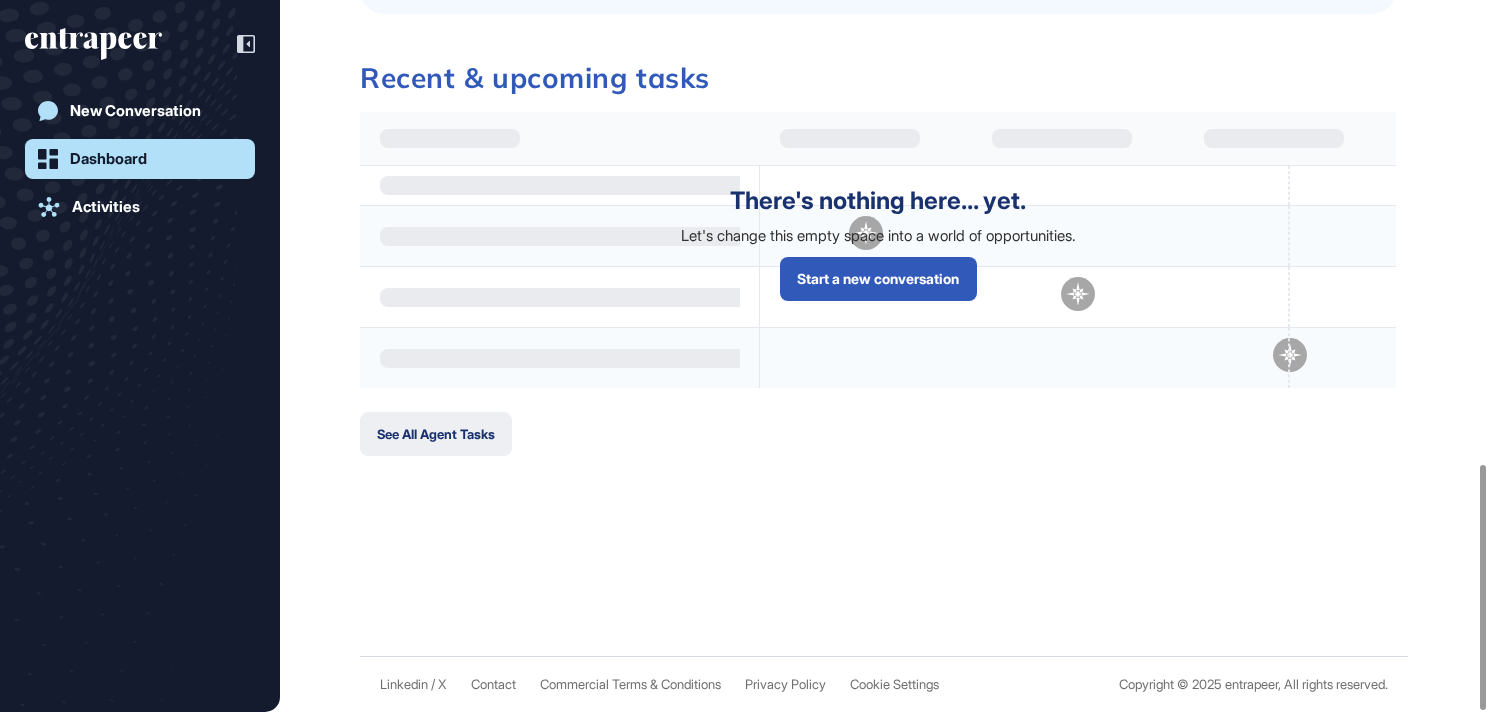 click on "See All Agent Tasks" at bounding box center (436, 434) 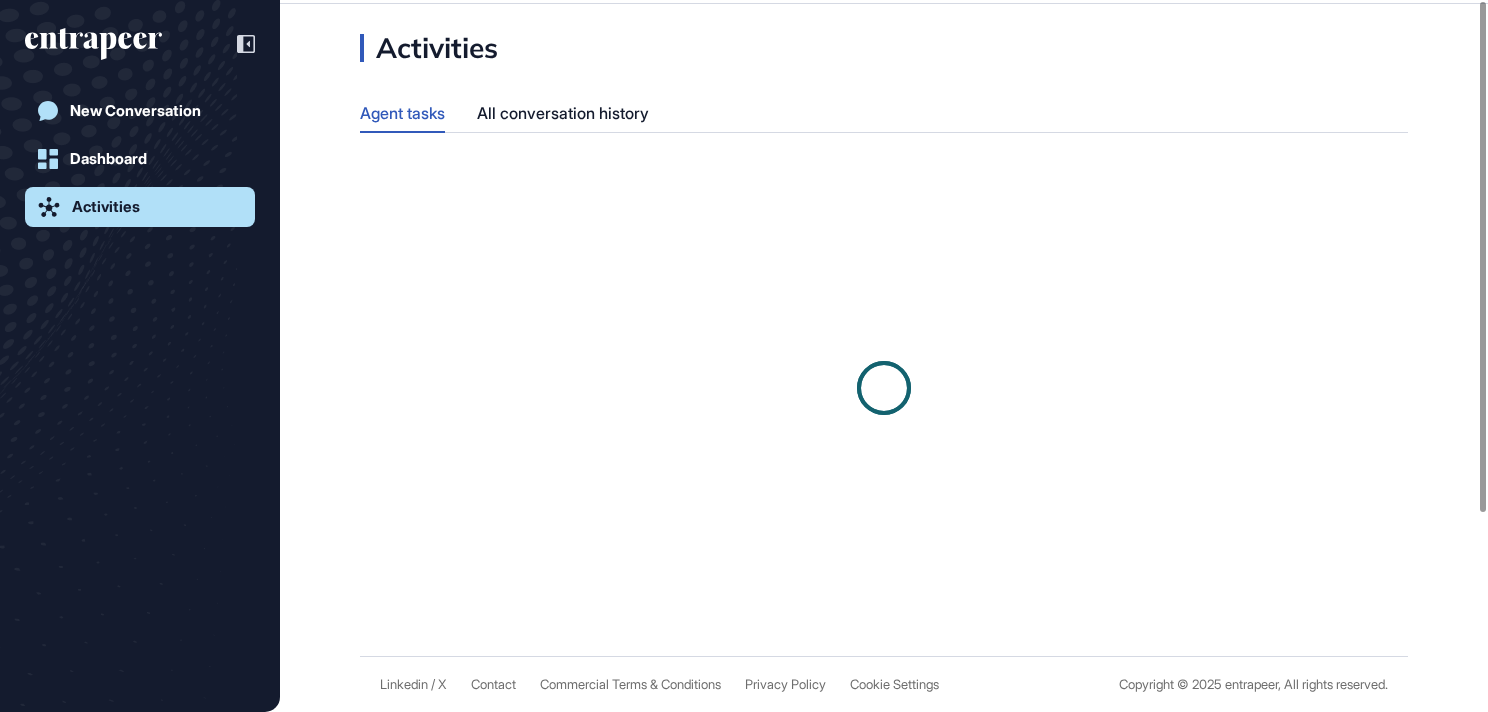 scroll, scrollTop: 0, scrollLeft: 0, axis: both 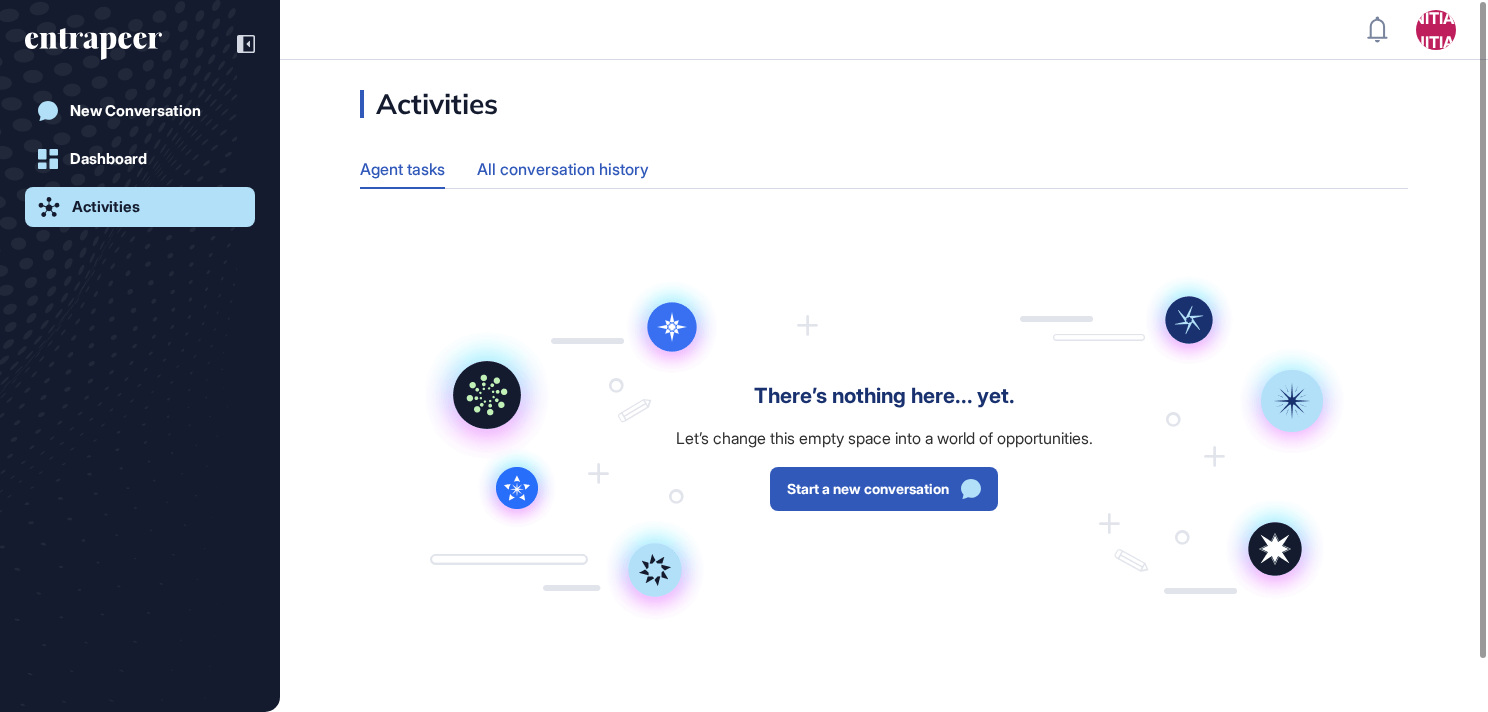 click on "All conversation history" at bounding box center (563, 169) 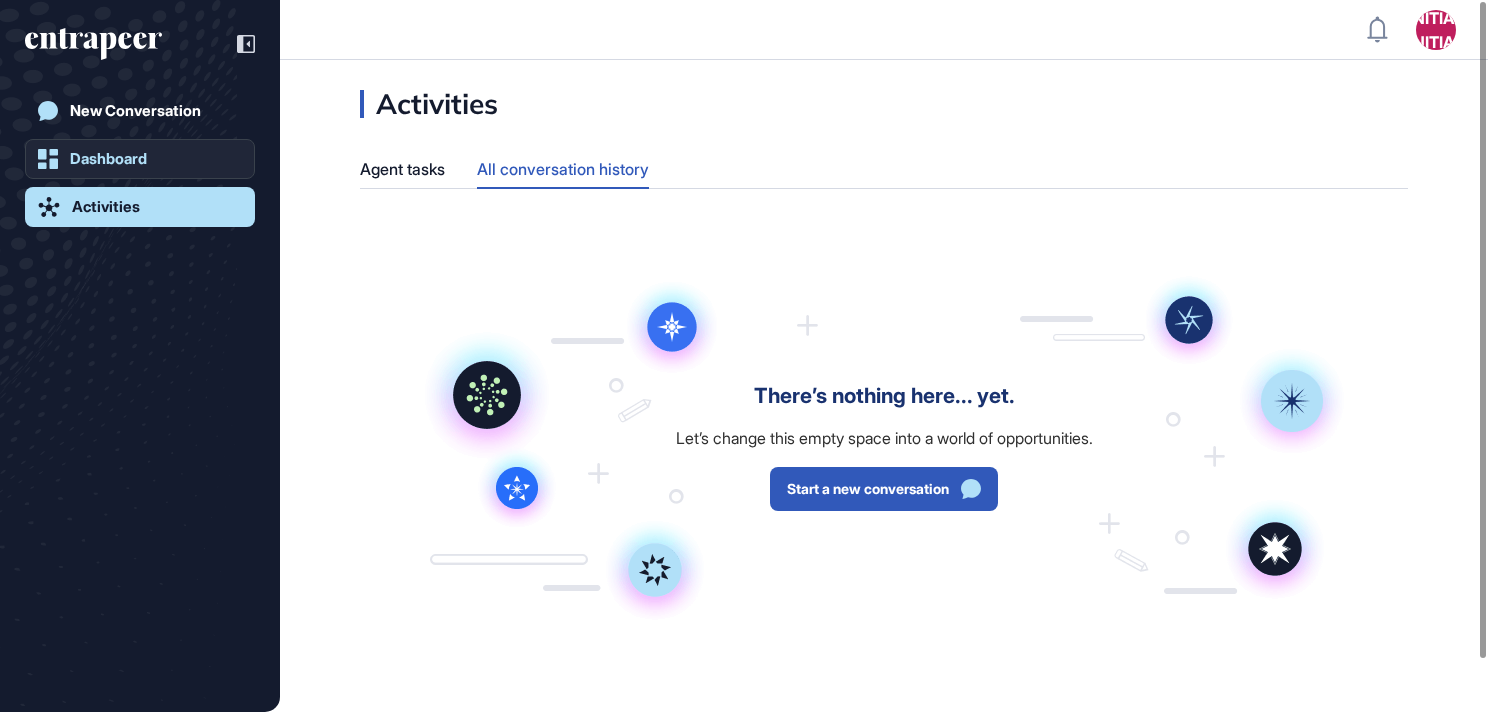 click on "Dashboard" 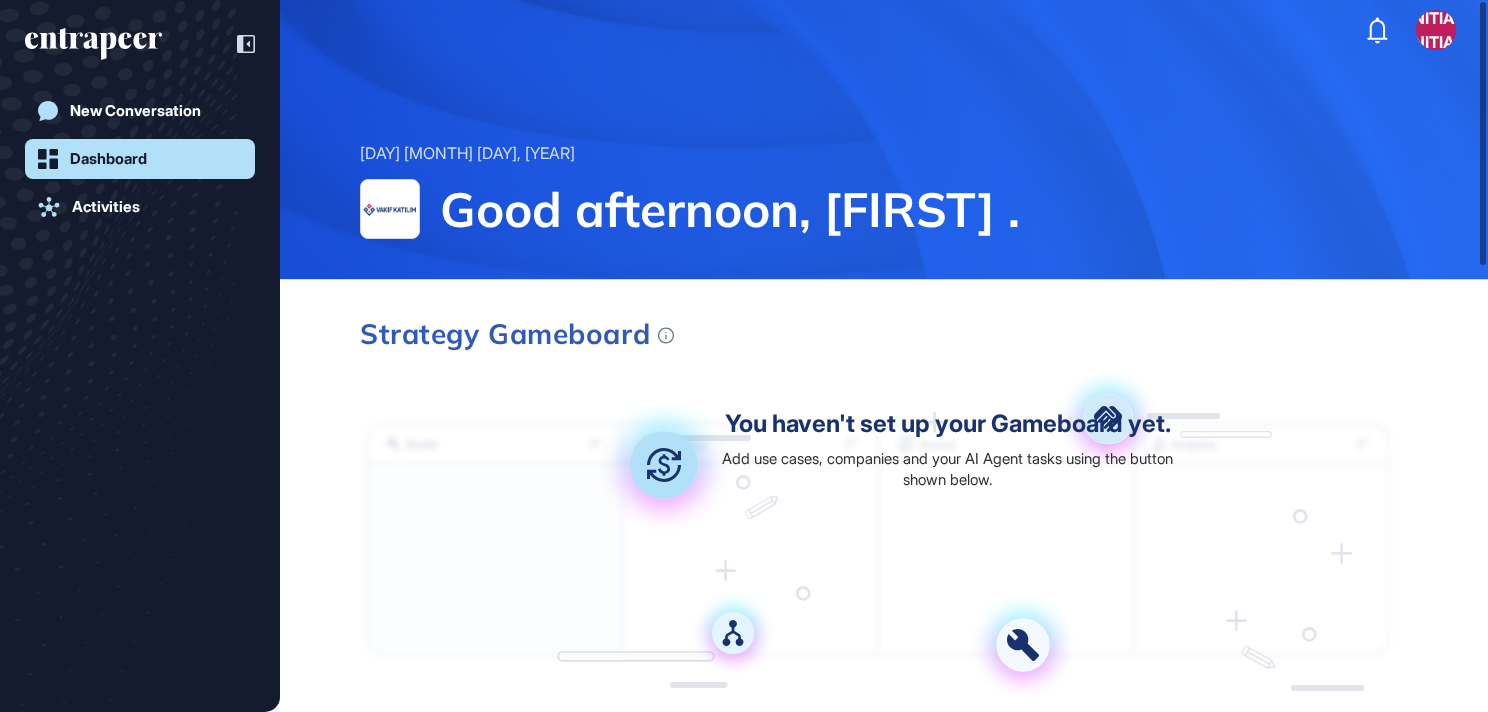 click on "ZÖ" at bounding box center [1436, 30] 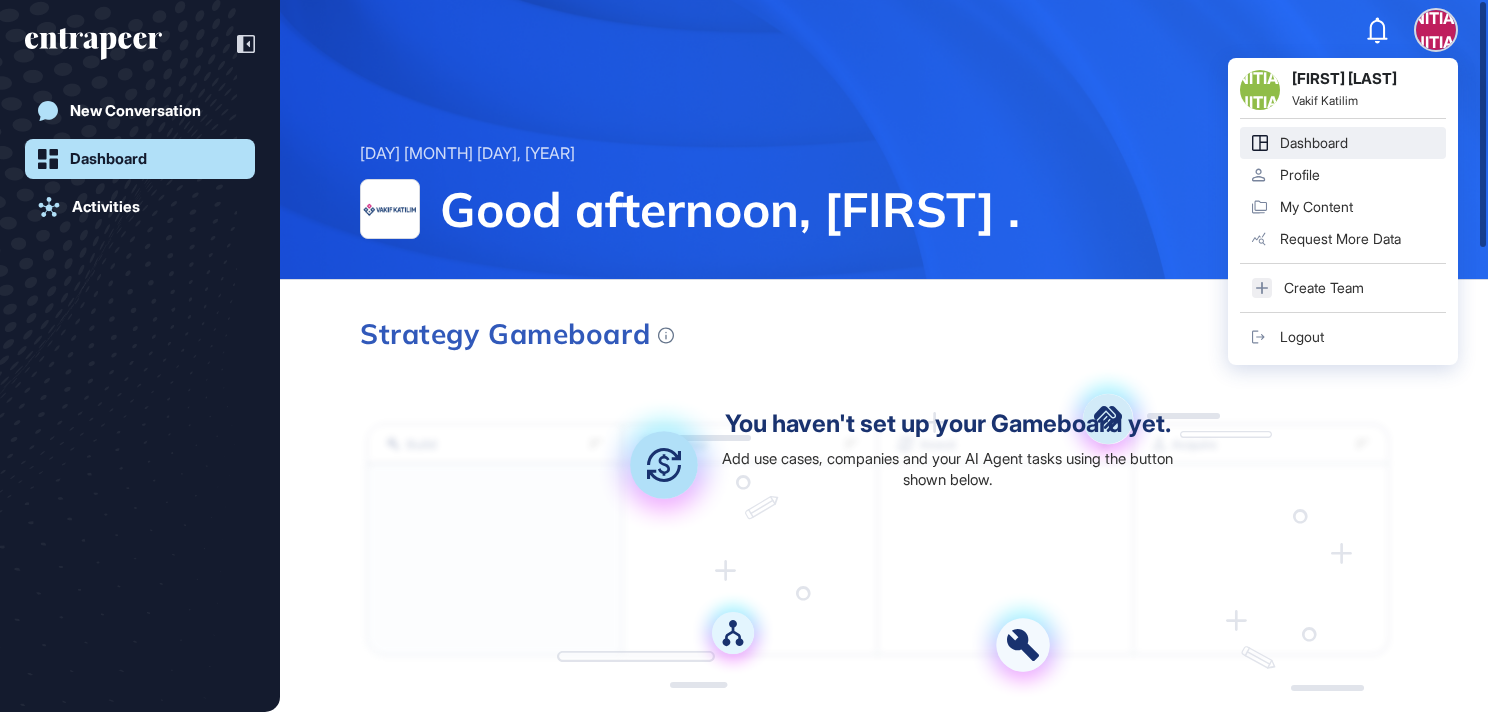 click on "ZÖ Zeynep  Örpek Vakif Katilim Dashboard Profile My Content Request More Data Create Team Logout" at bounding box center (1343, 211) 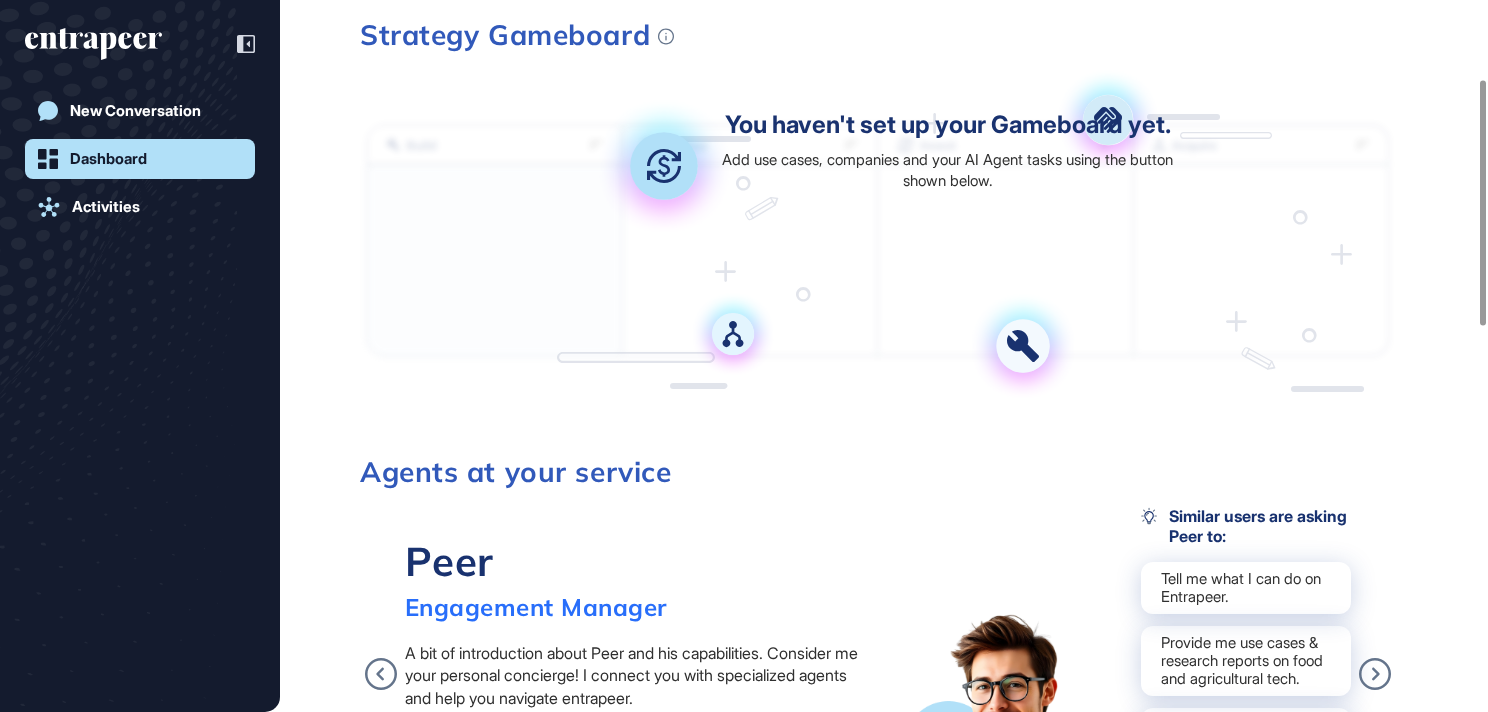 scroll, scrollTop: 300, scrollLeft: 0, axis: vertical 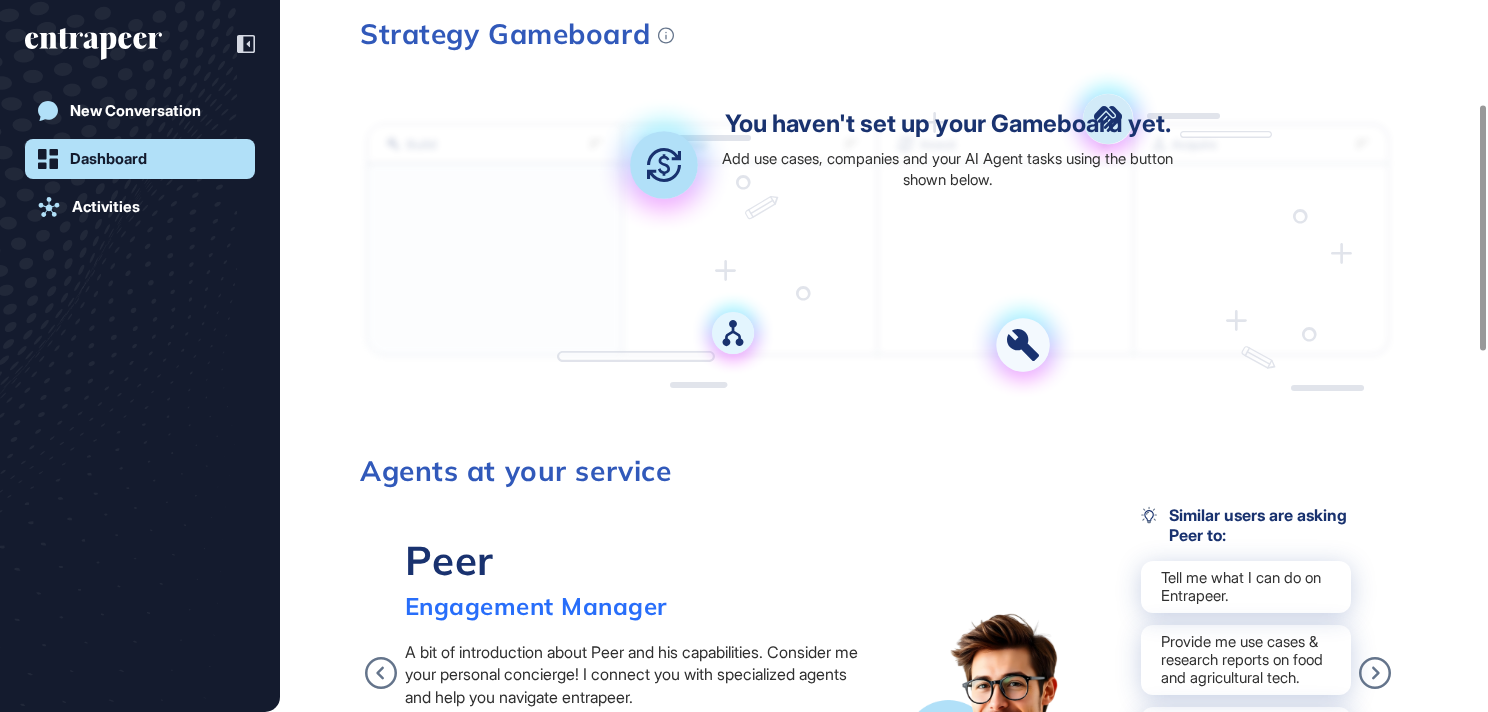 click on "You haven't set up your Gameboard yet." at bounding box center [948, 124] 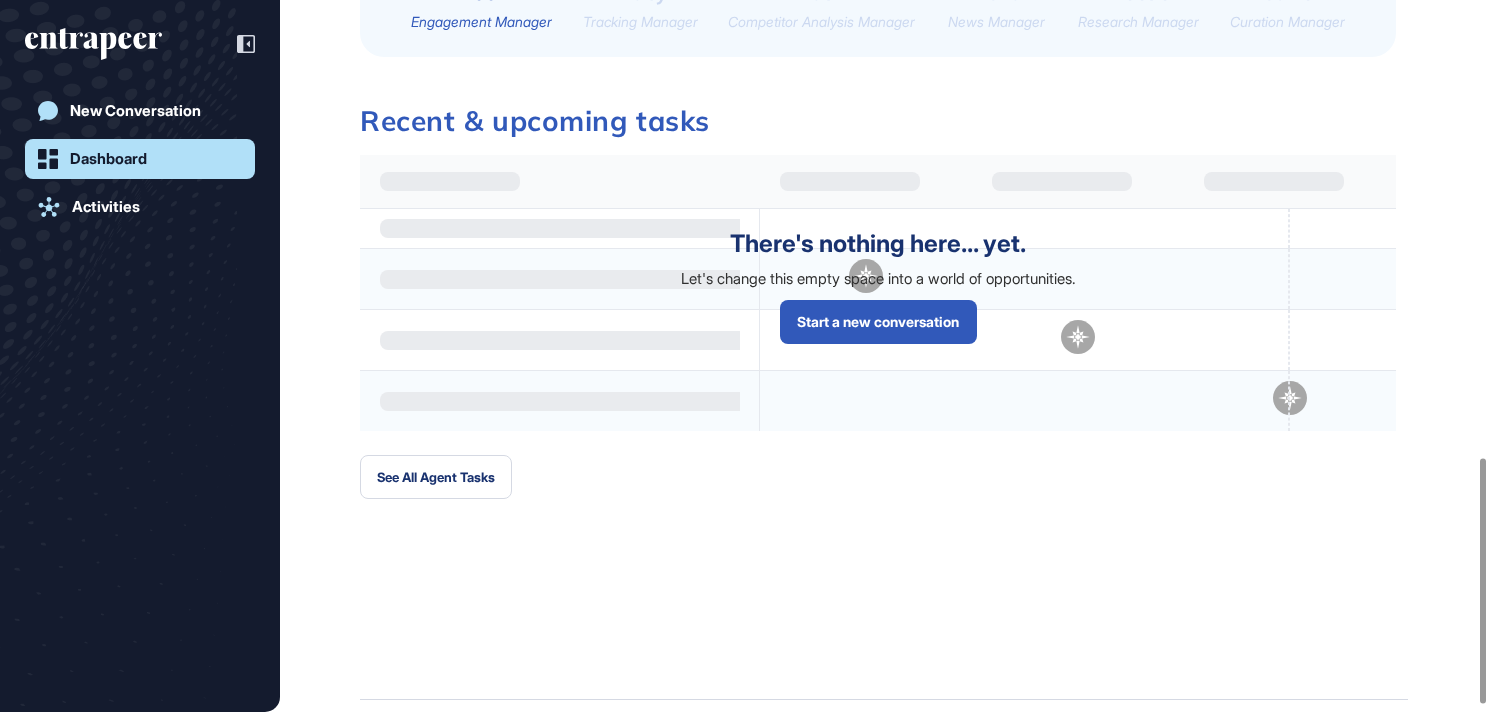 scroll, scrollTop: 1343, scrollLeft: 0, axis: vertical 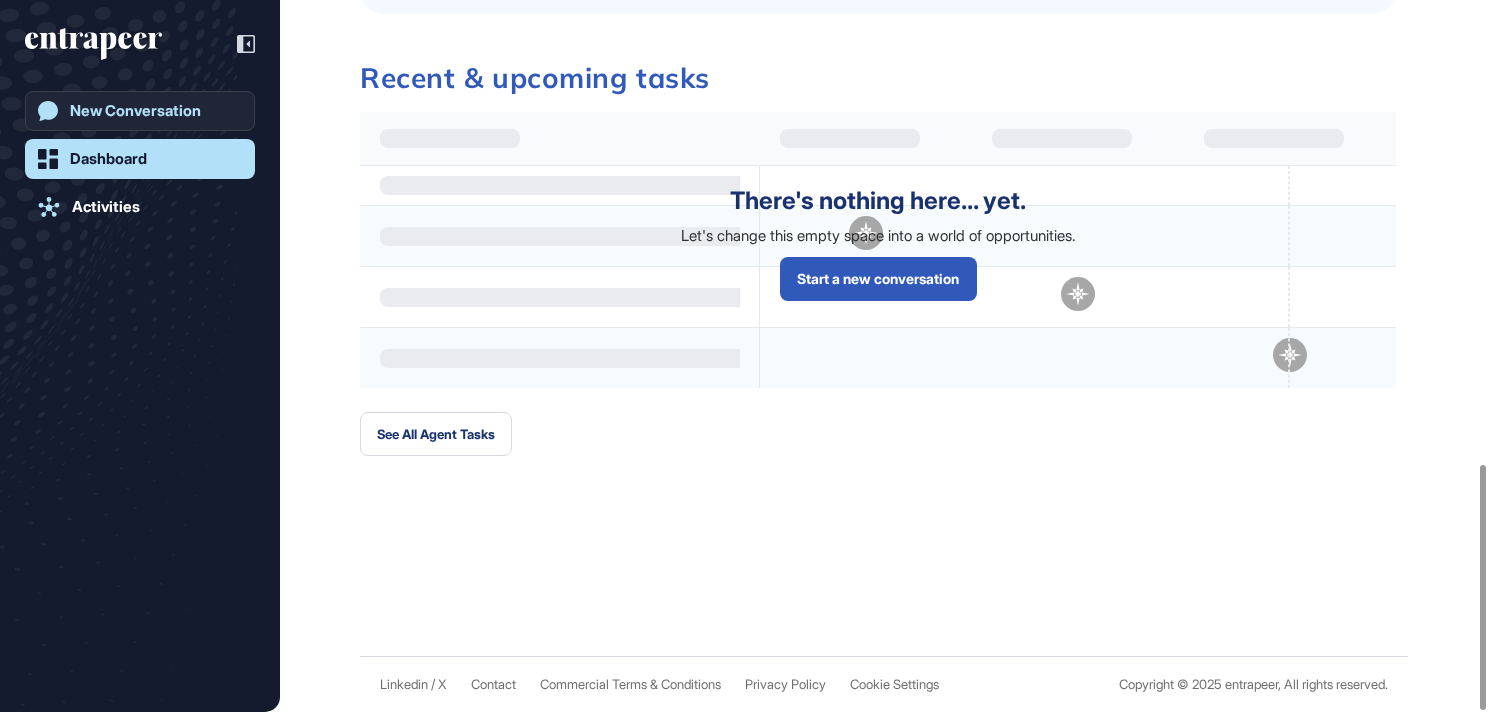 click on "New Conversation" 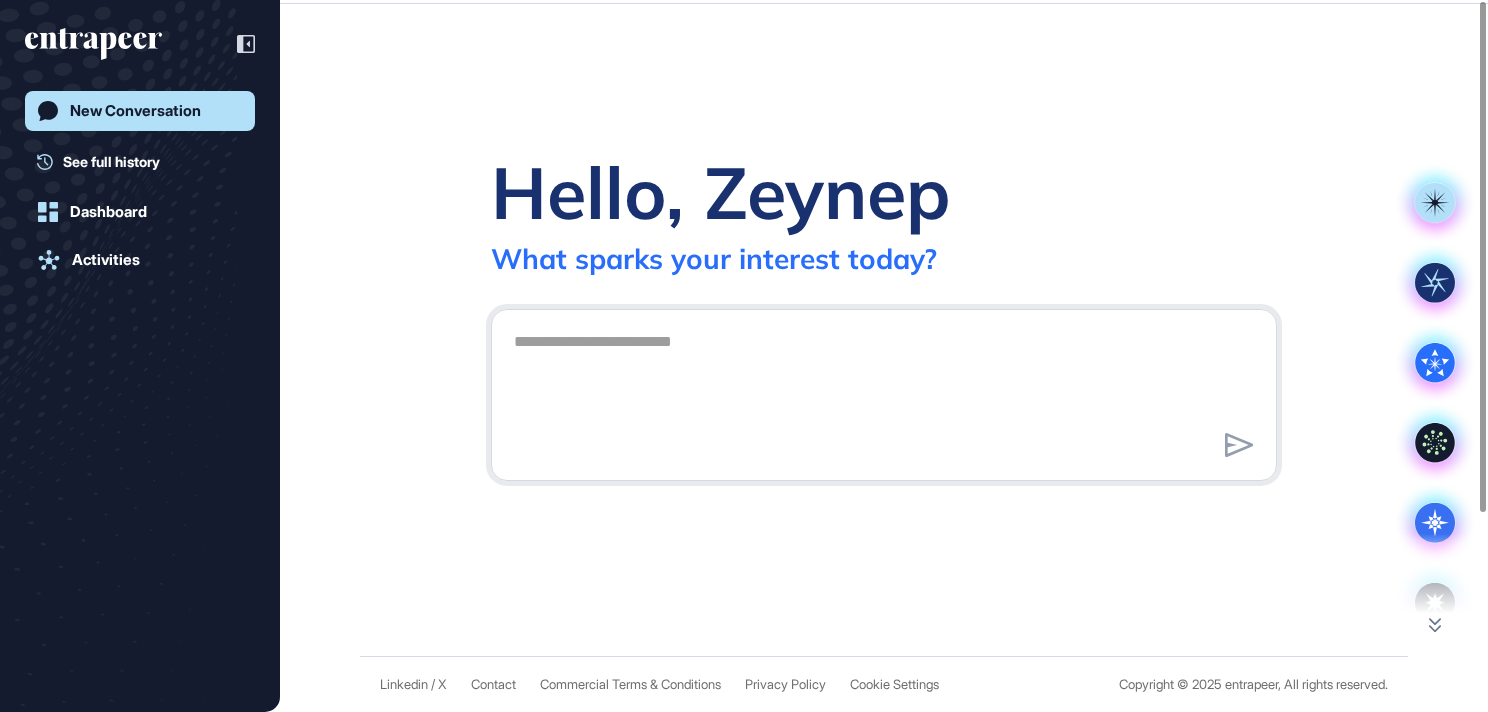 scroll, scrollTop: 0, scrollLeft: 0, axis: both 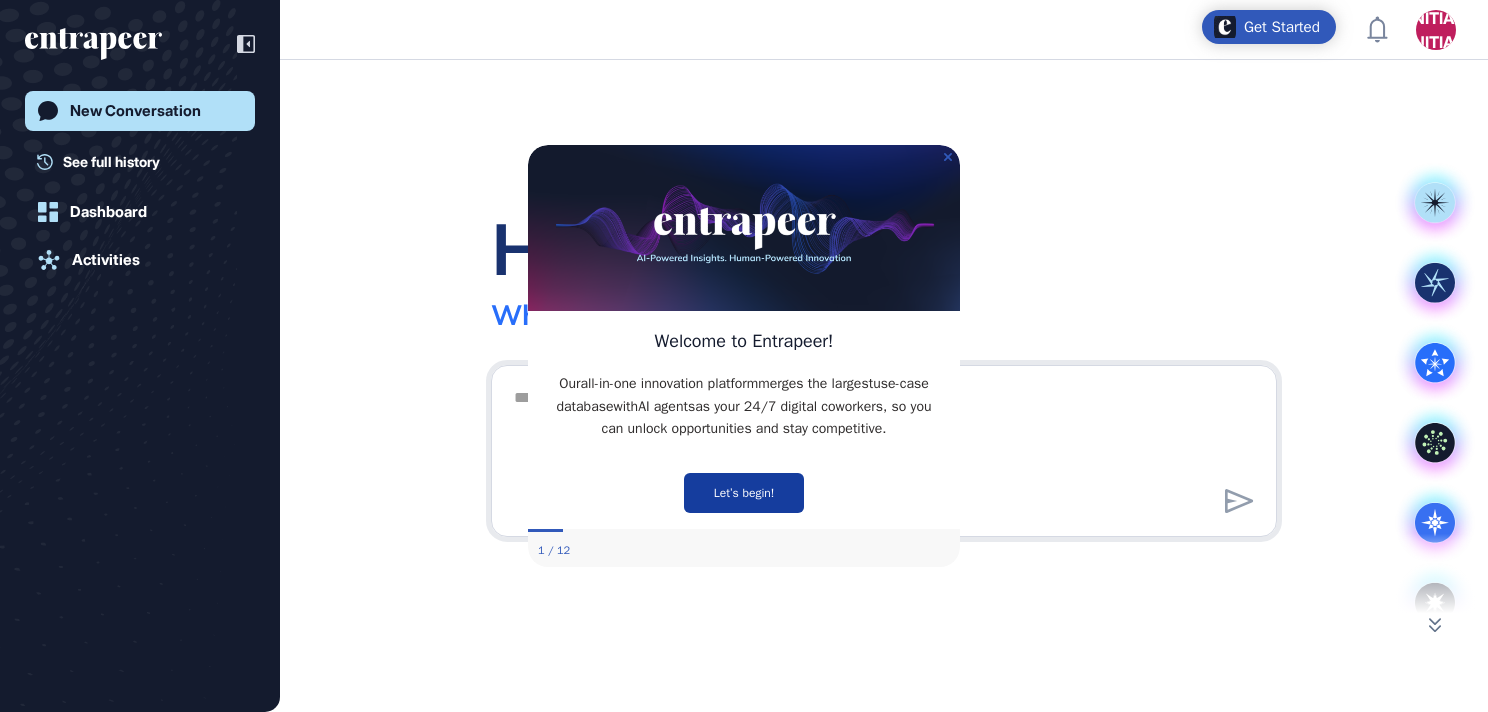 click on "Let’s begin!" at bounding box center [744, 492] 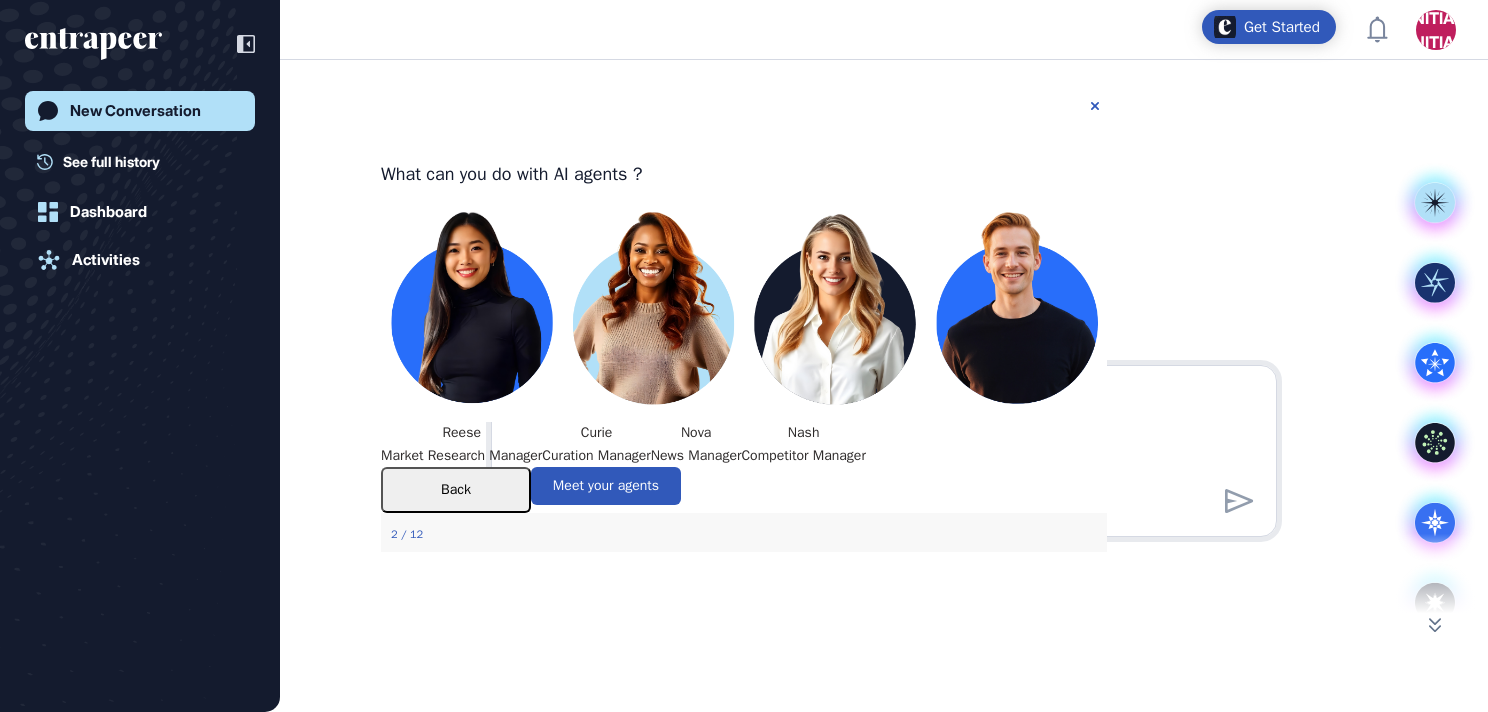 click at bounding box center (744, 305) 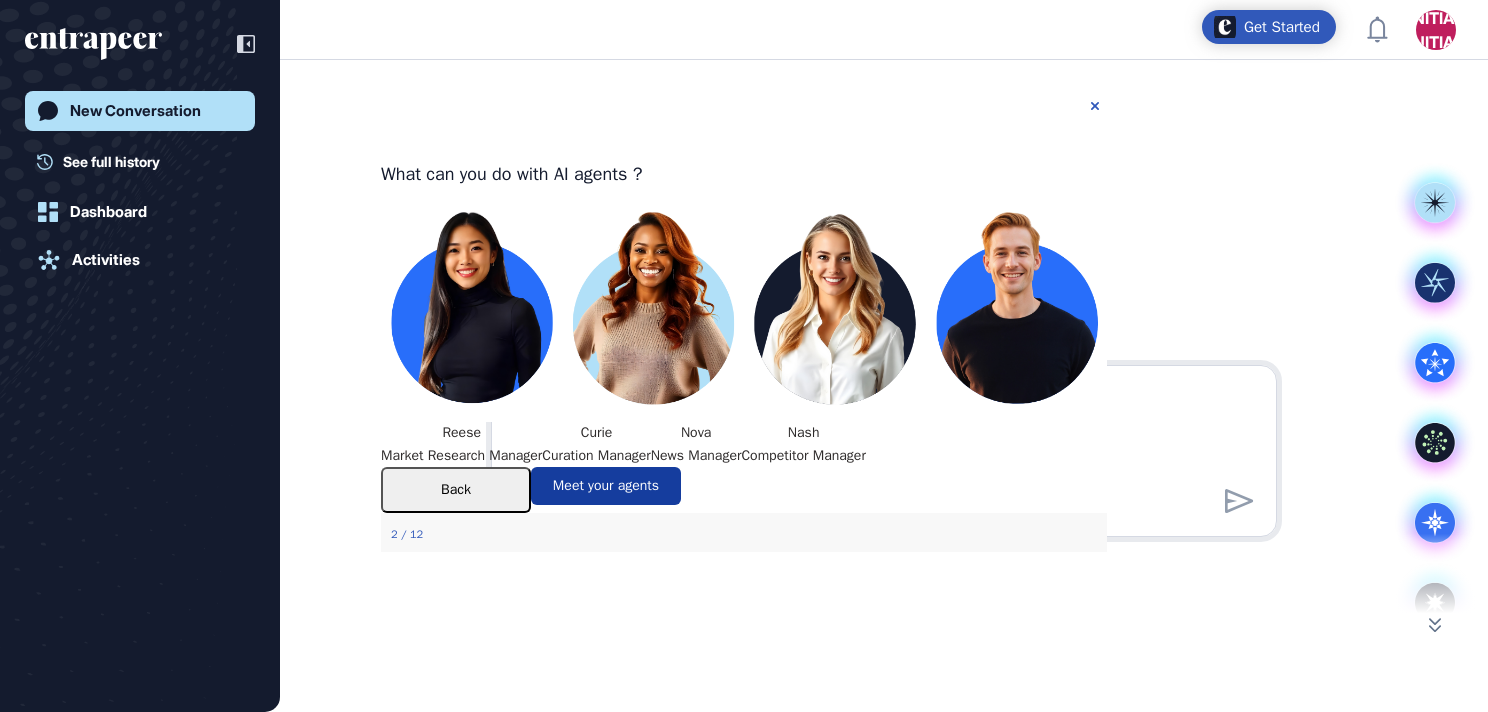 click on "Meet your agents" at bounding box center [606, 486] 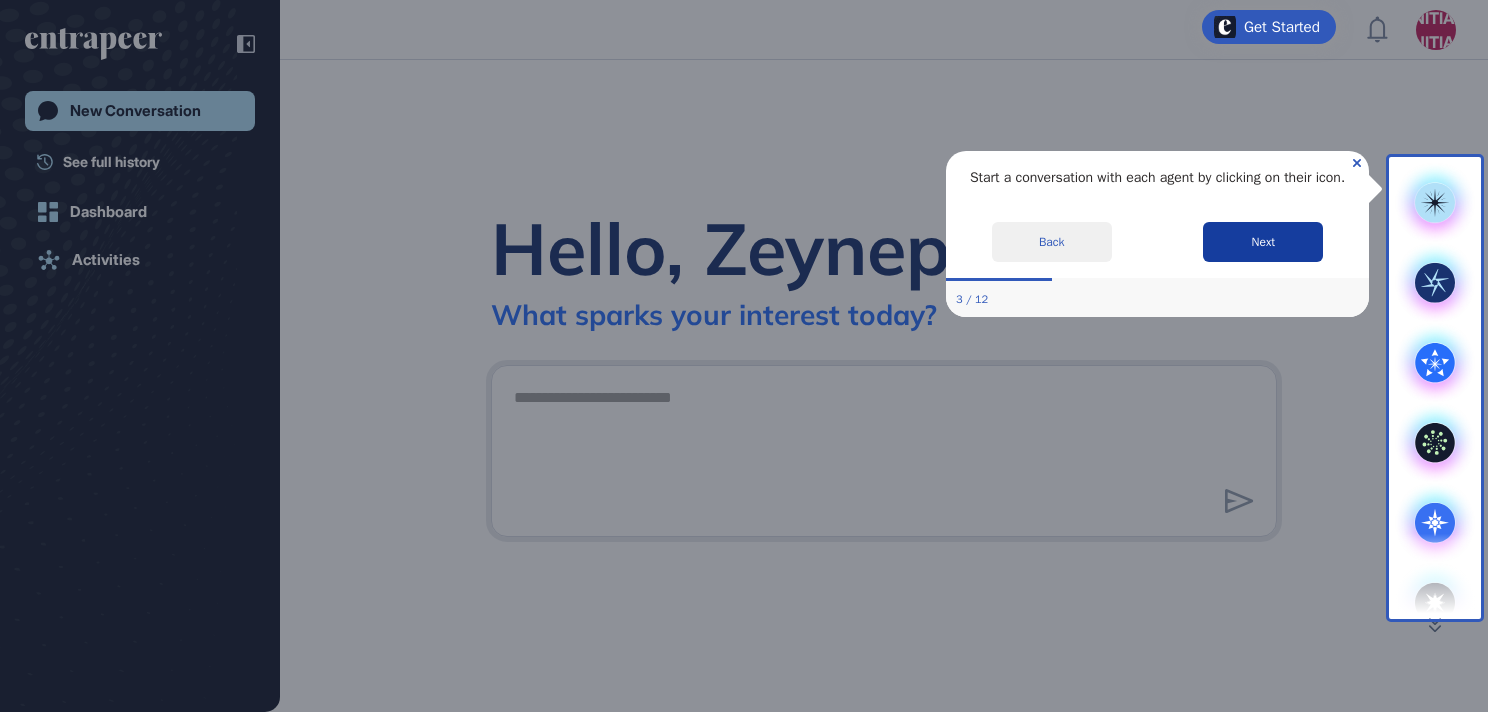 click on "Next" at bounding box center [1263, 241] 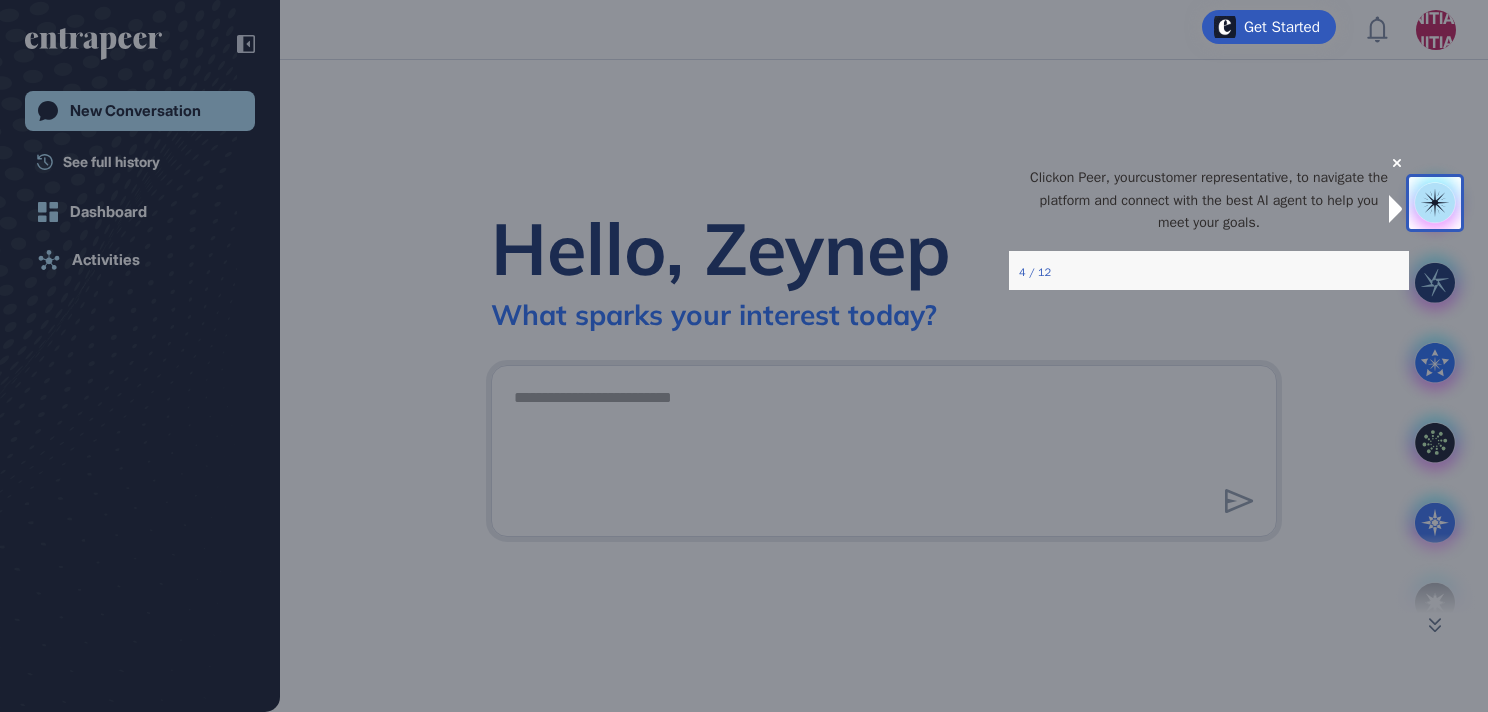 click on "Click  on Peer, your  customer representative , to navigate the platform and connect with the best AI agent to help you meet your goals." at bounding box center [1209, 200] 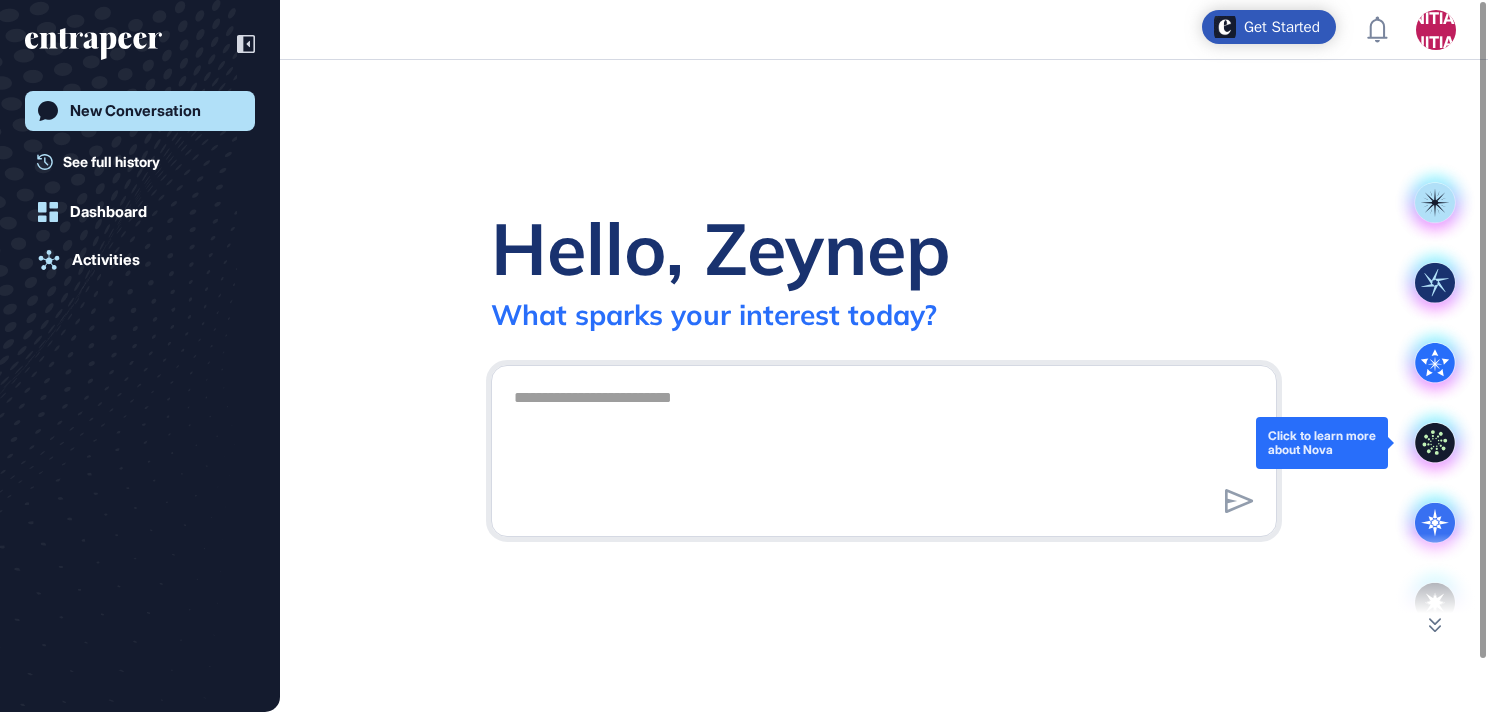click 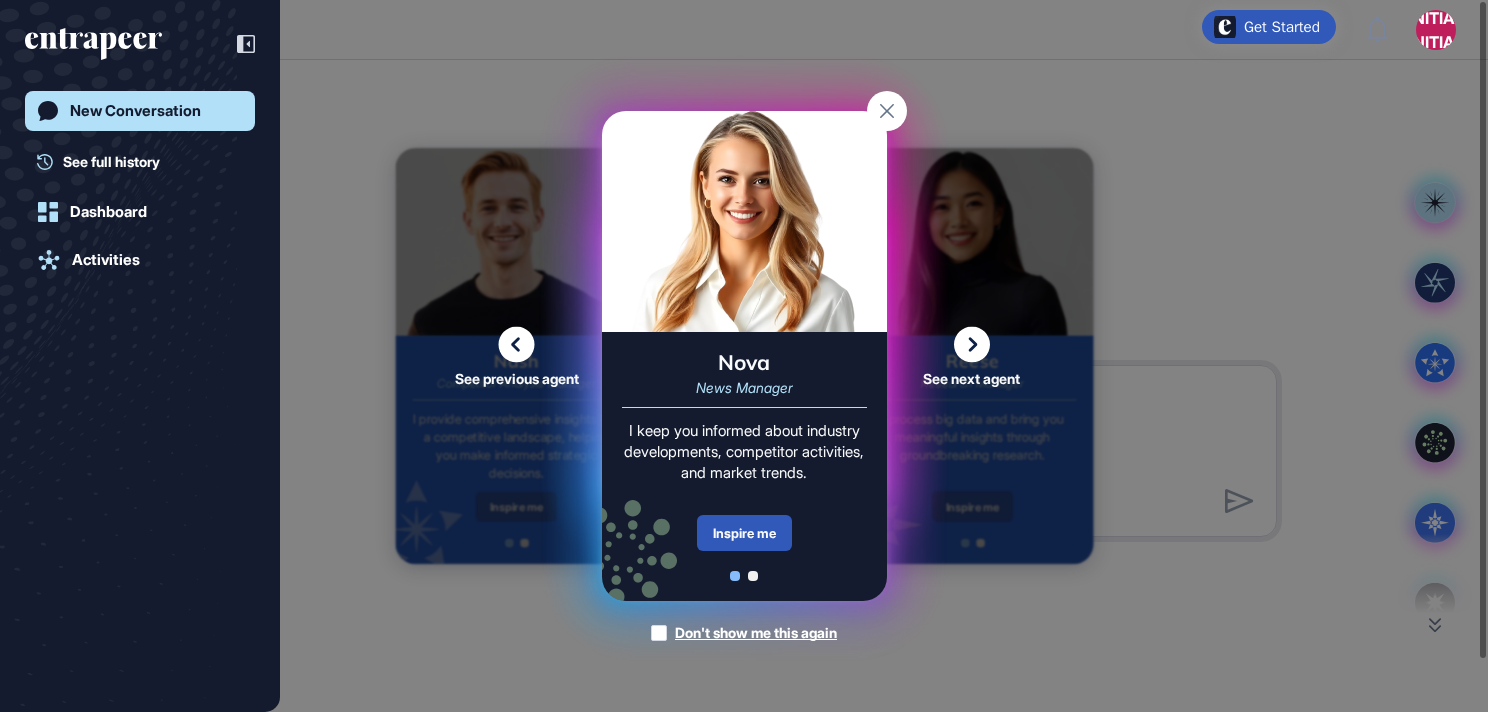 click 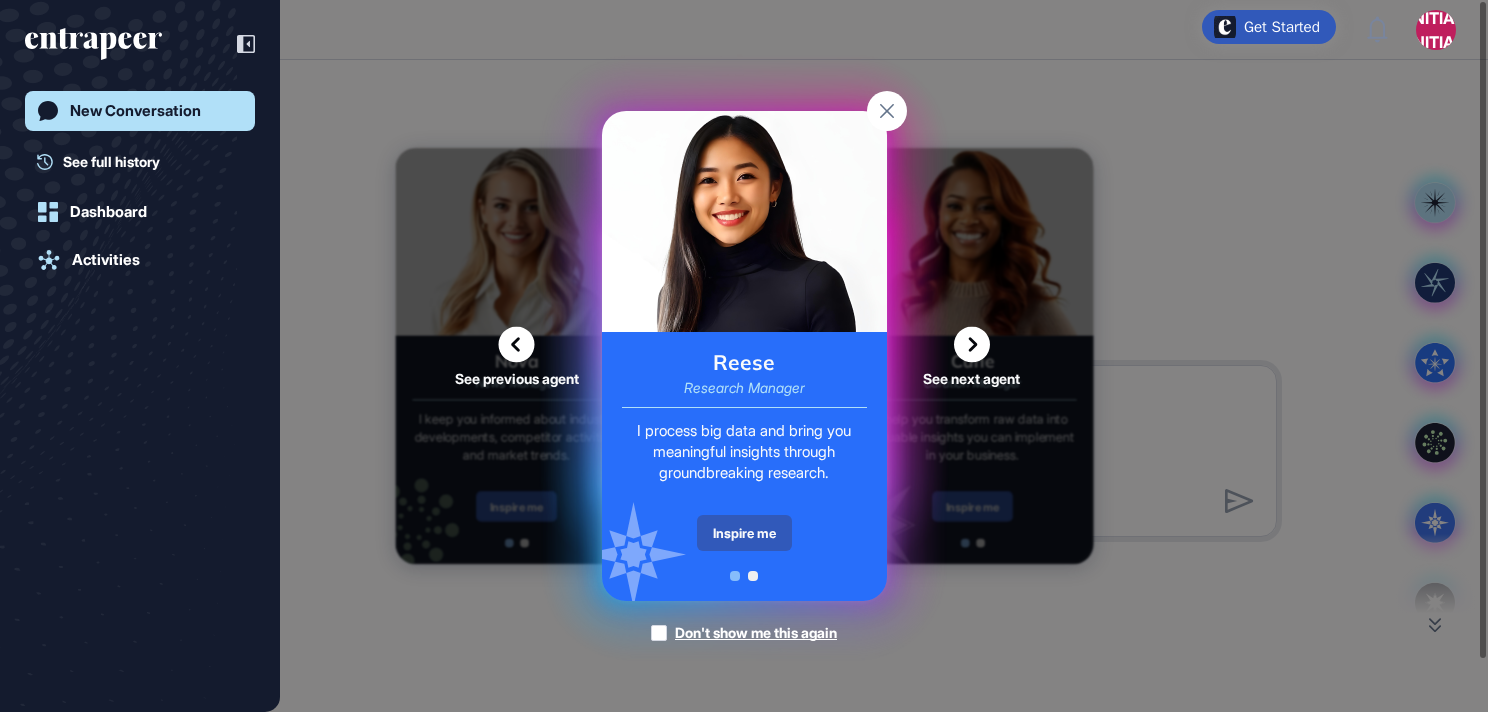 click 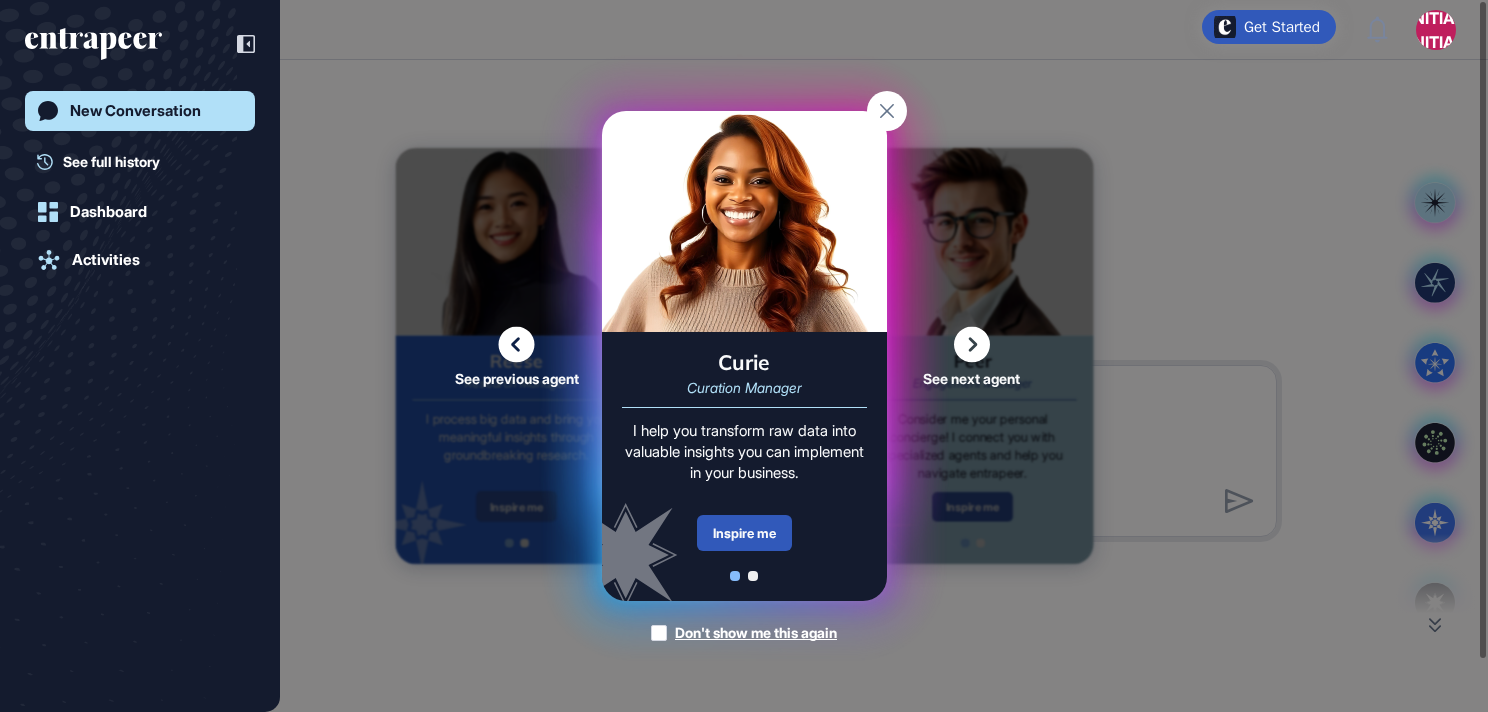 click 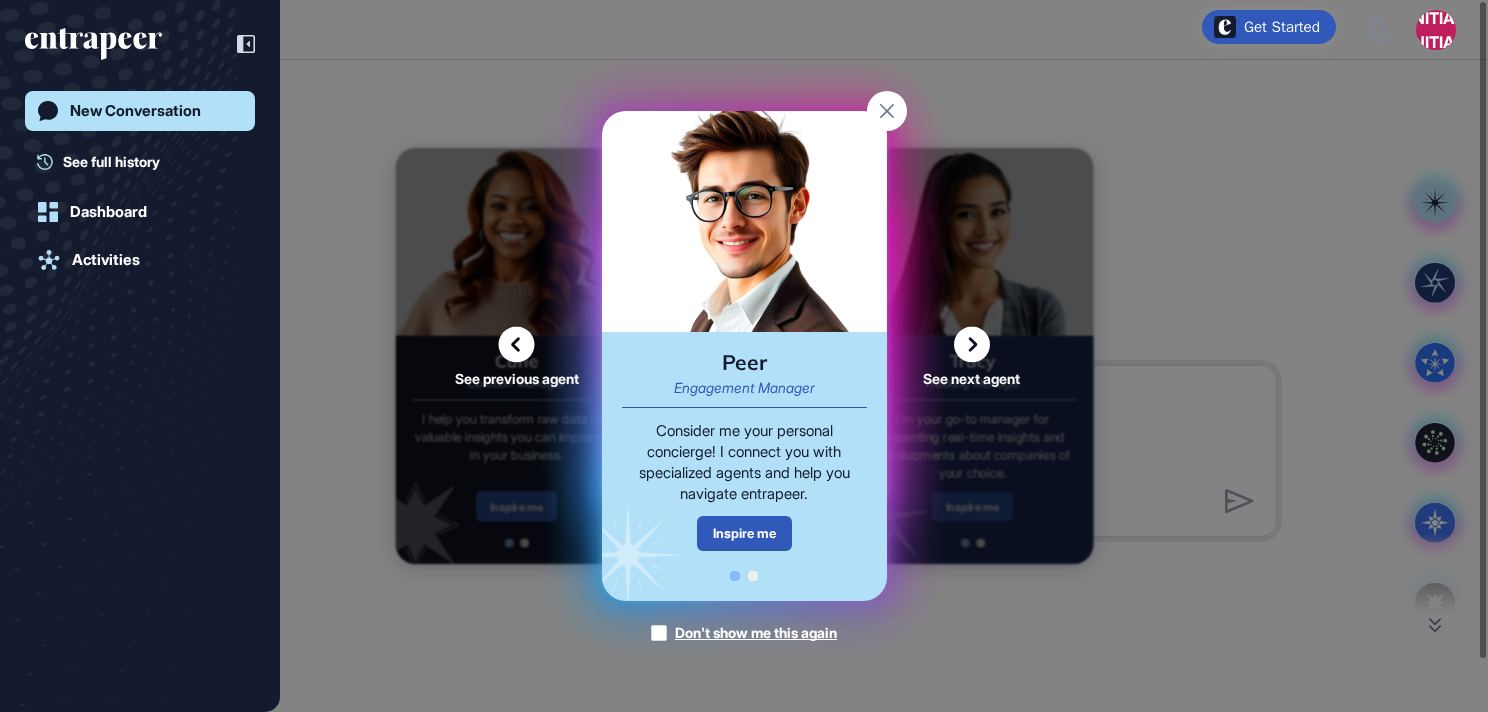 click 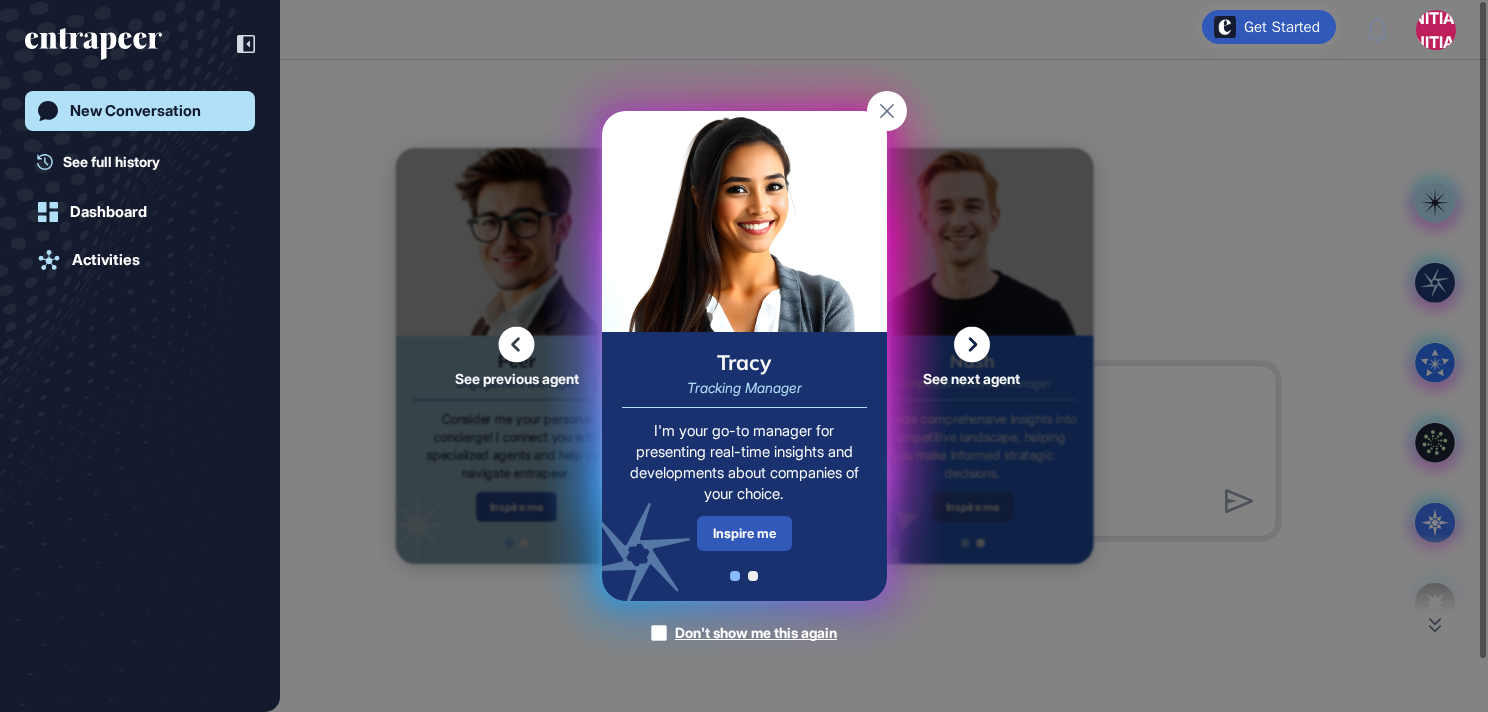click 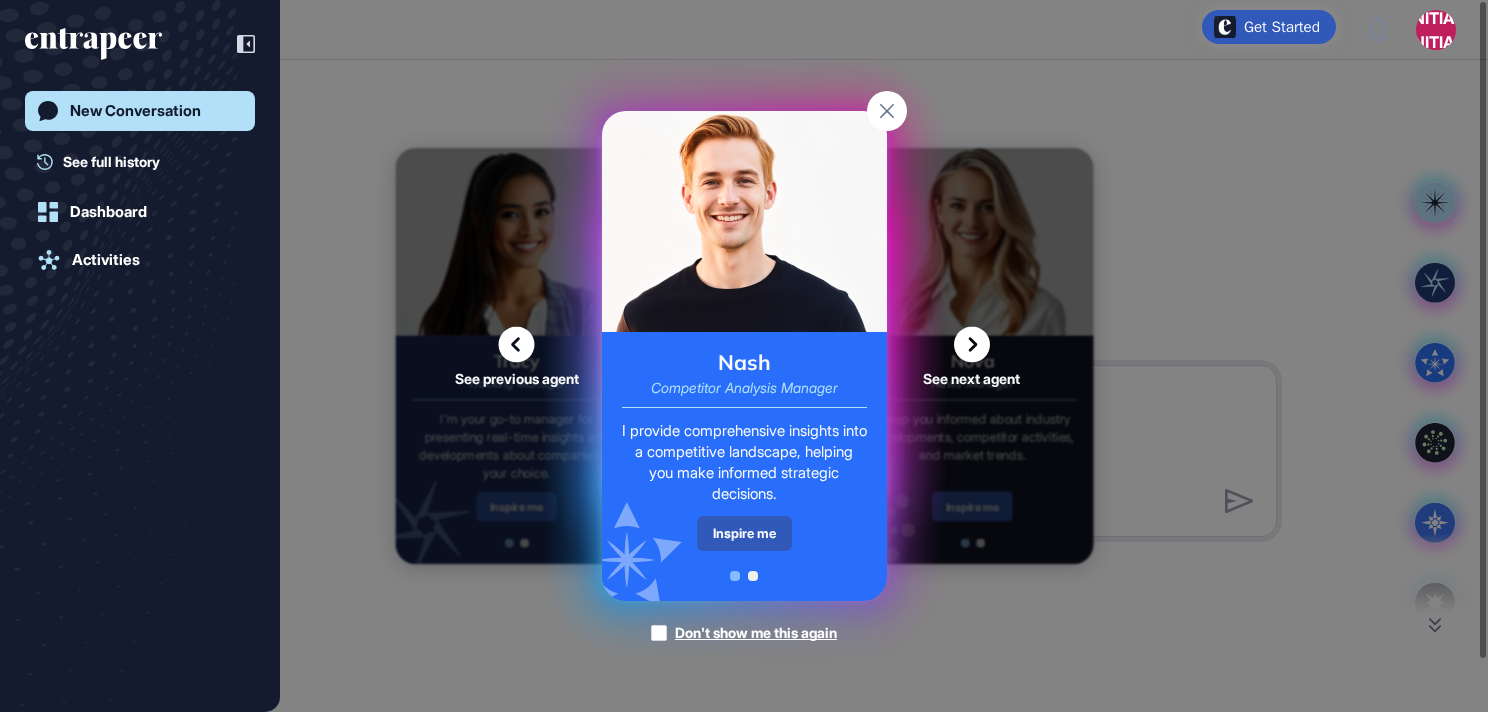 click 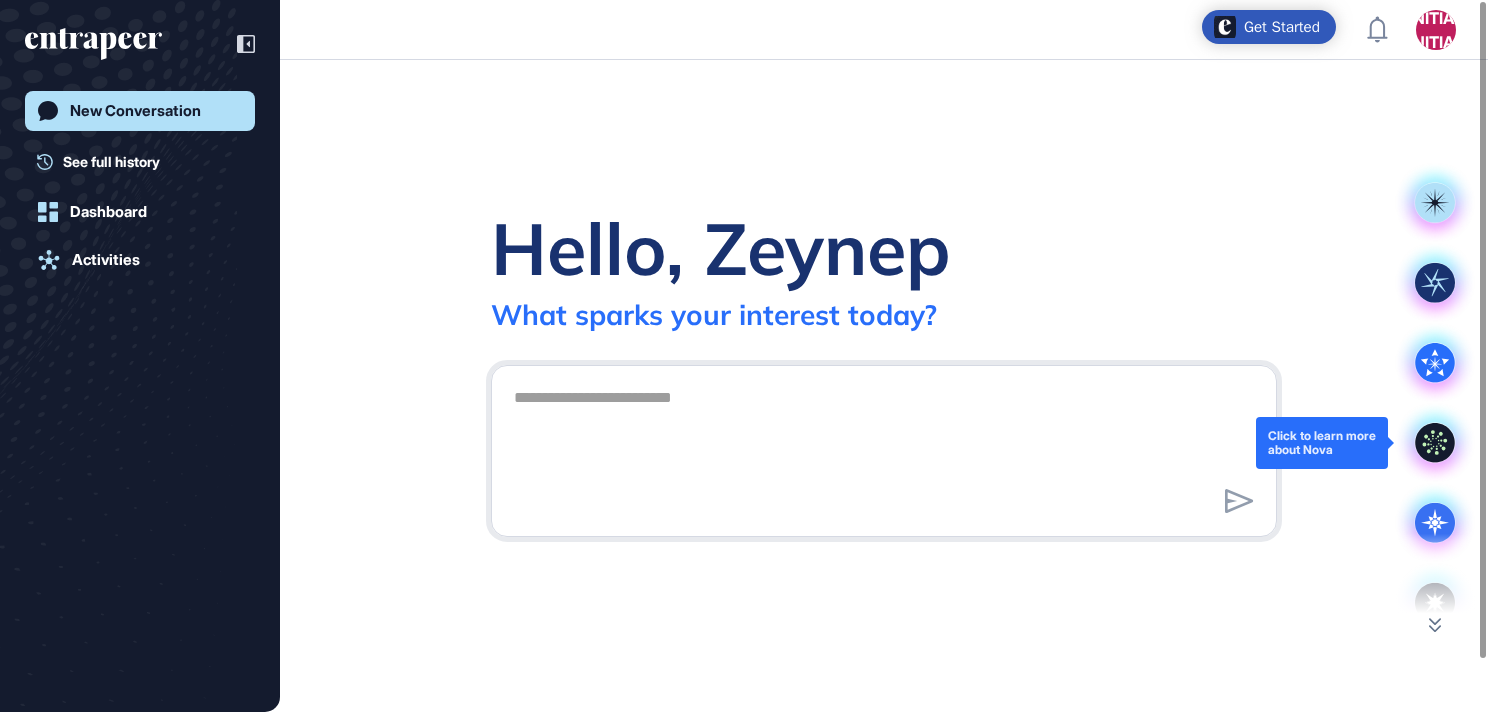 click 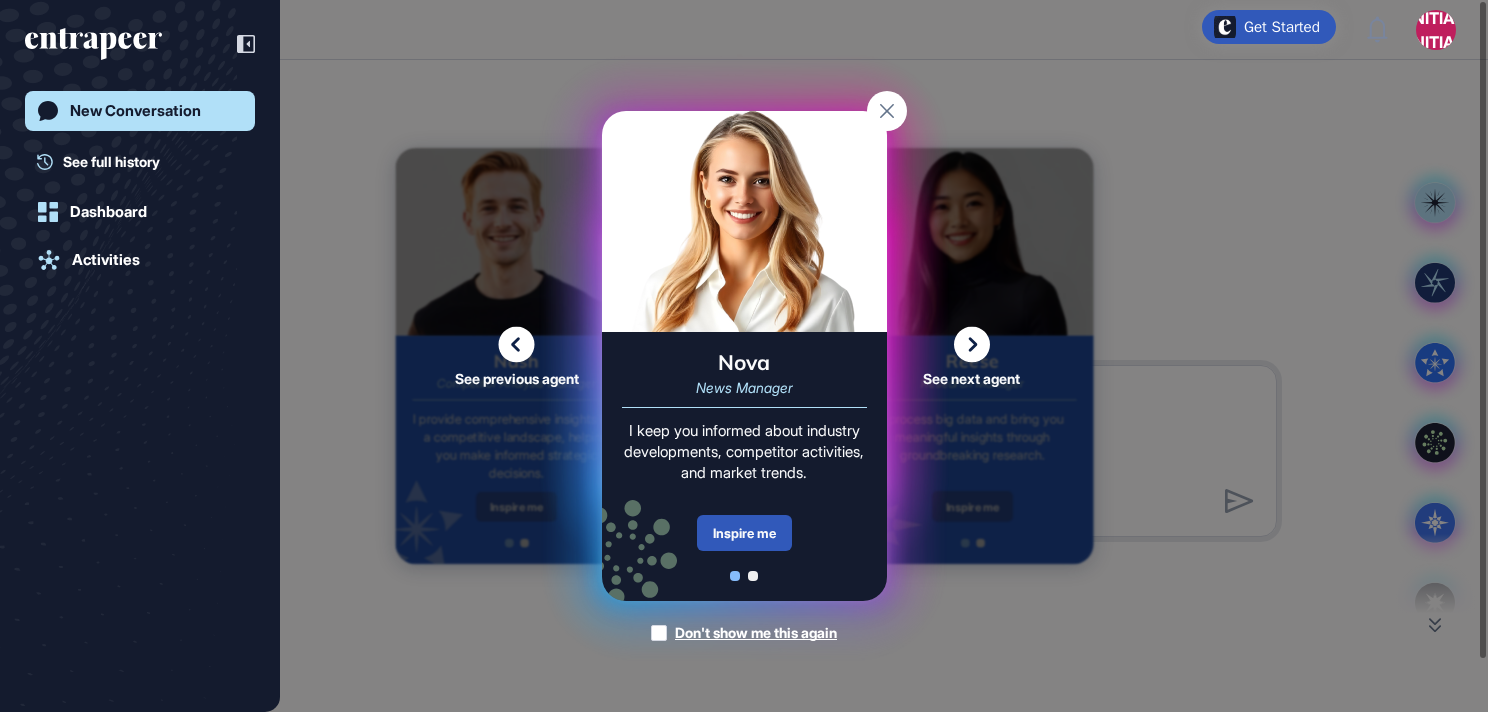 click 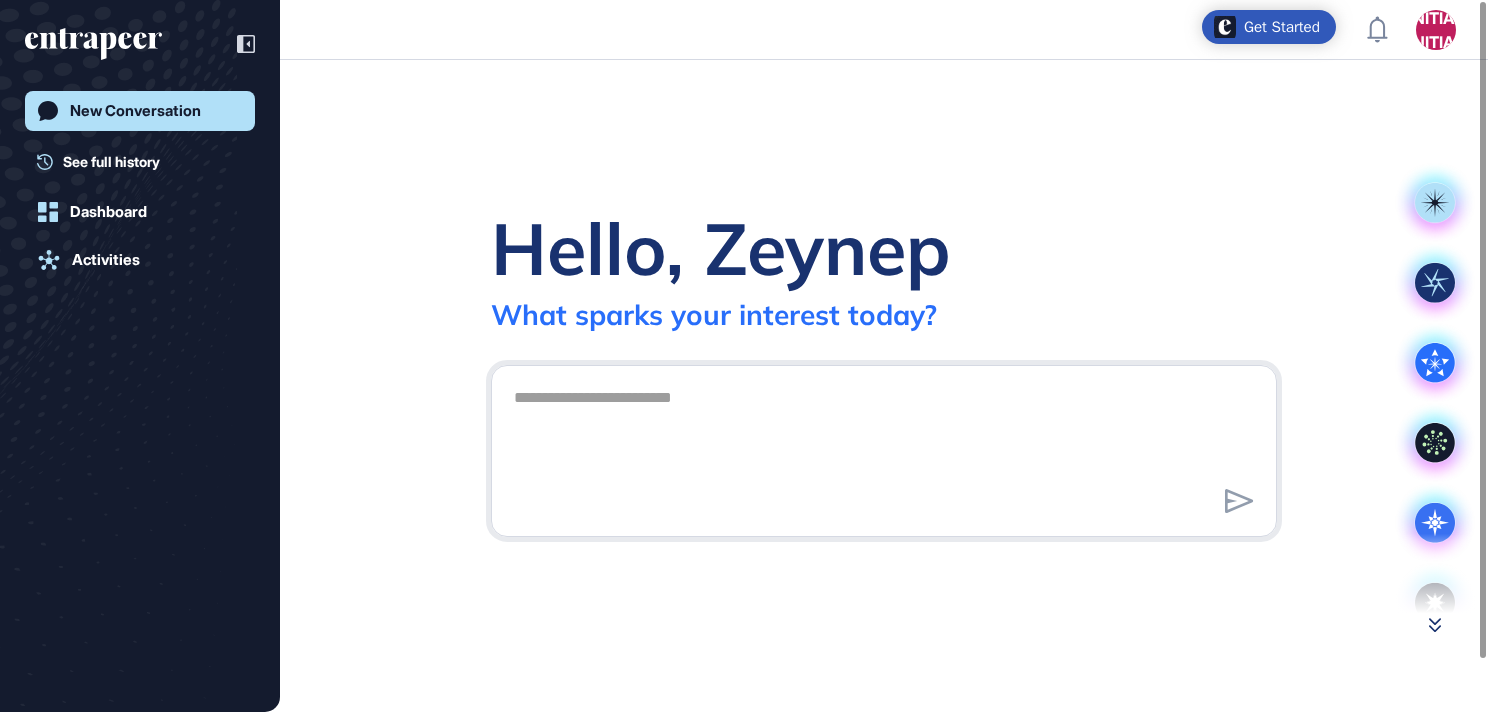 click 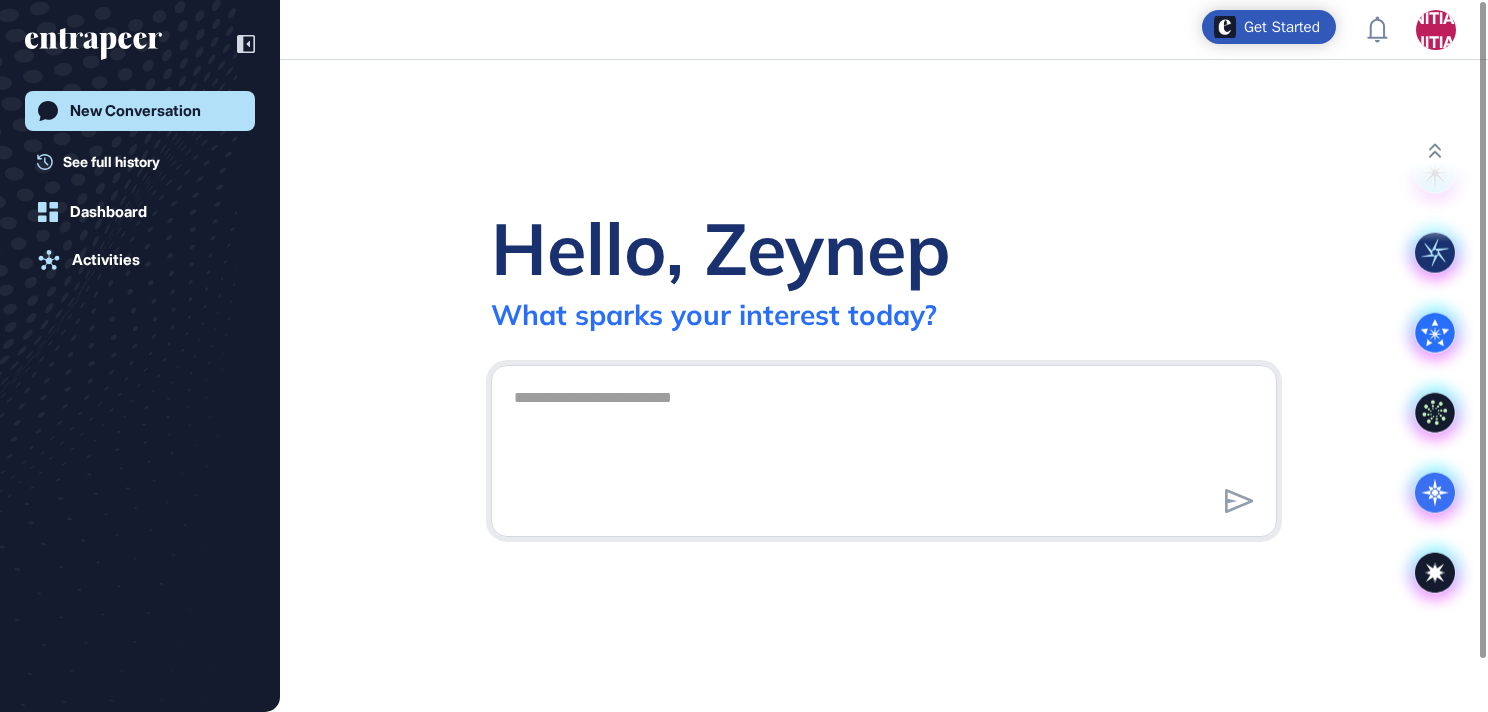 click on "Hello, Zeynep  What sparks your interest today?" 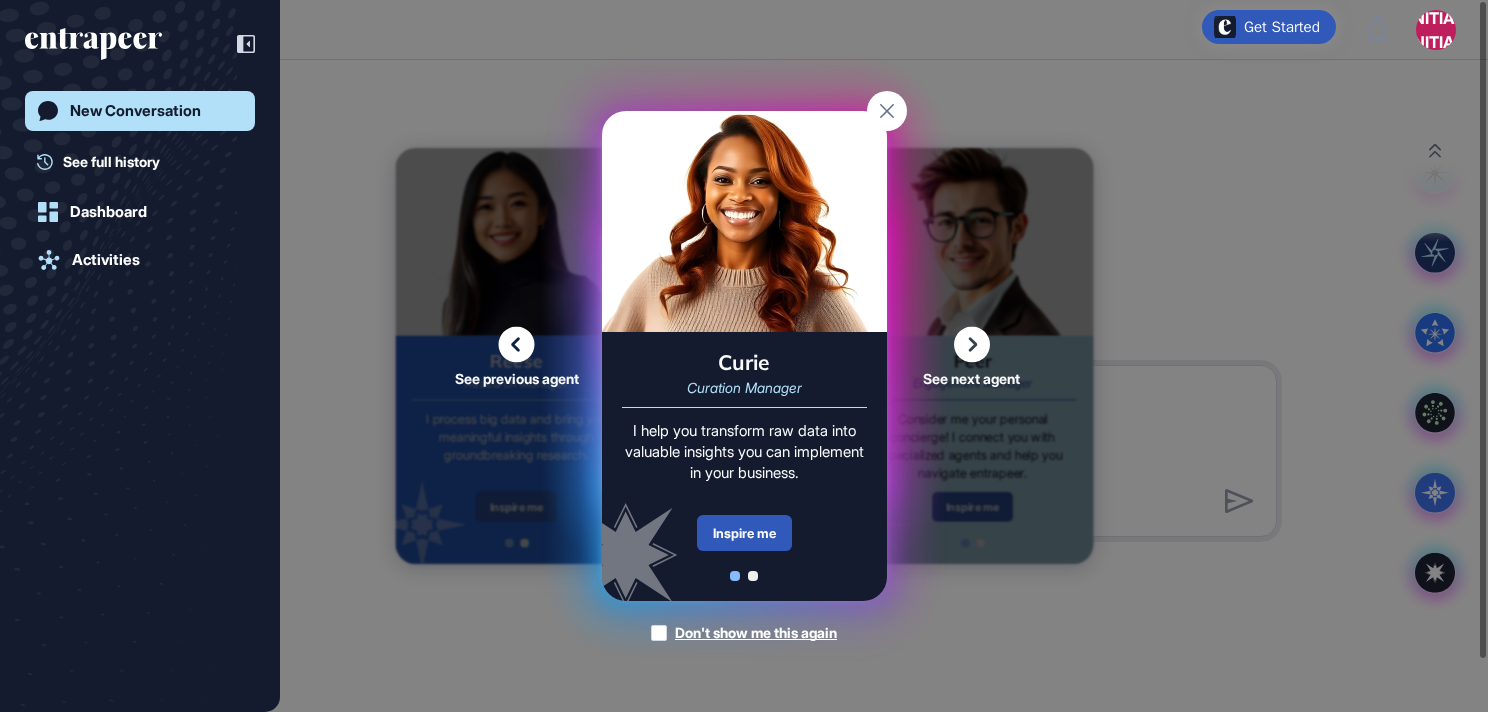 click 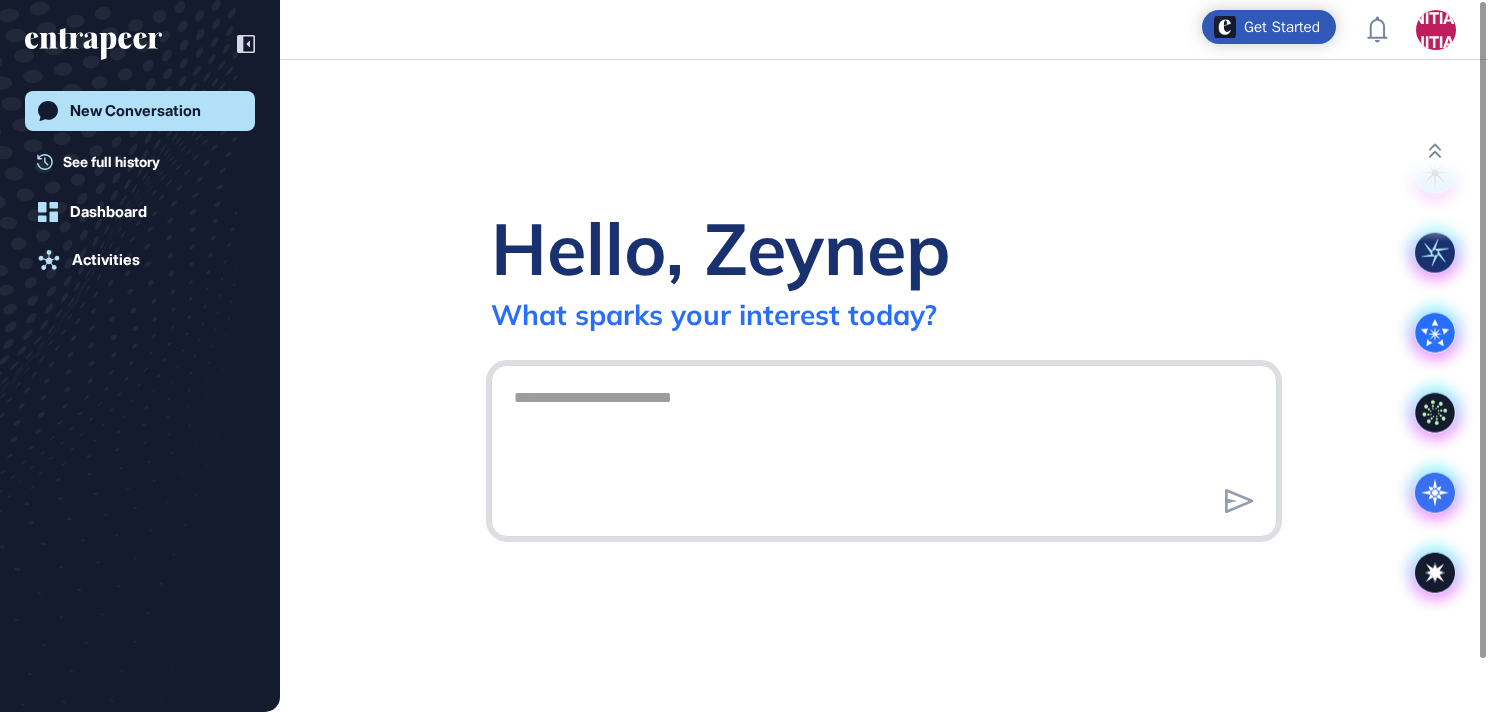 click at bounding box center (884, 448) 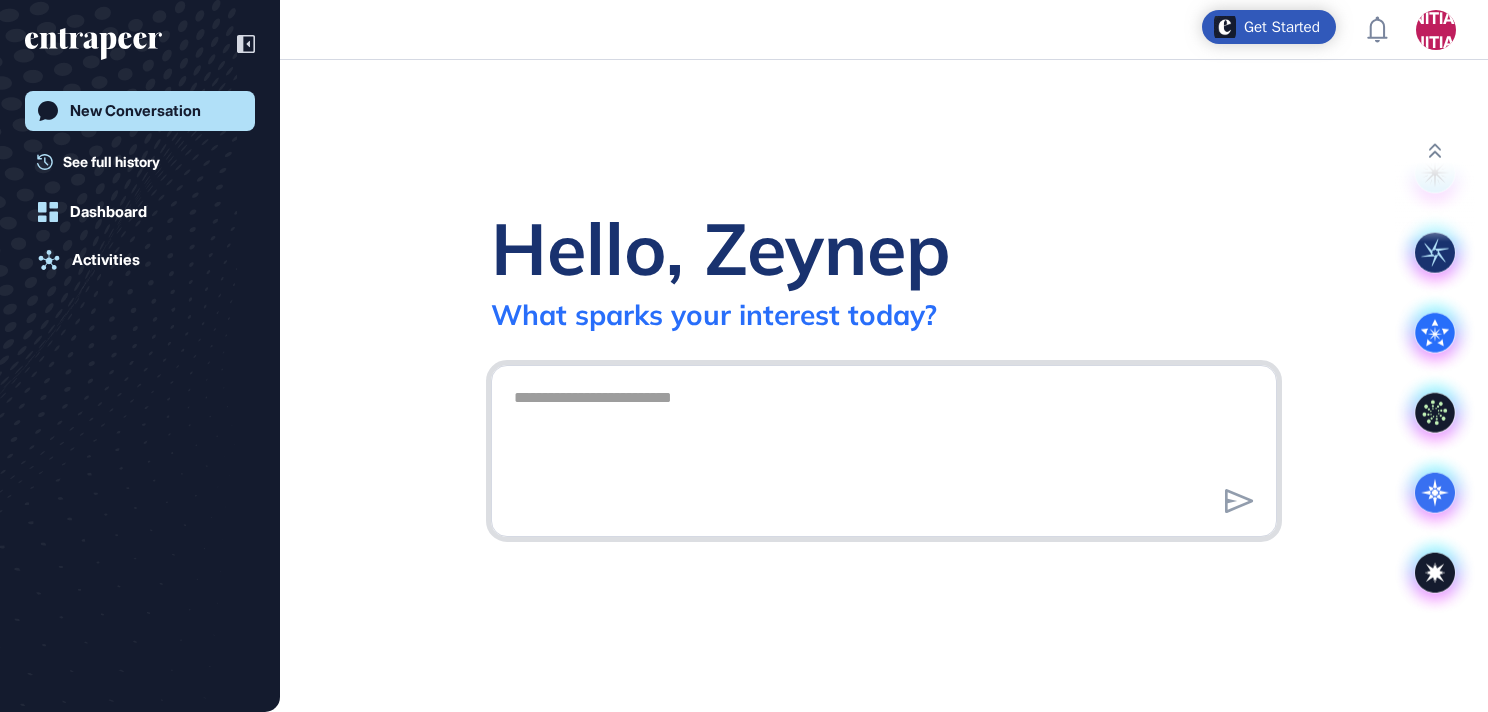 scroll, scrollTop: 712, scrollLeft: 1488, axis: both 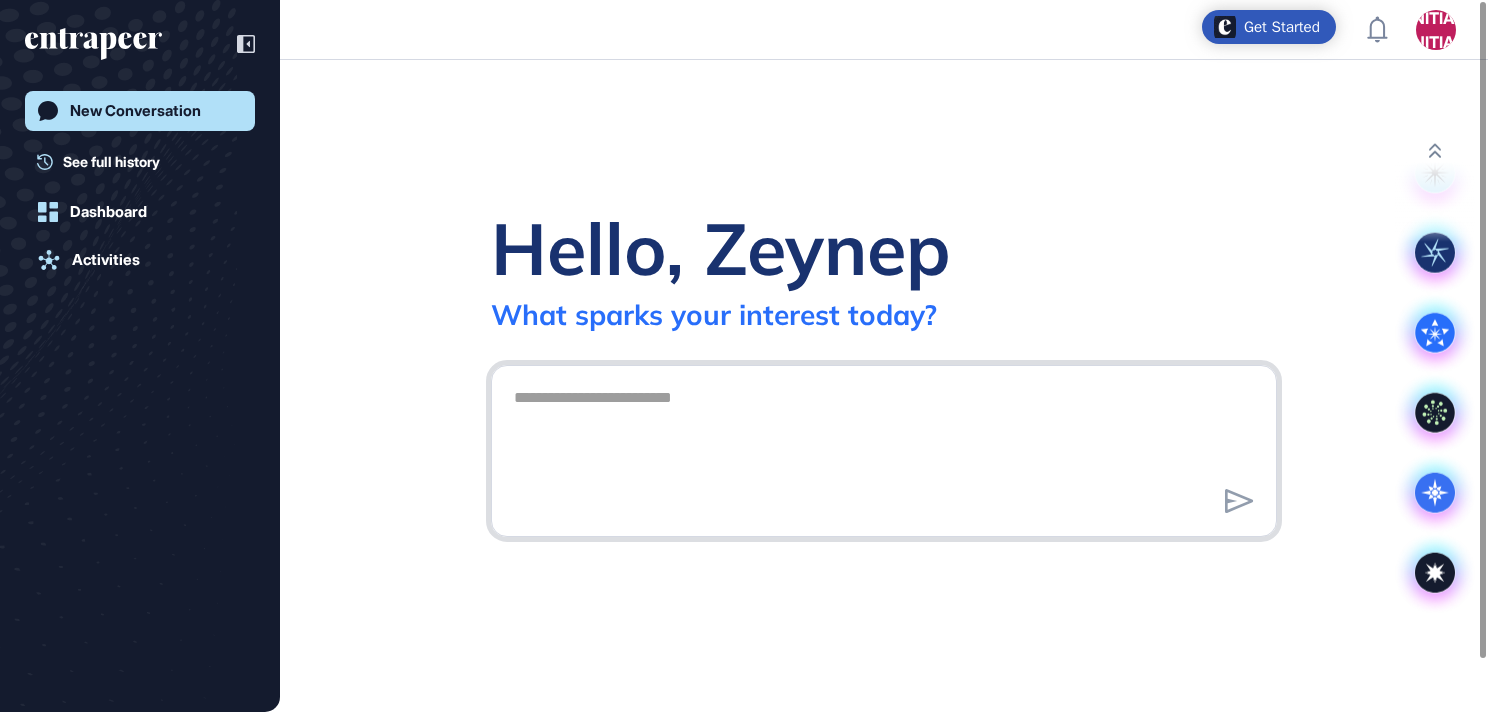 click at bounding box center [884, 448] 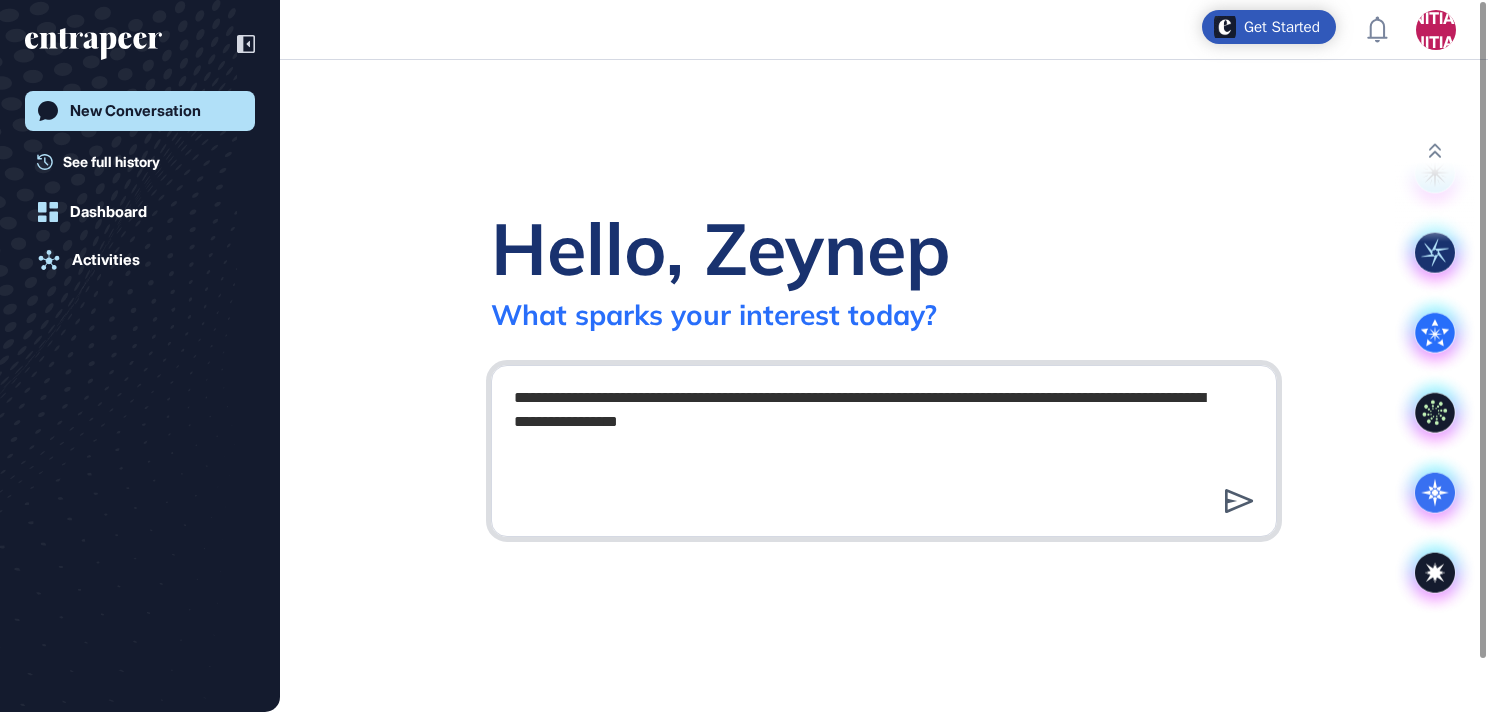 type on "**********" 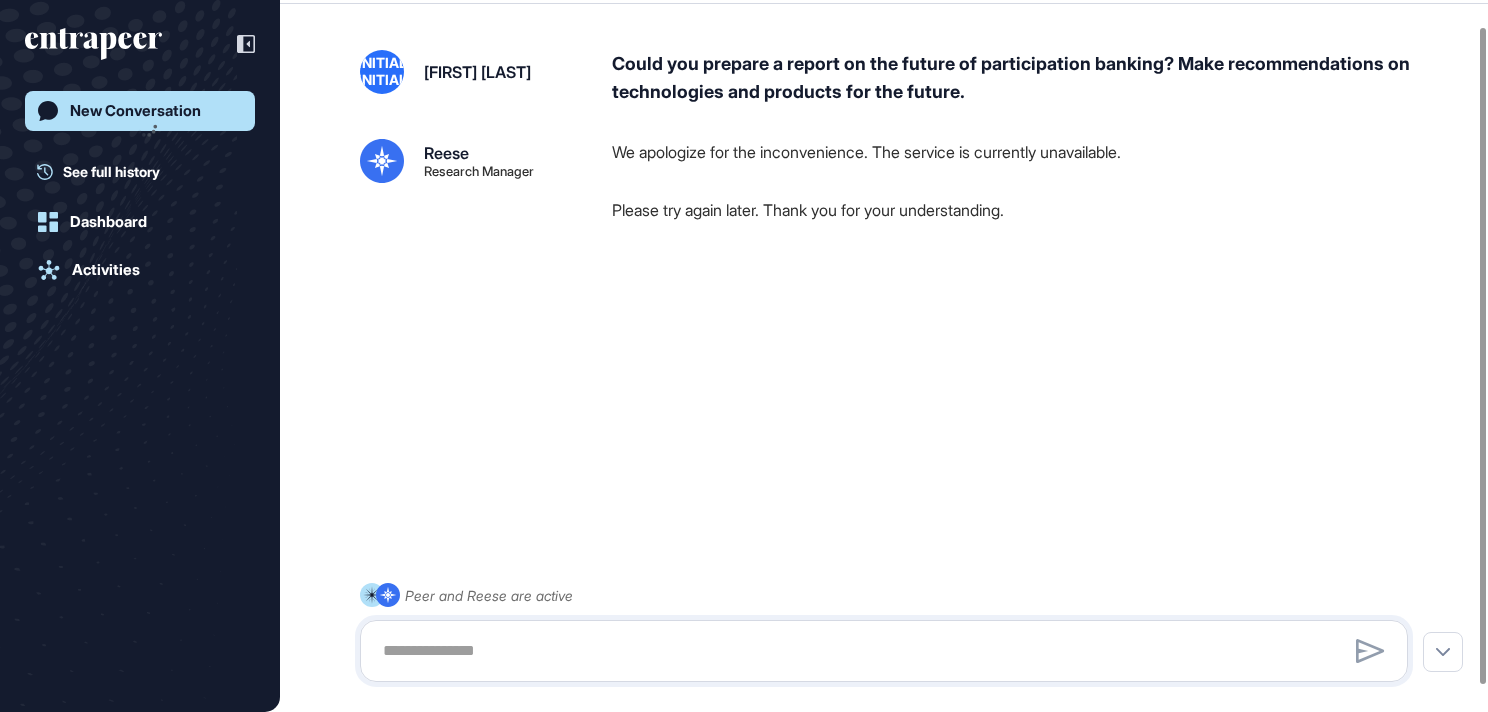 scroll, scrollTop: 56, scrollLeft: 0, axis: vertical 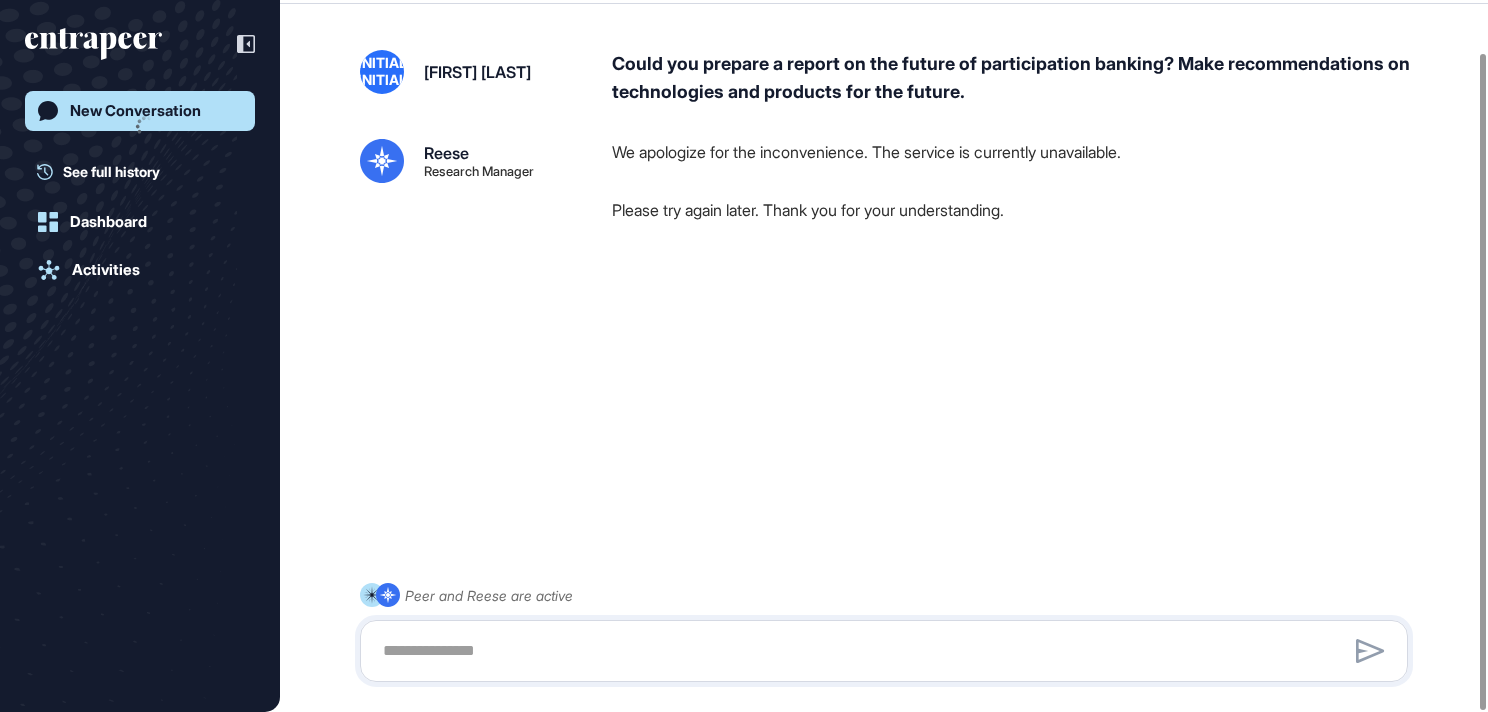 click on "We apologize for the inconvenience. The service is currently unavailable." at bounding box center [1018, 152] 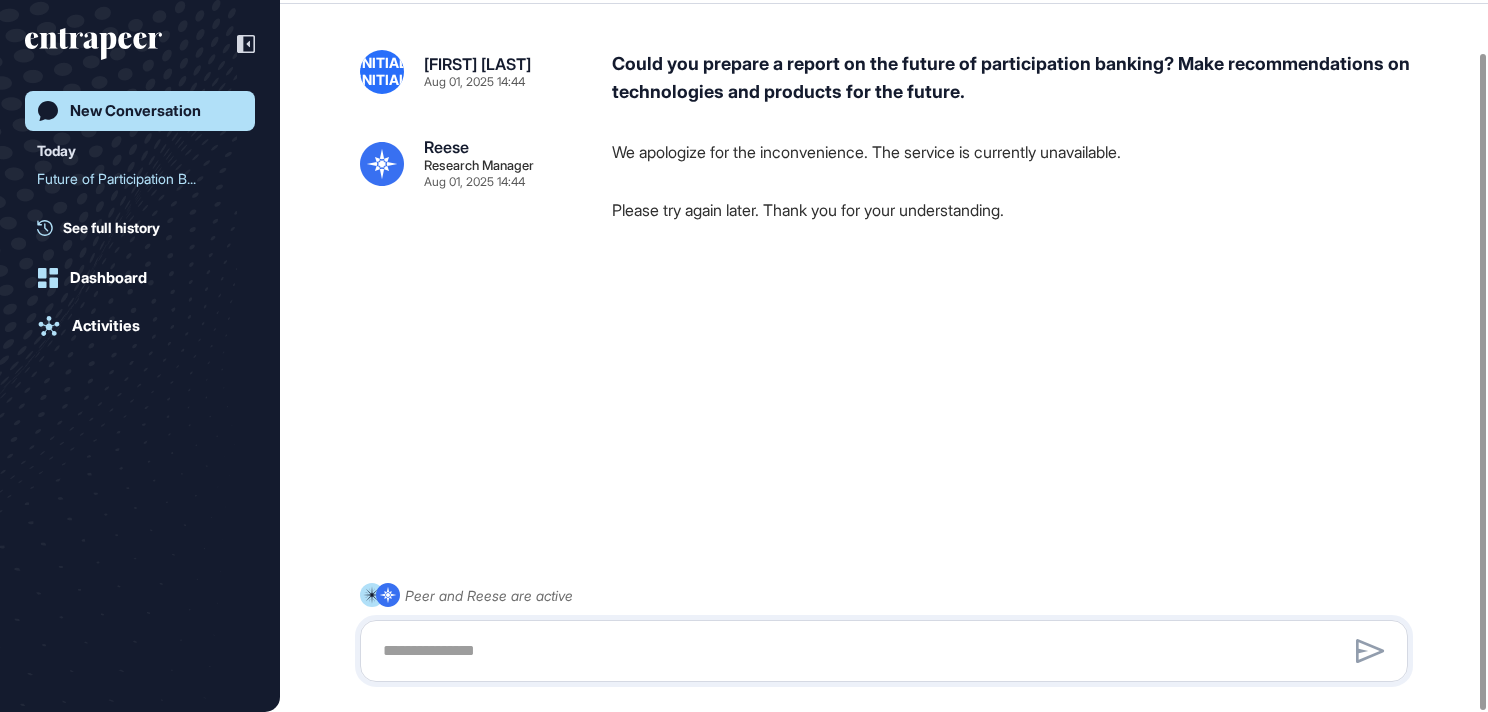 click on "We apologize for the inconvenience. The service is currently unavailable." at bounding box center [1018, 152] 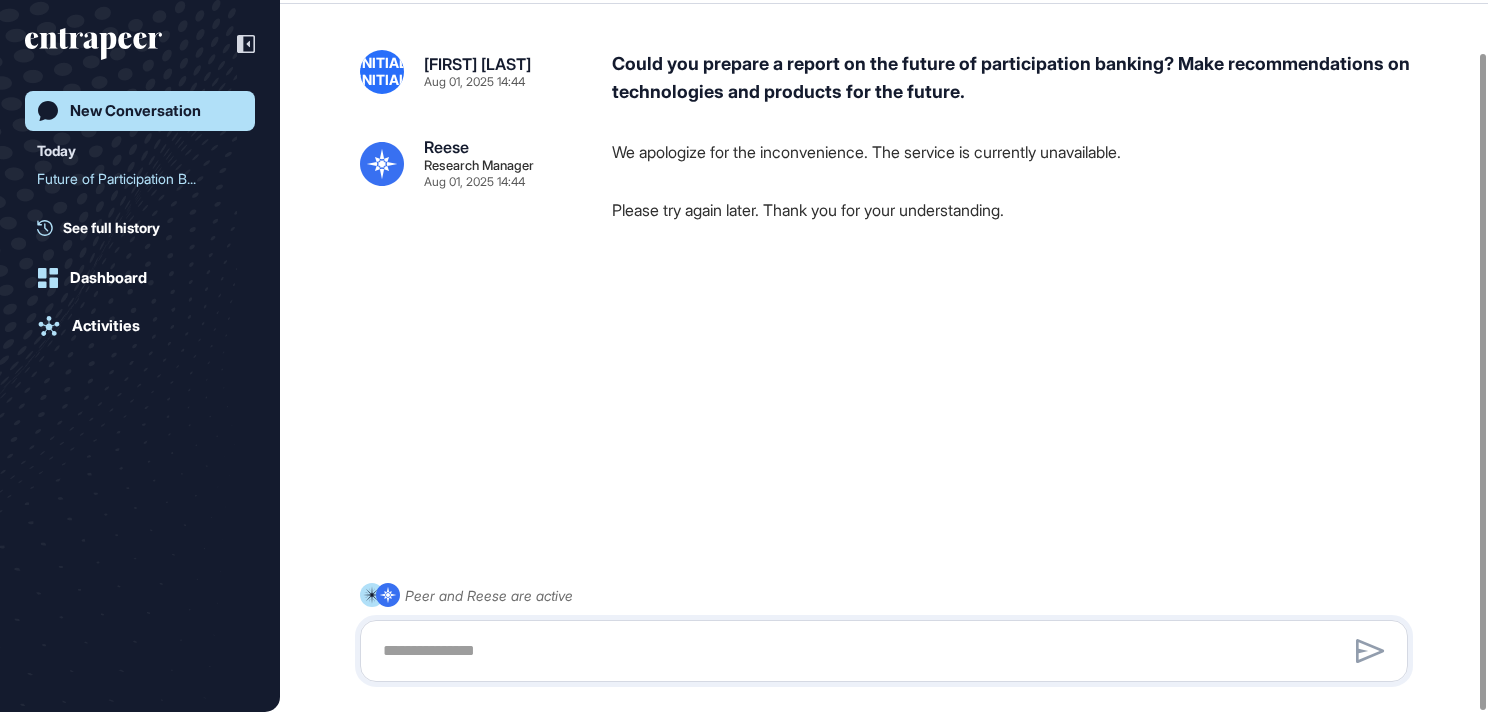 drag, startPoint x: 871, startPoint y: 153, endPoint x: 816, endPoint y: 208, distance: 77.781746 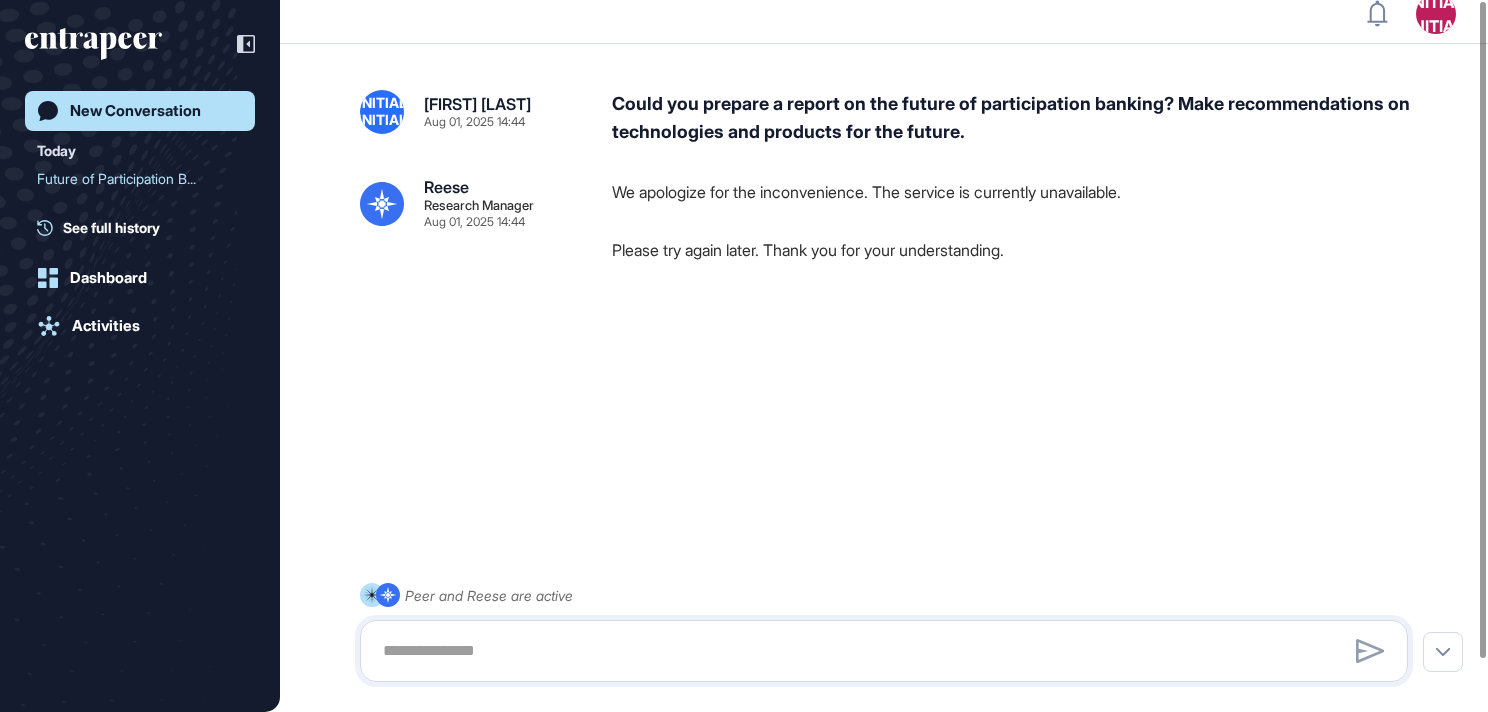 scroll, scrollTop: 0, scrollLeft: 0, axis: both 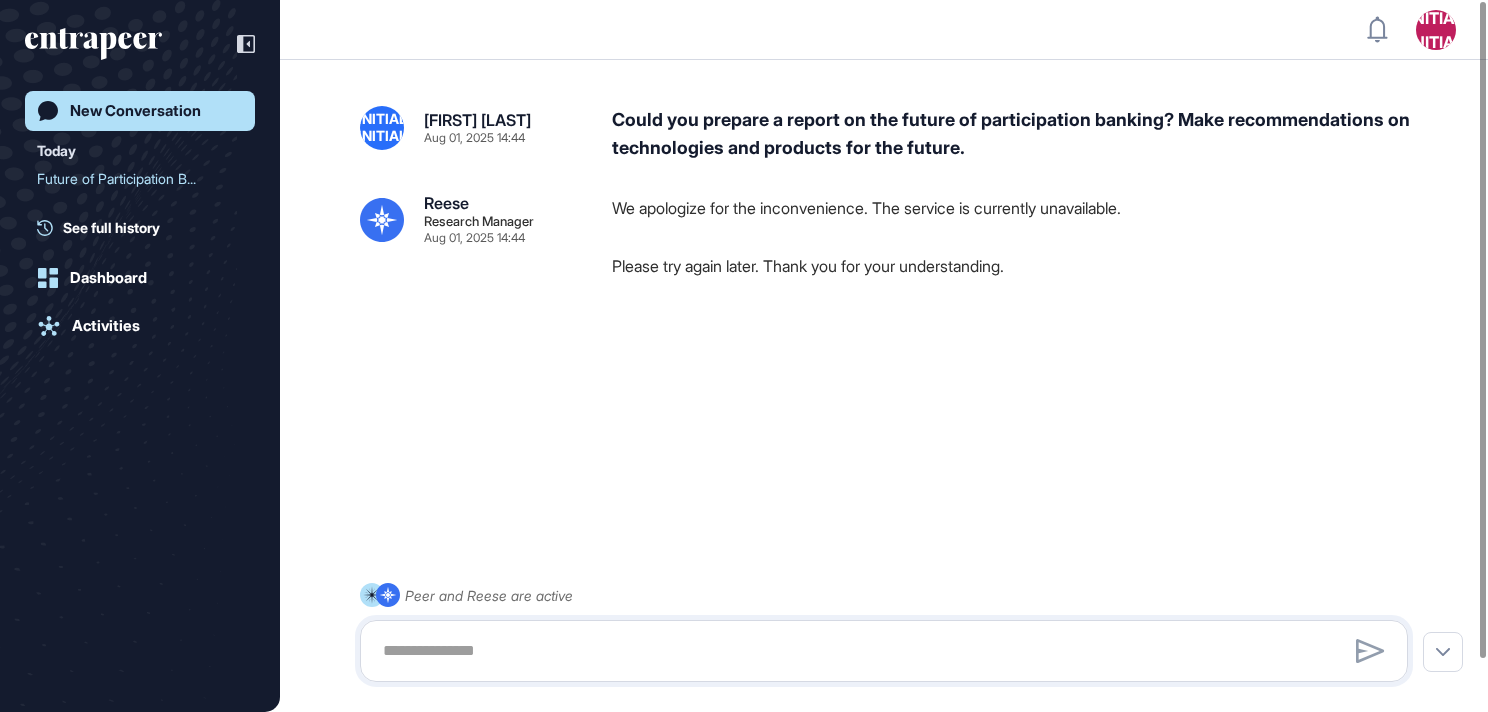 click on "Could you prepare a report on the future of participation banking? Make recommendations on technologies and products for the future." at bounding box center [1018, 135] 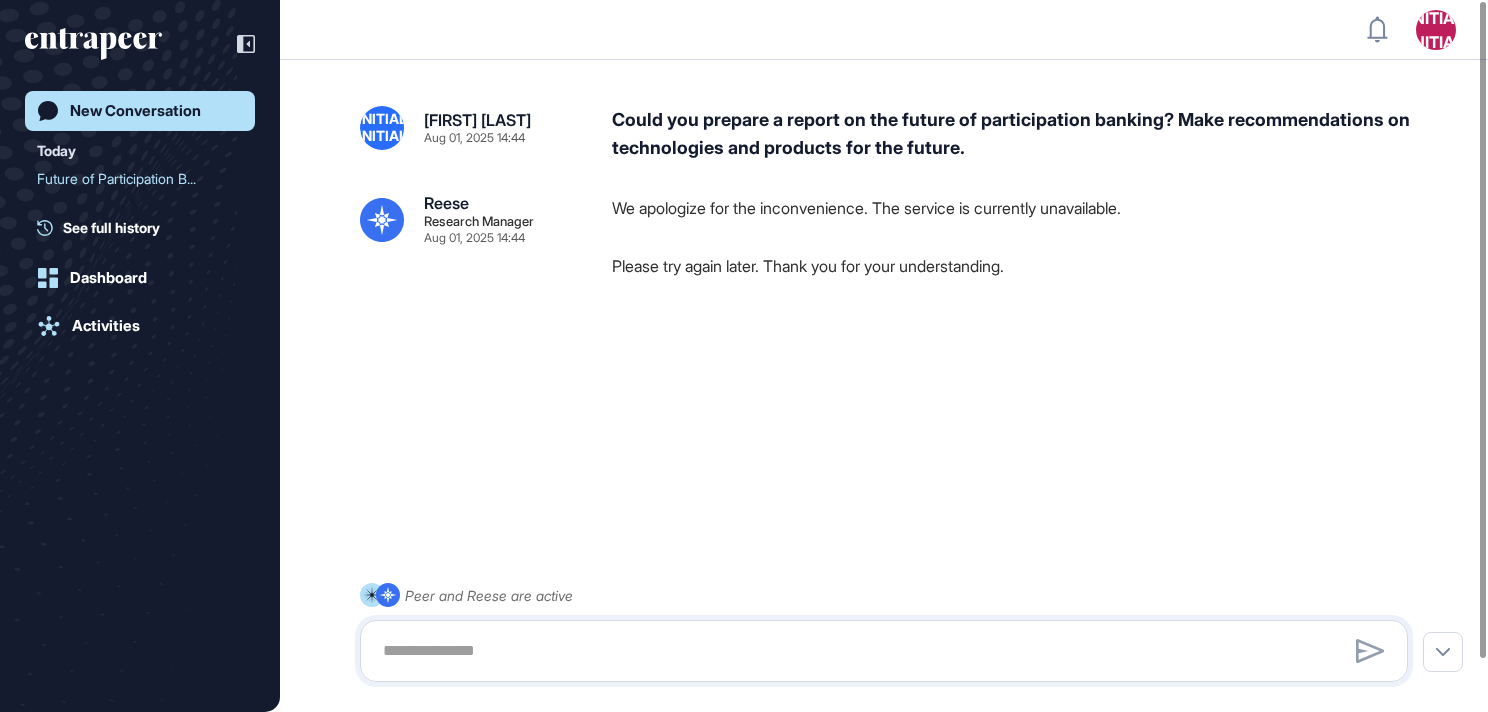 click on "New Conversation" at bounding box center (135, 111) 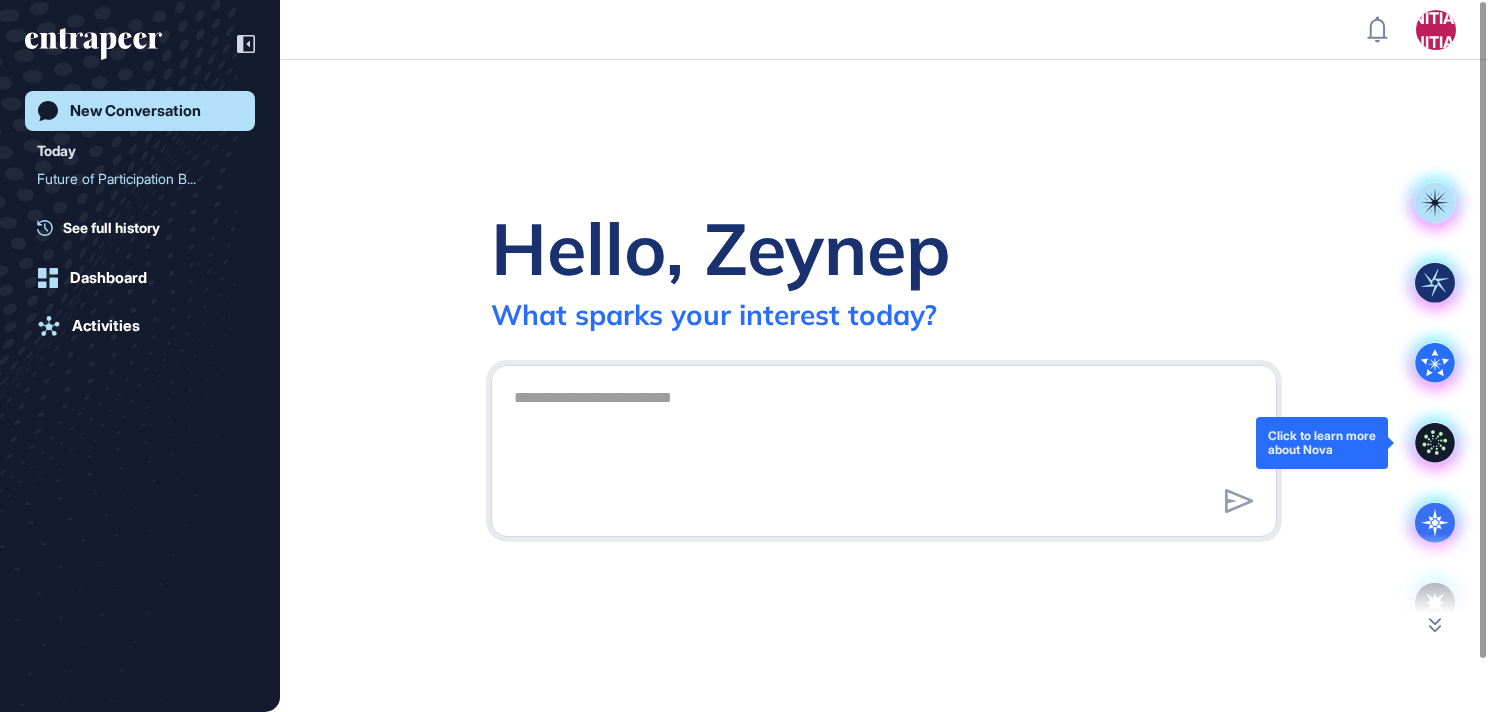 click 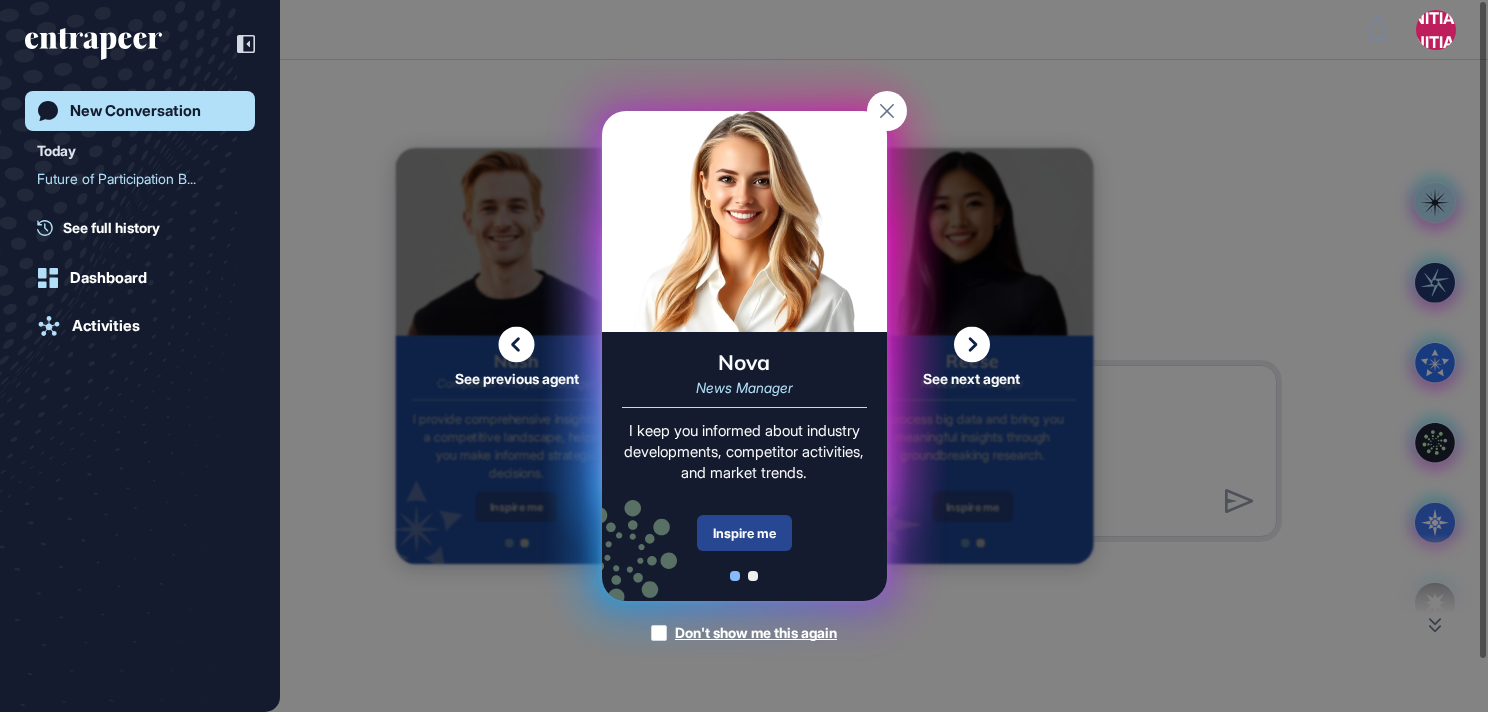 click on "Inspire me" at bounding box center [744, 533] 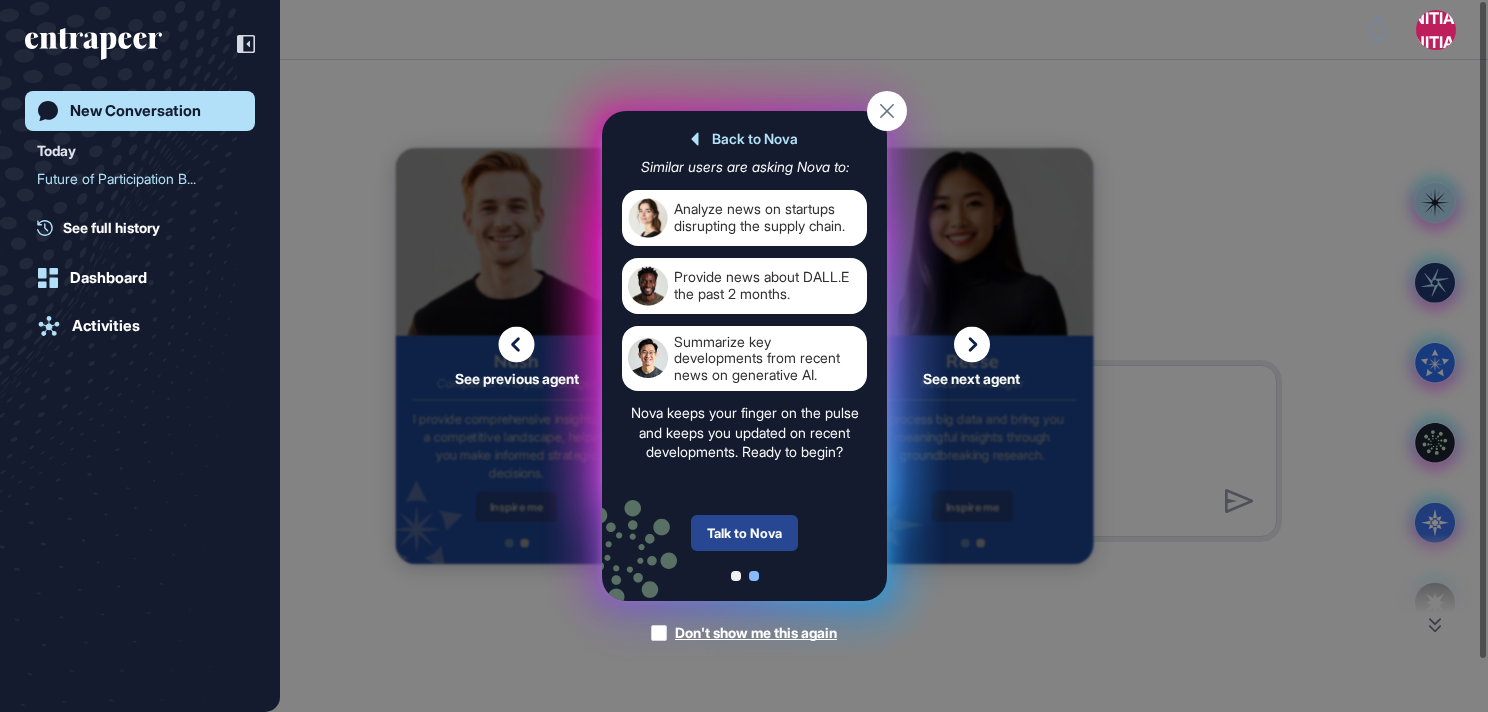 click on "Talk to Nova" at bounding box center [744, 533] 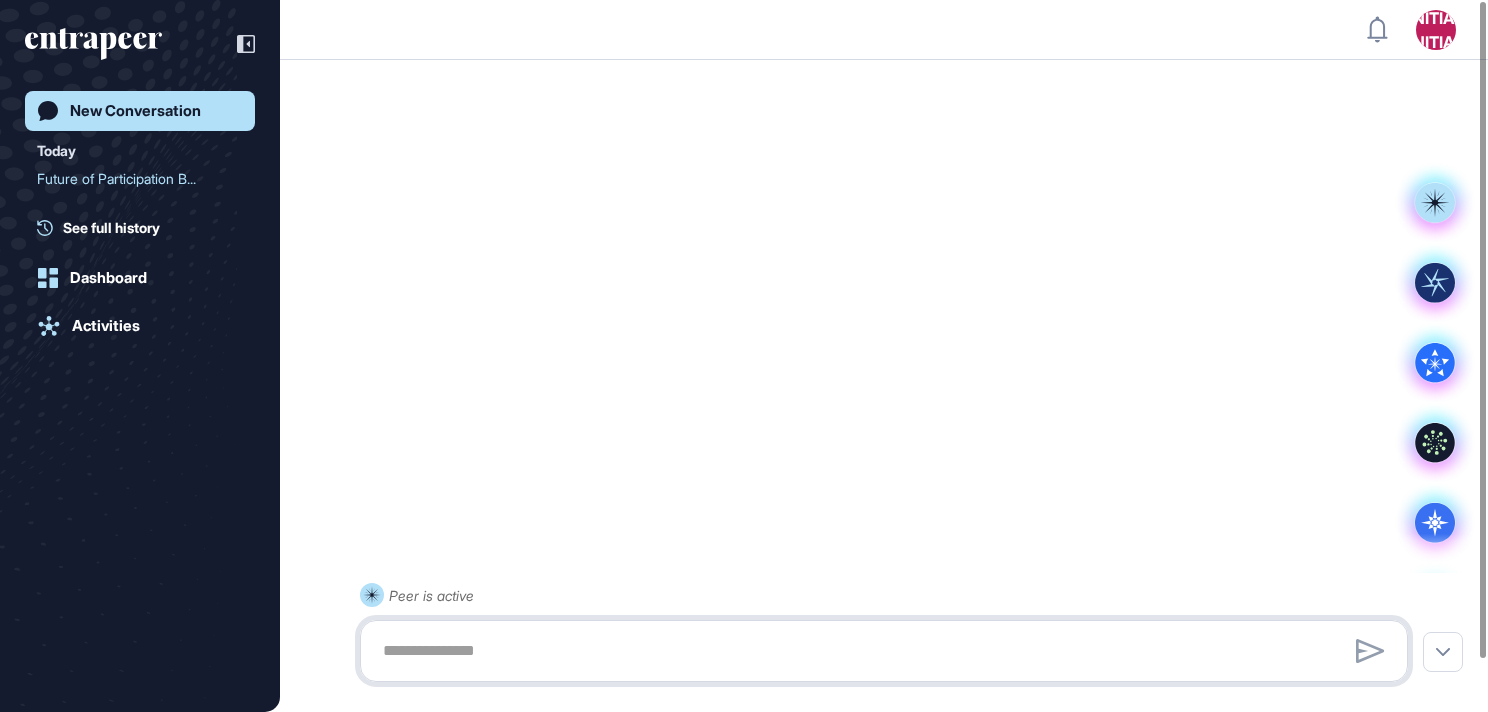 click at bounding box center (884, 651) 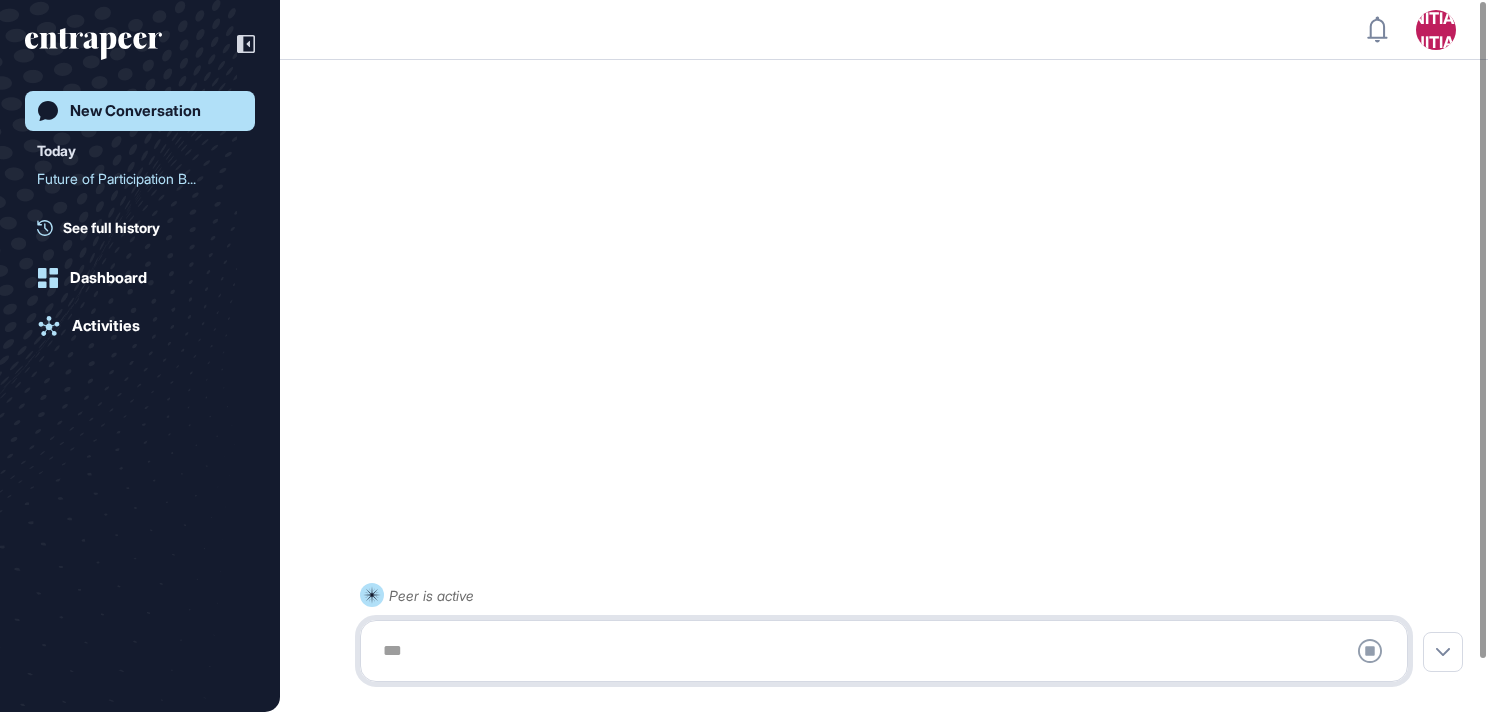 paste on "**********" 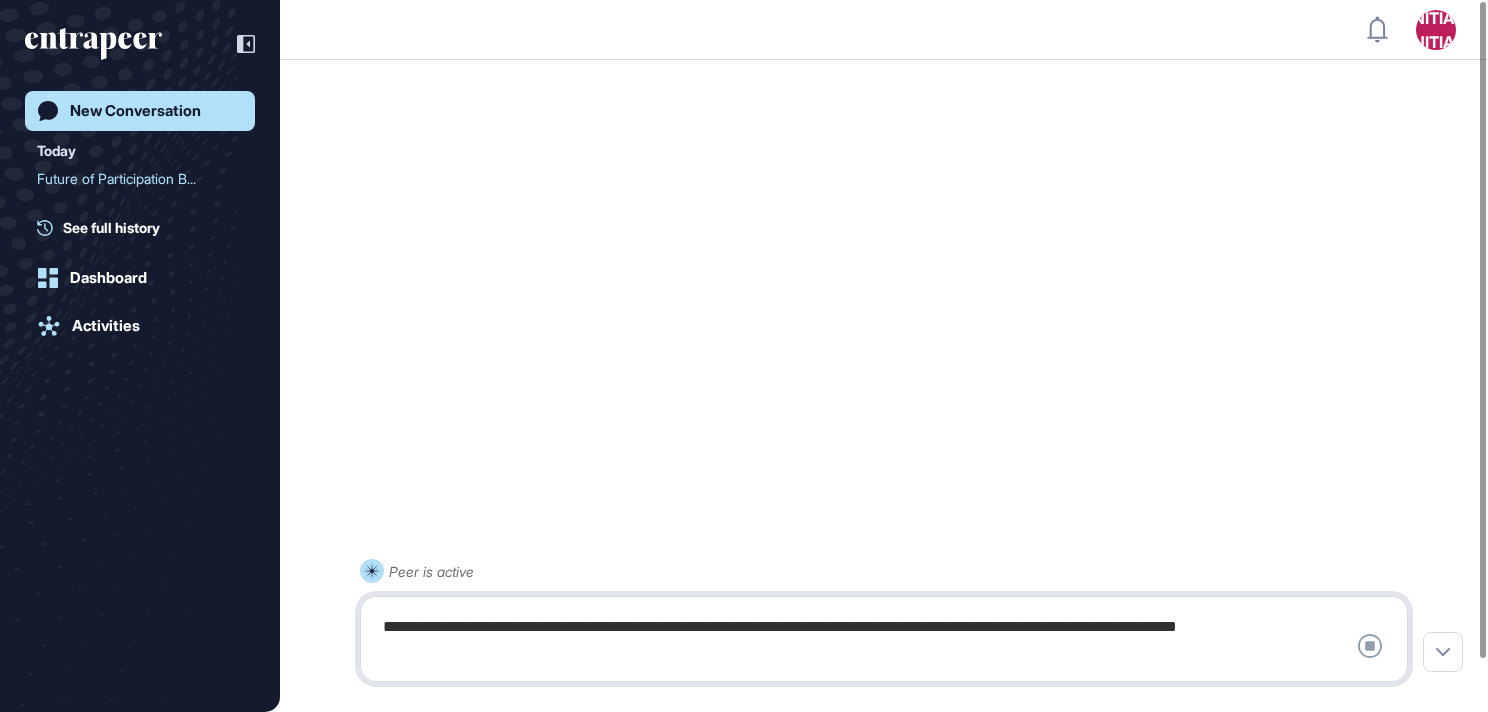 type on "**********" 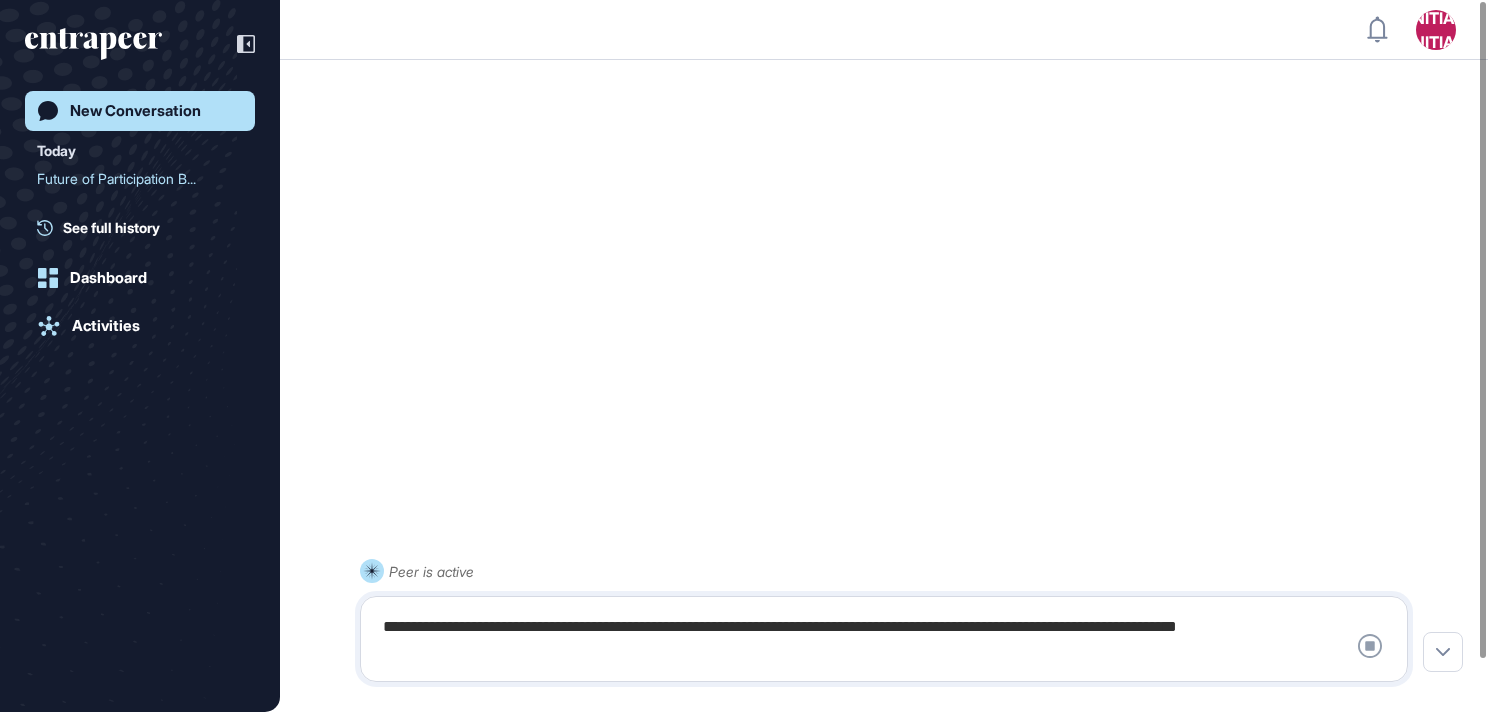 type 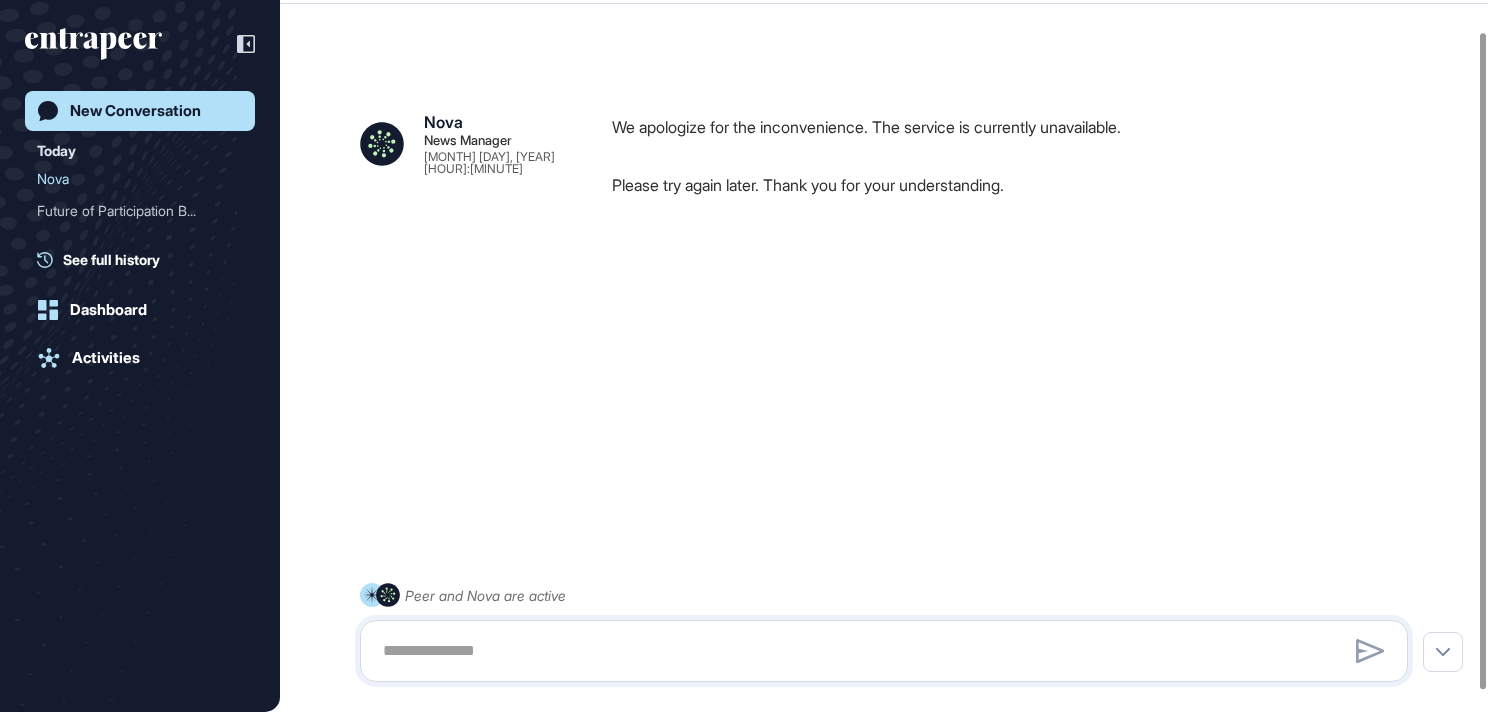 scroll, scrollTop: 0, scrollLeft: 0, axis: both 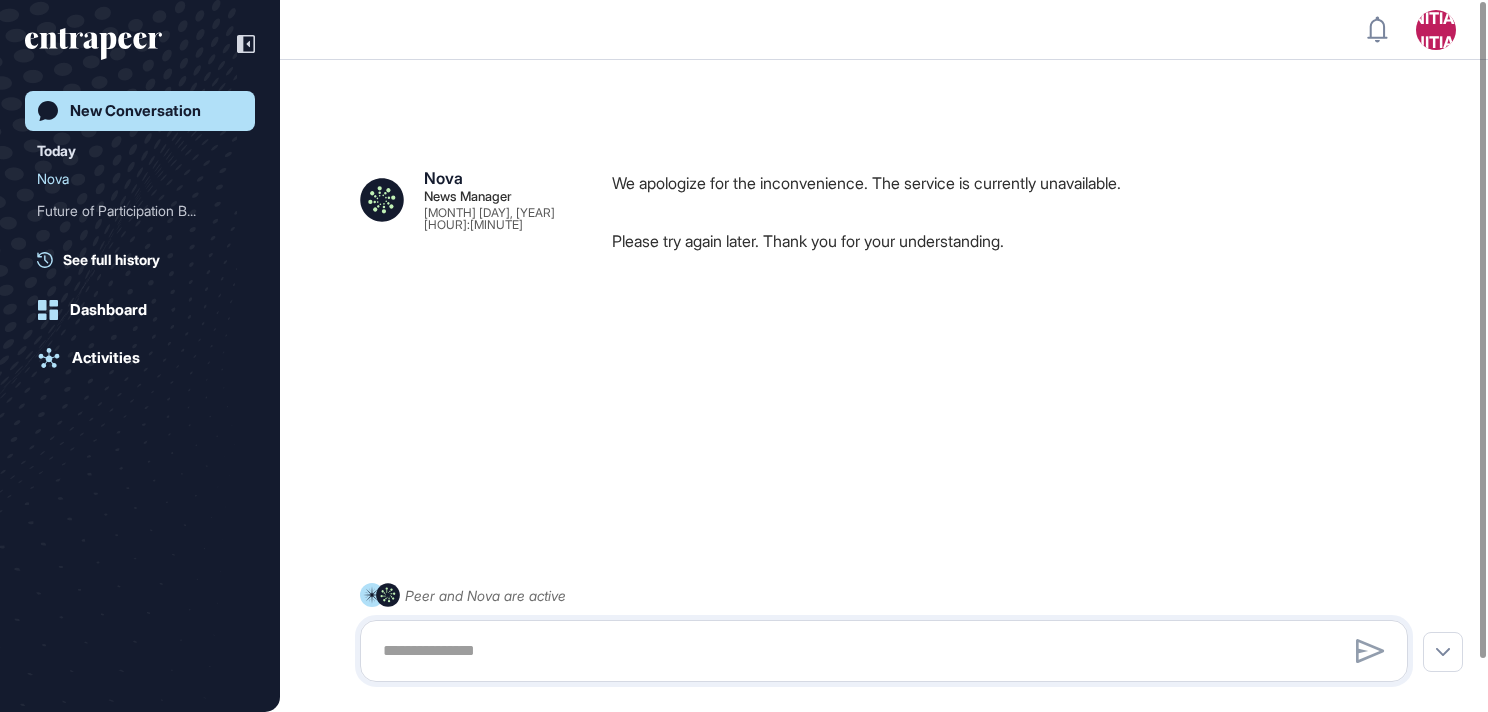 click 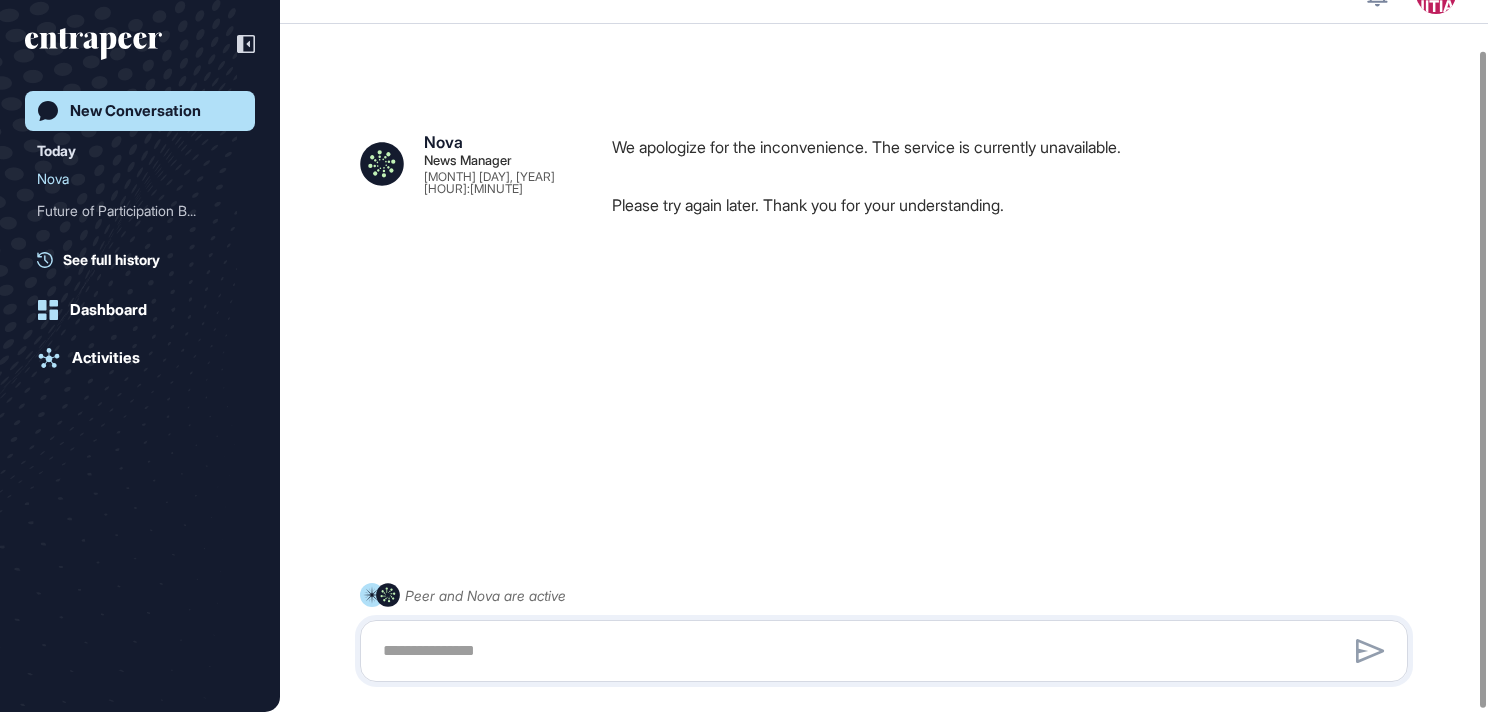 scroll, scrollTop: 56, scrollLeft: 0, axis: vertical 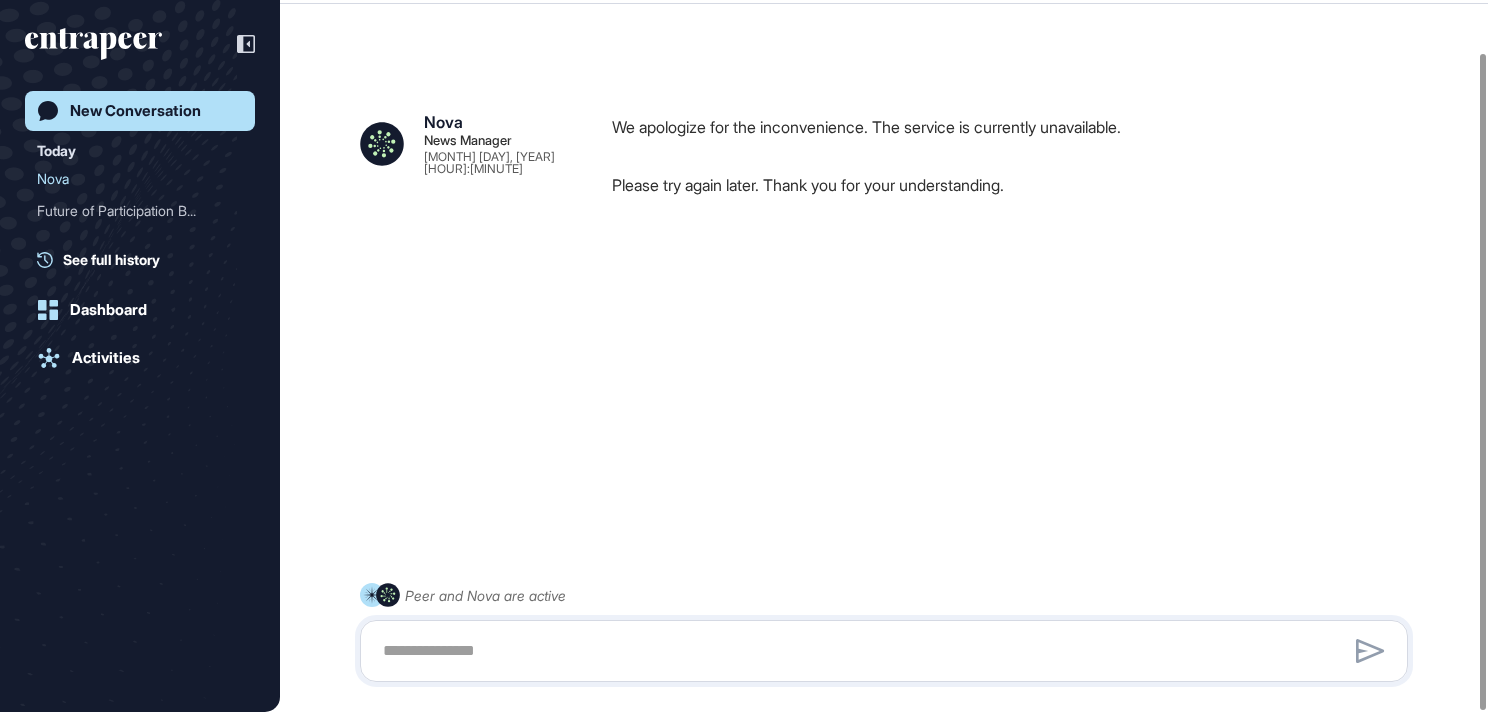 click on "New Conversation" 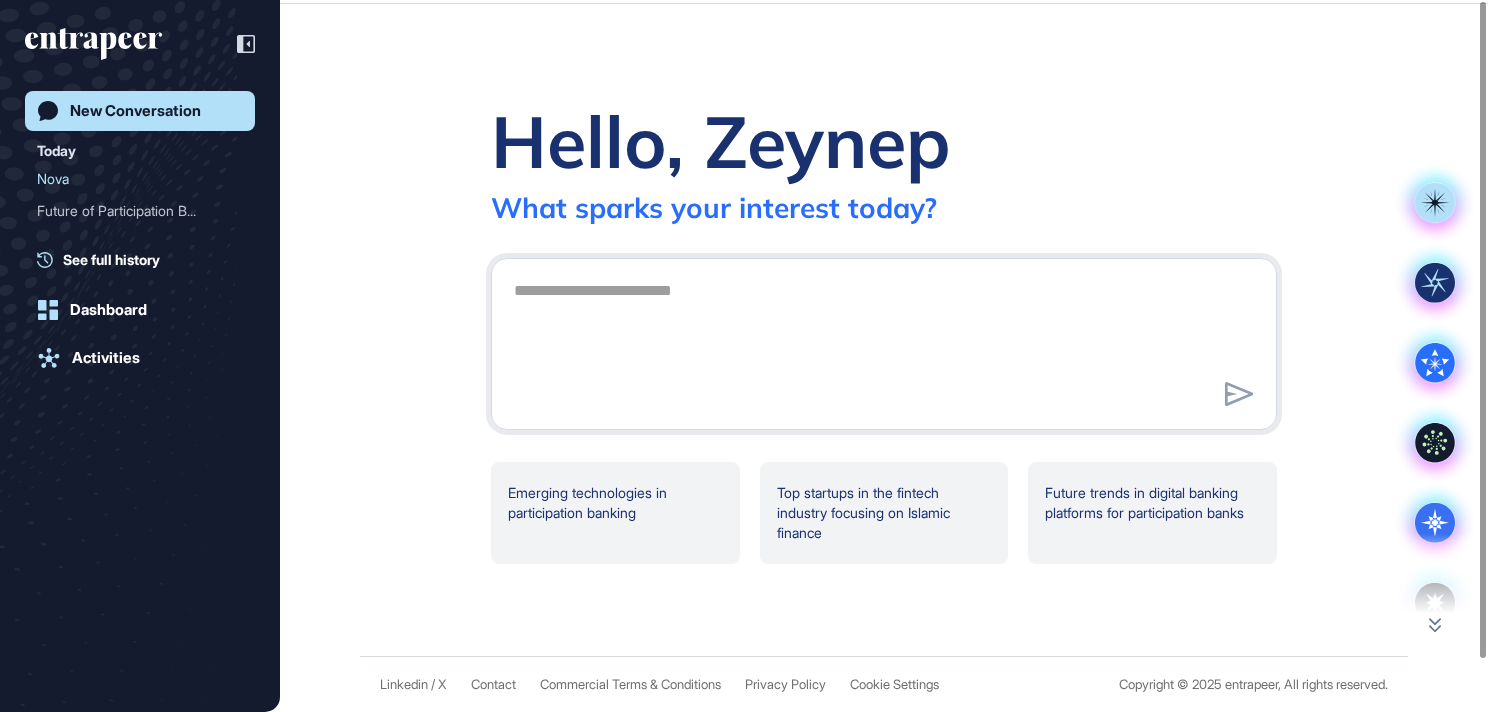 scroll, scrollTop: 0, scrollLeft: 0, axis: both 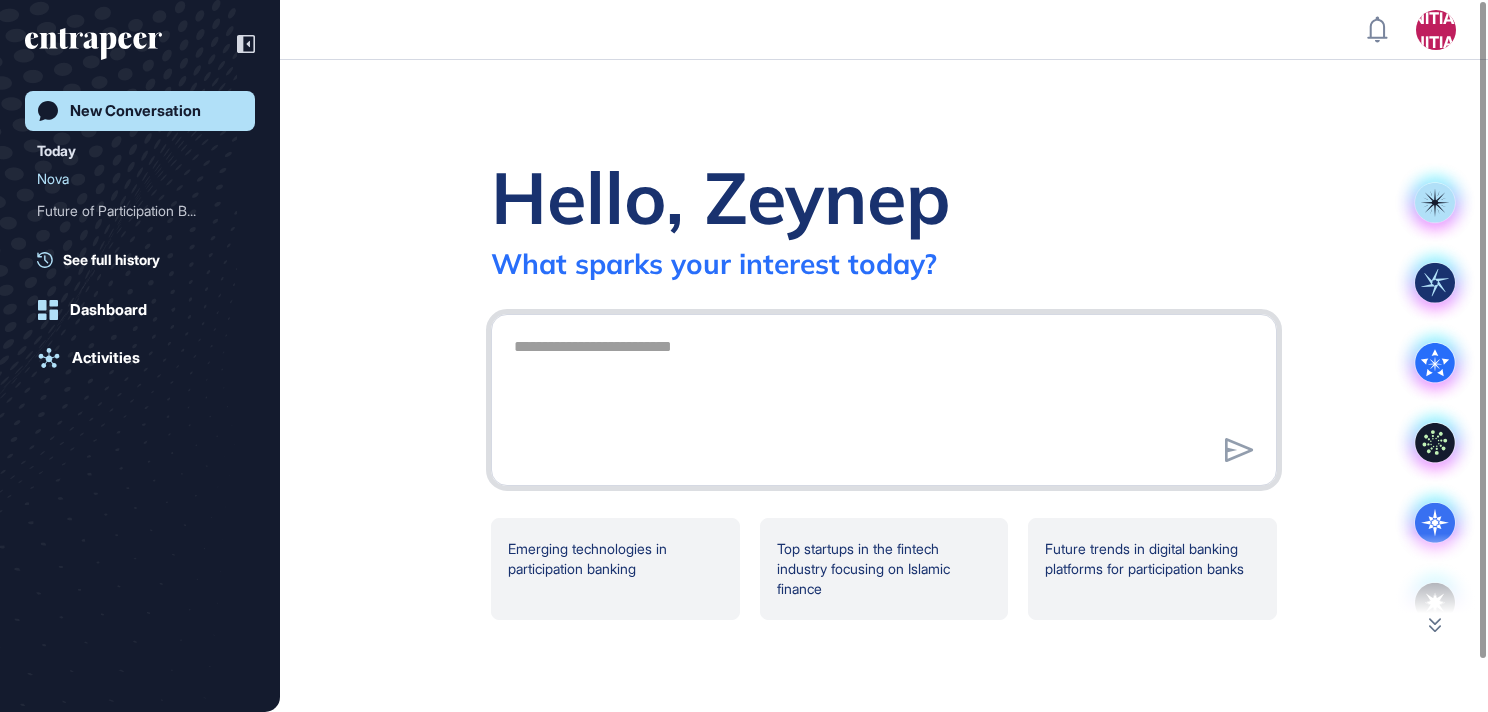 click at bounding box center [884, 397] 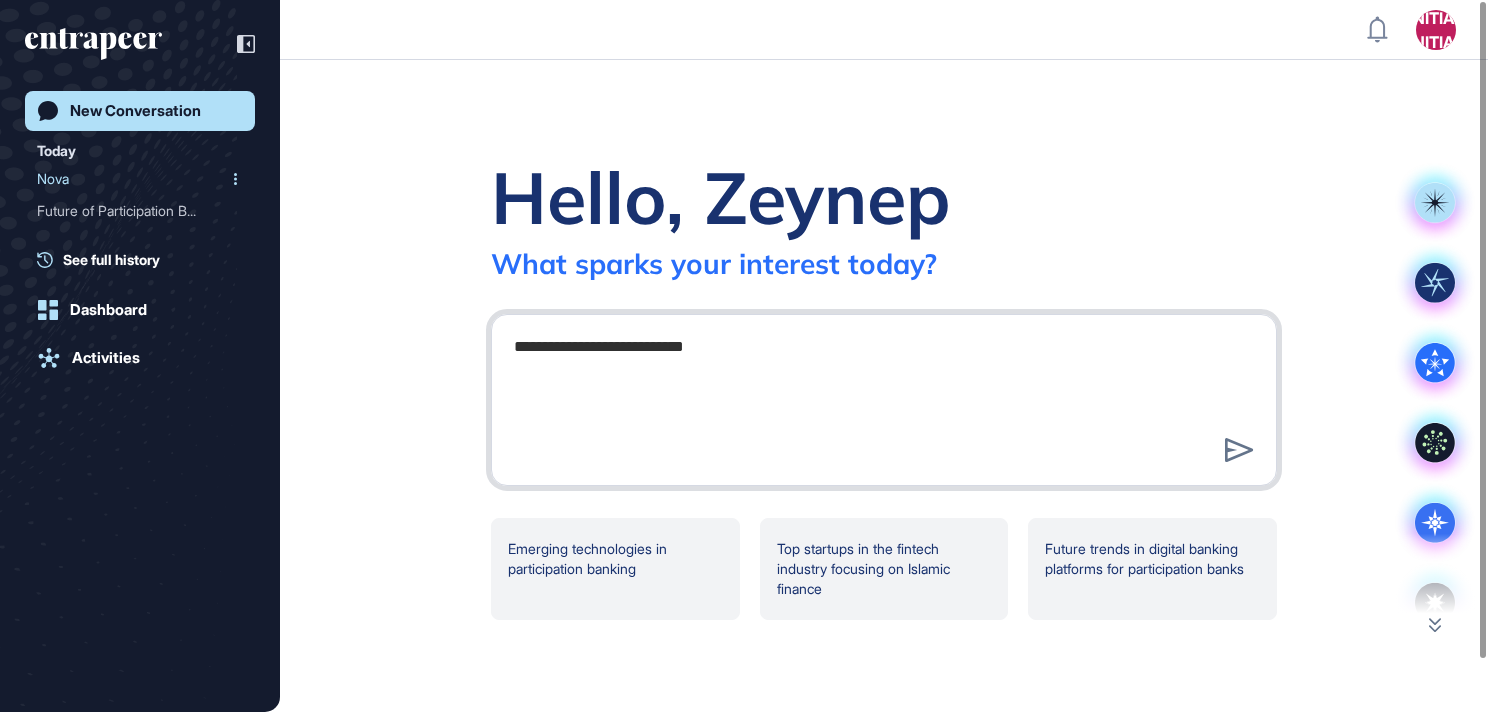 type on "**********" 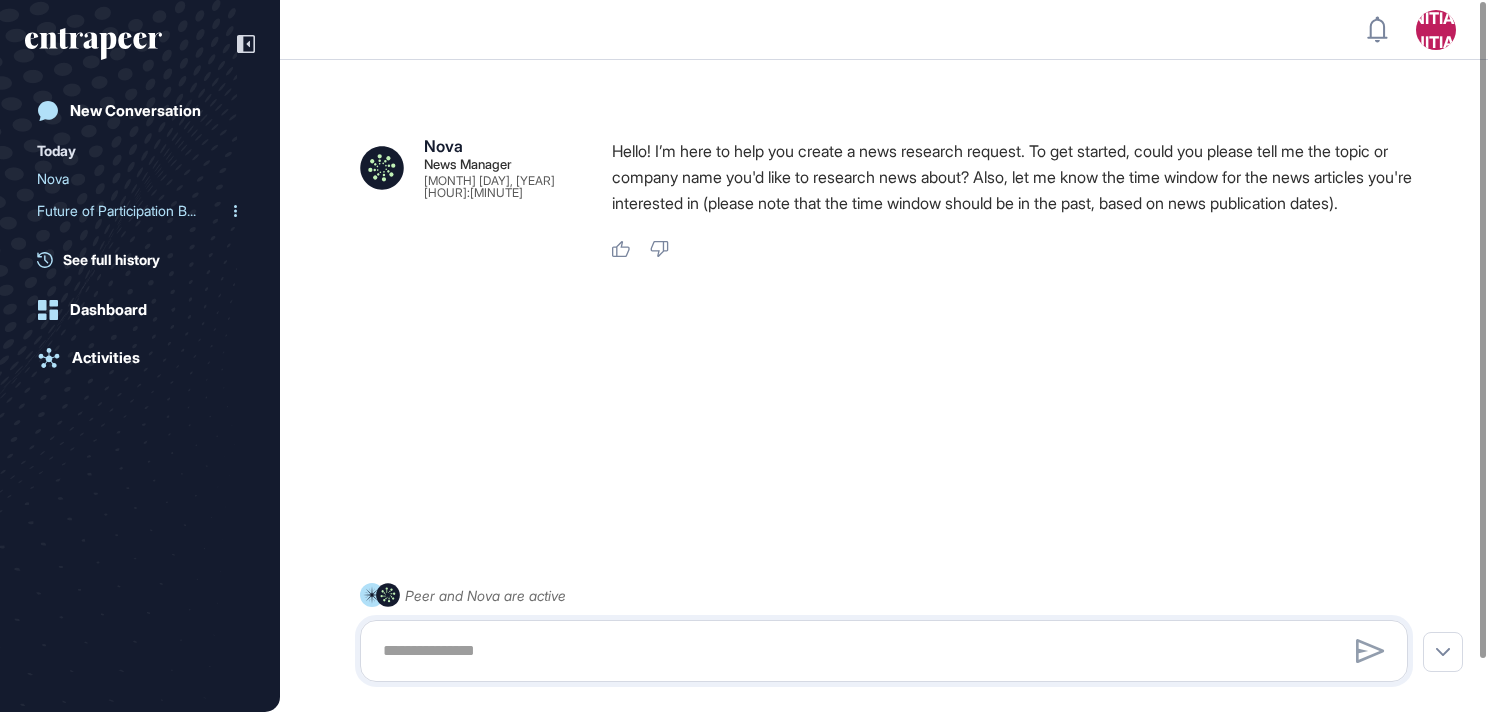 click on "Future of Participation B..." at bounding box center (132, 211) 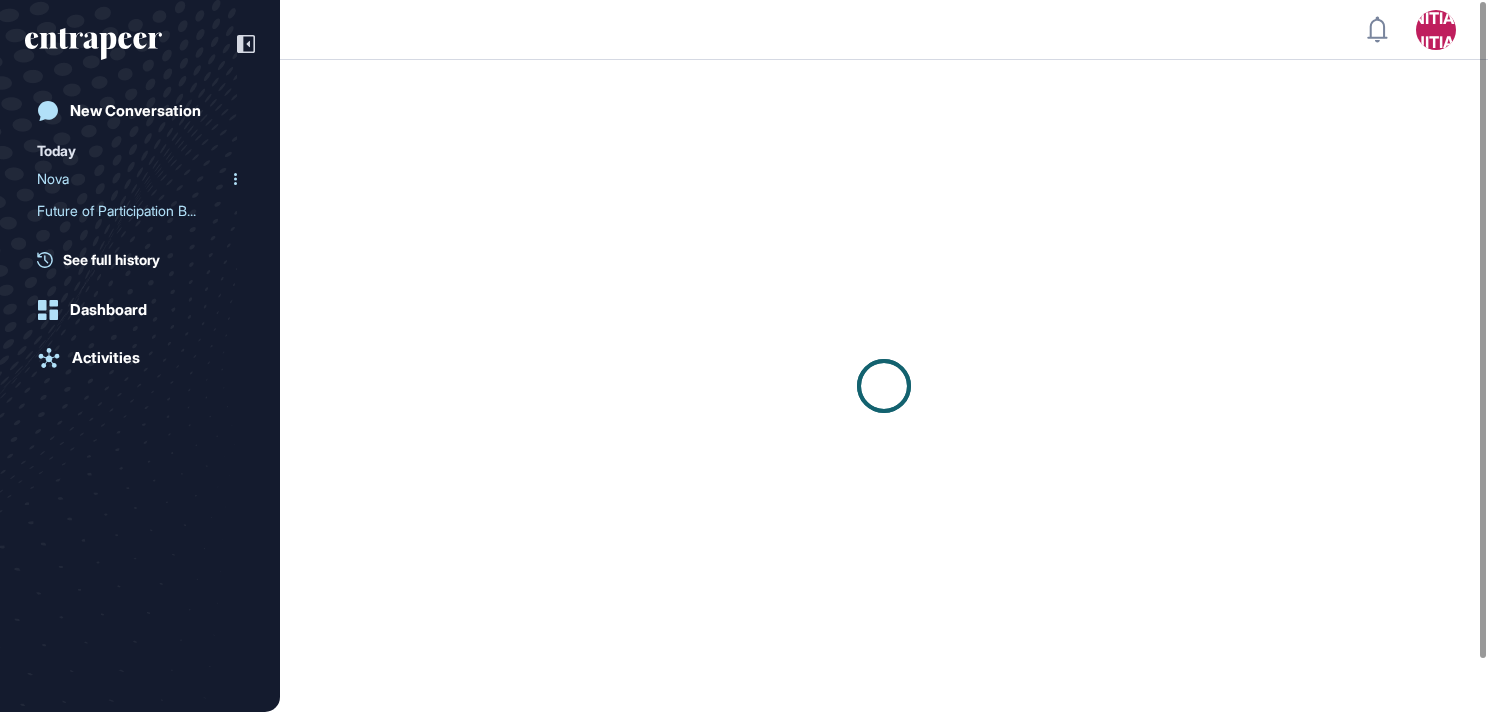 click on "Nova" at bounding box center [132, 179] 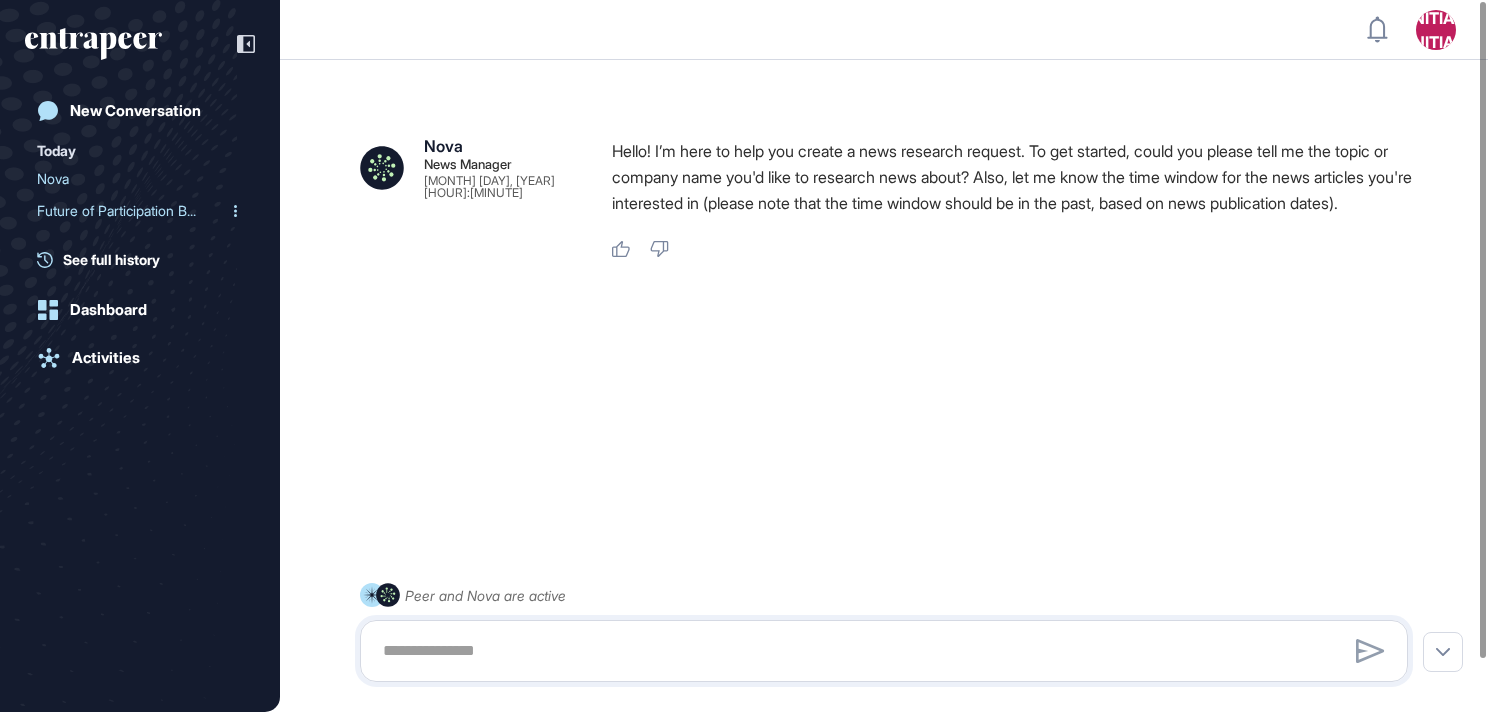 click on "Future of Participation B..." at bounding box center (132, 211) 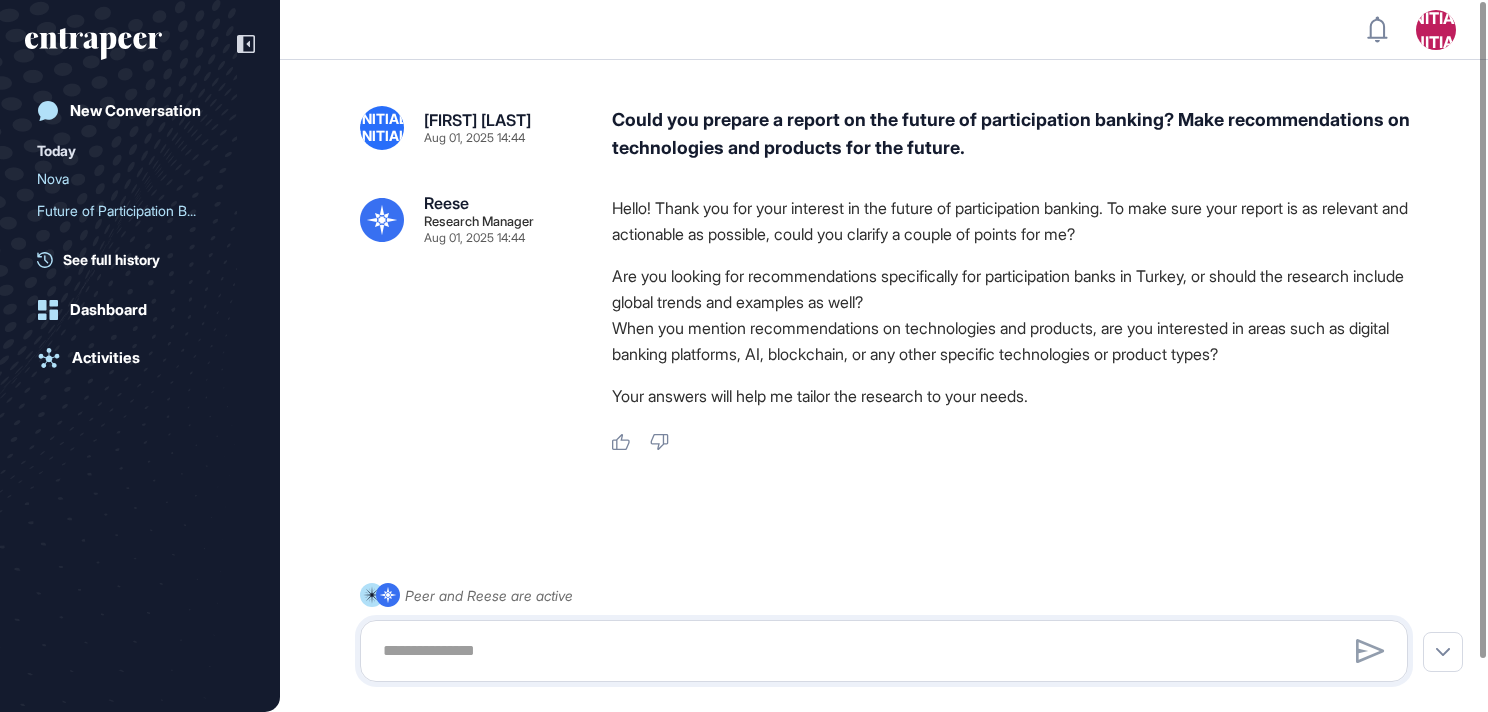 click on "Could you prepare a report on the future of participation banking? Make recommendations on technologies and products for the future." at bounding box center (1018, 135) 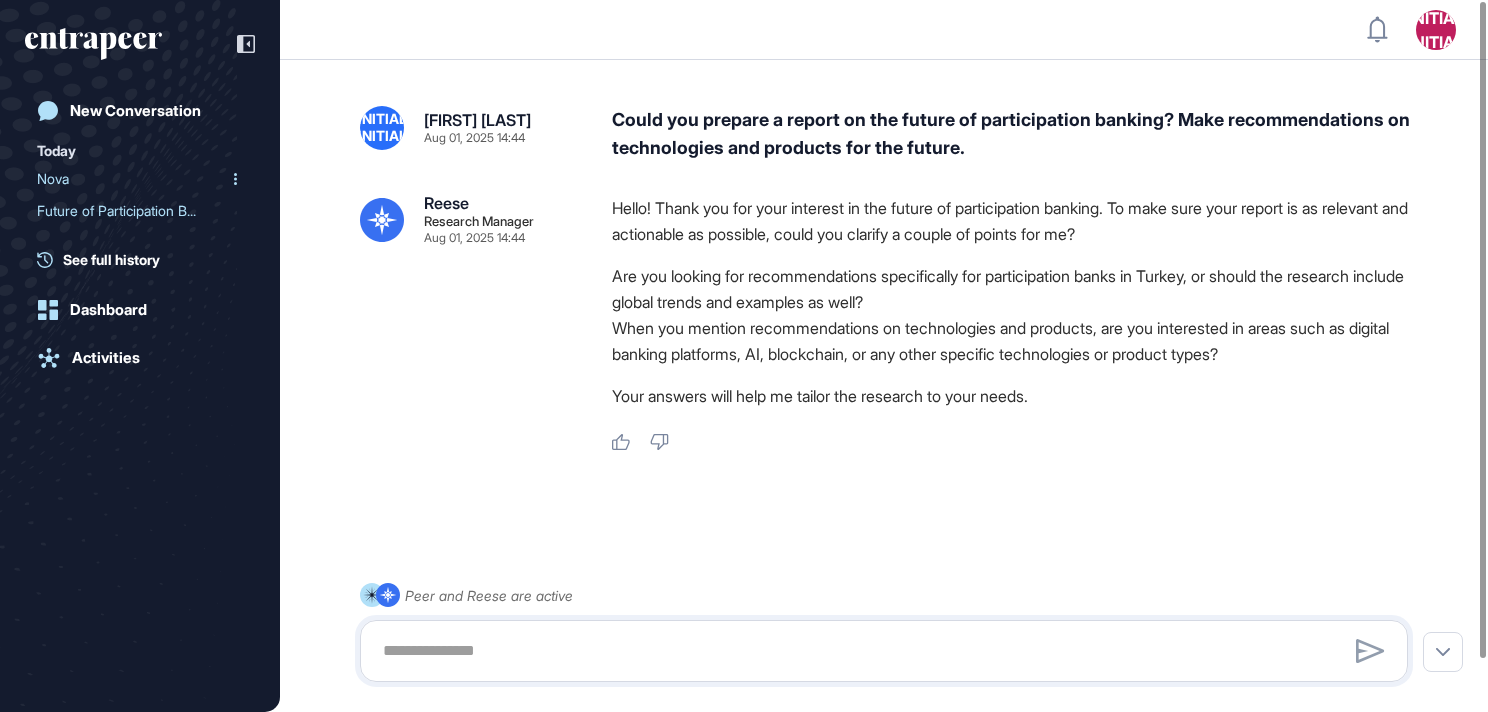 click on "Nova" at bounding box center (132, 179) 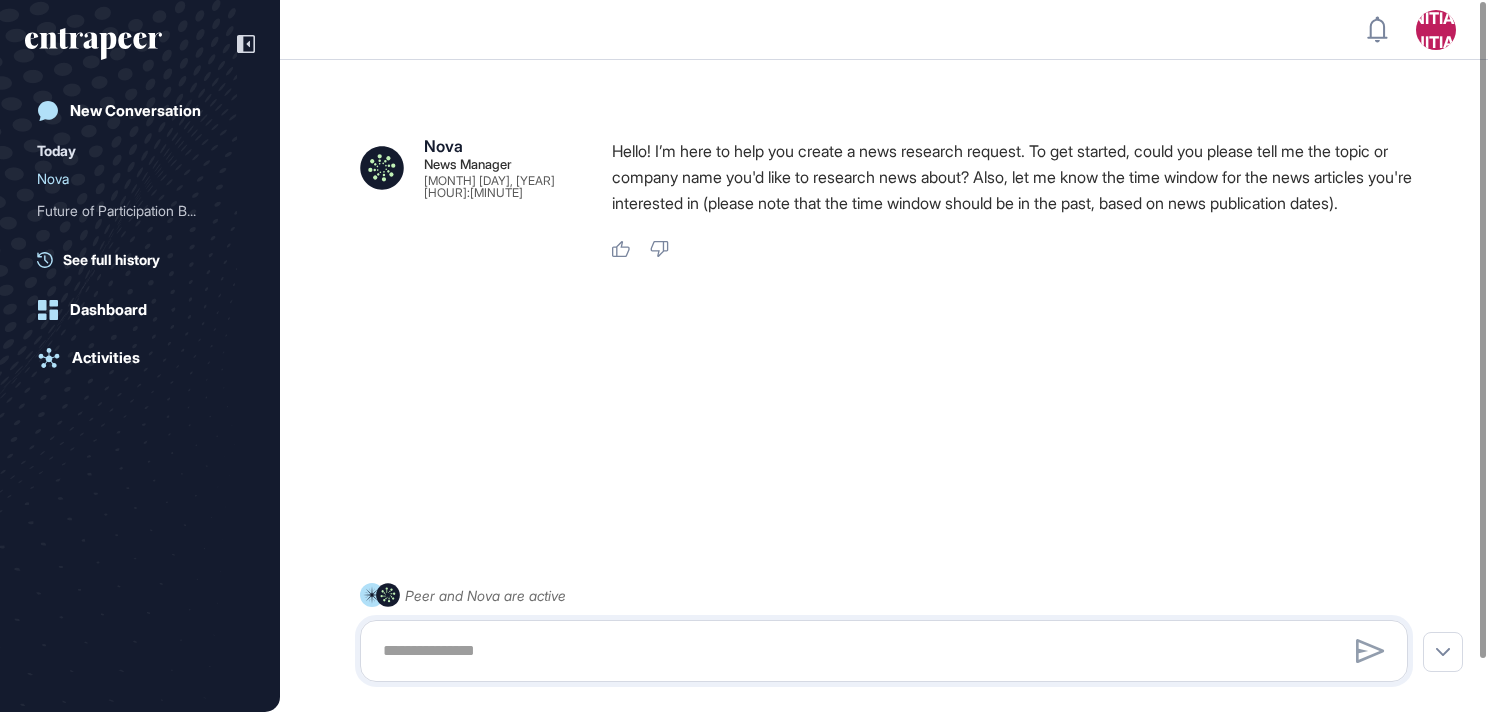click on "Peer and Nova are active" at bounding box center (884, 632) 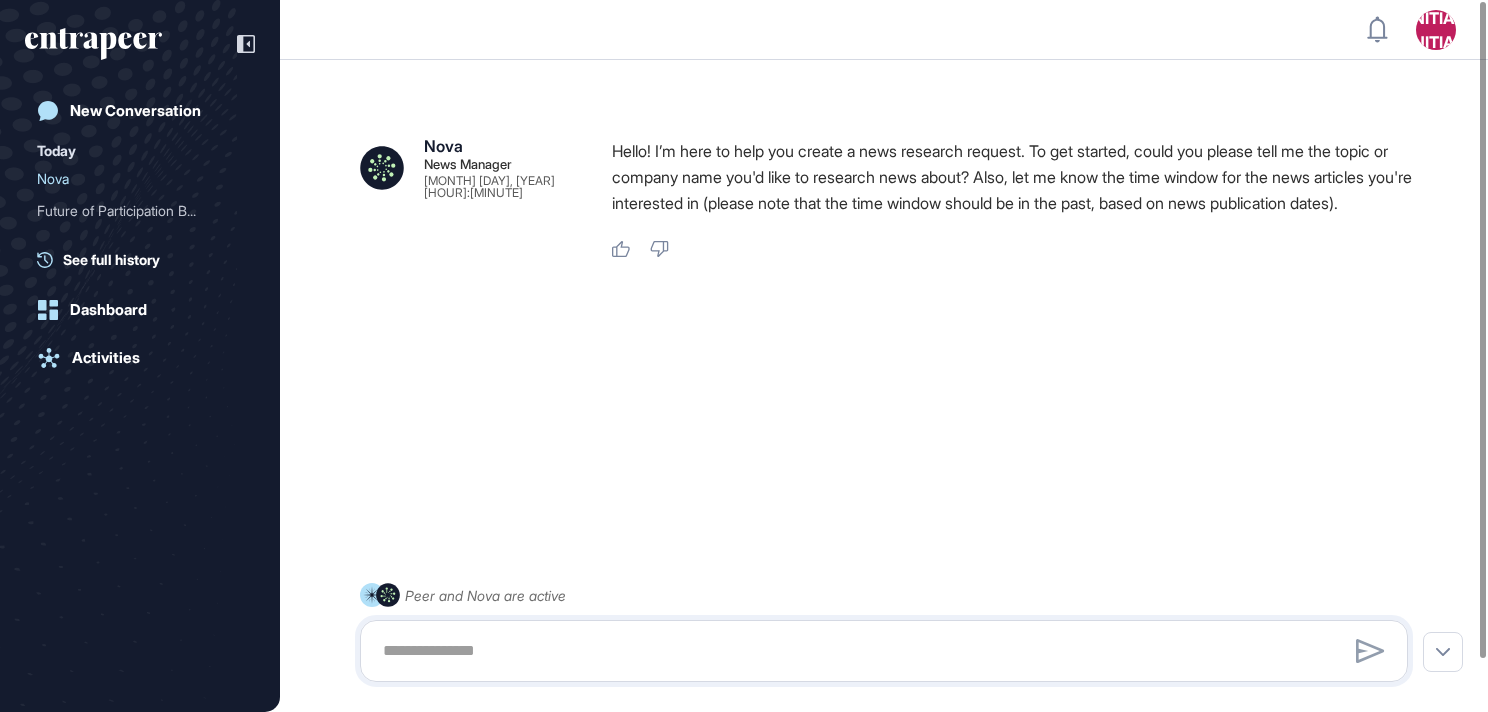 click at bounding box center [884, 651] 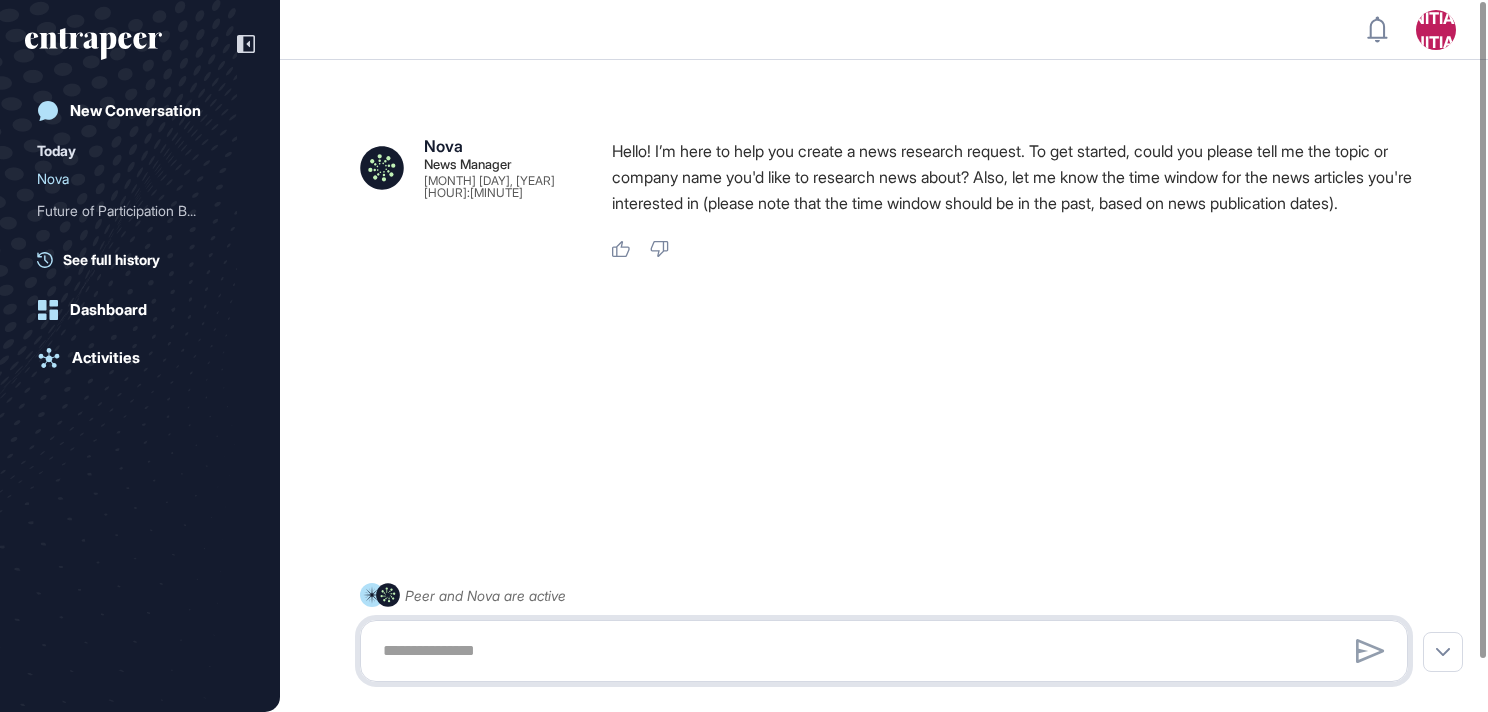 click at bounding box center (884, 651) 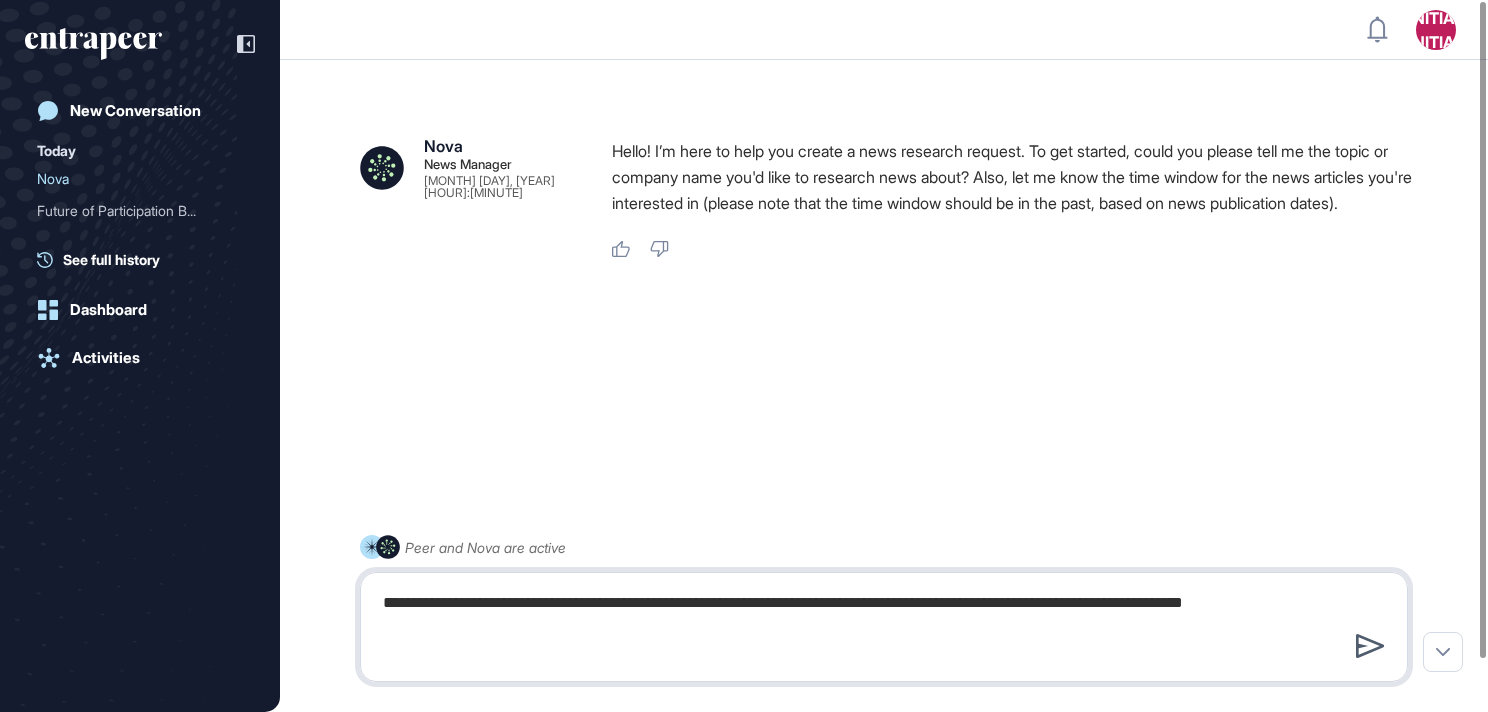 type on "**********" 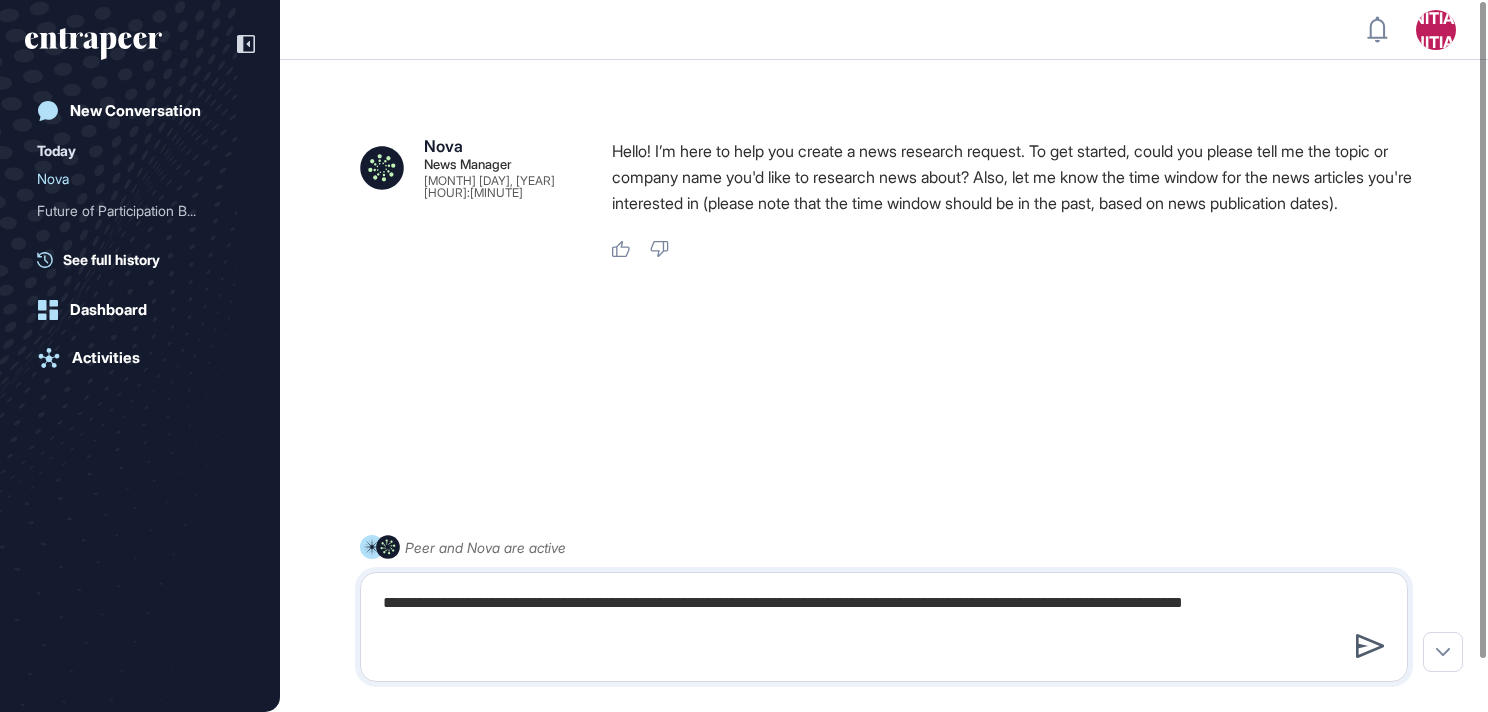 click 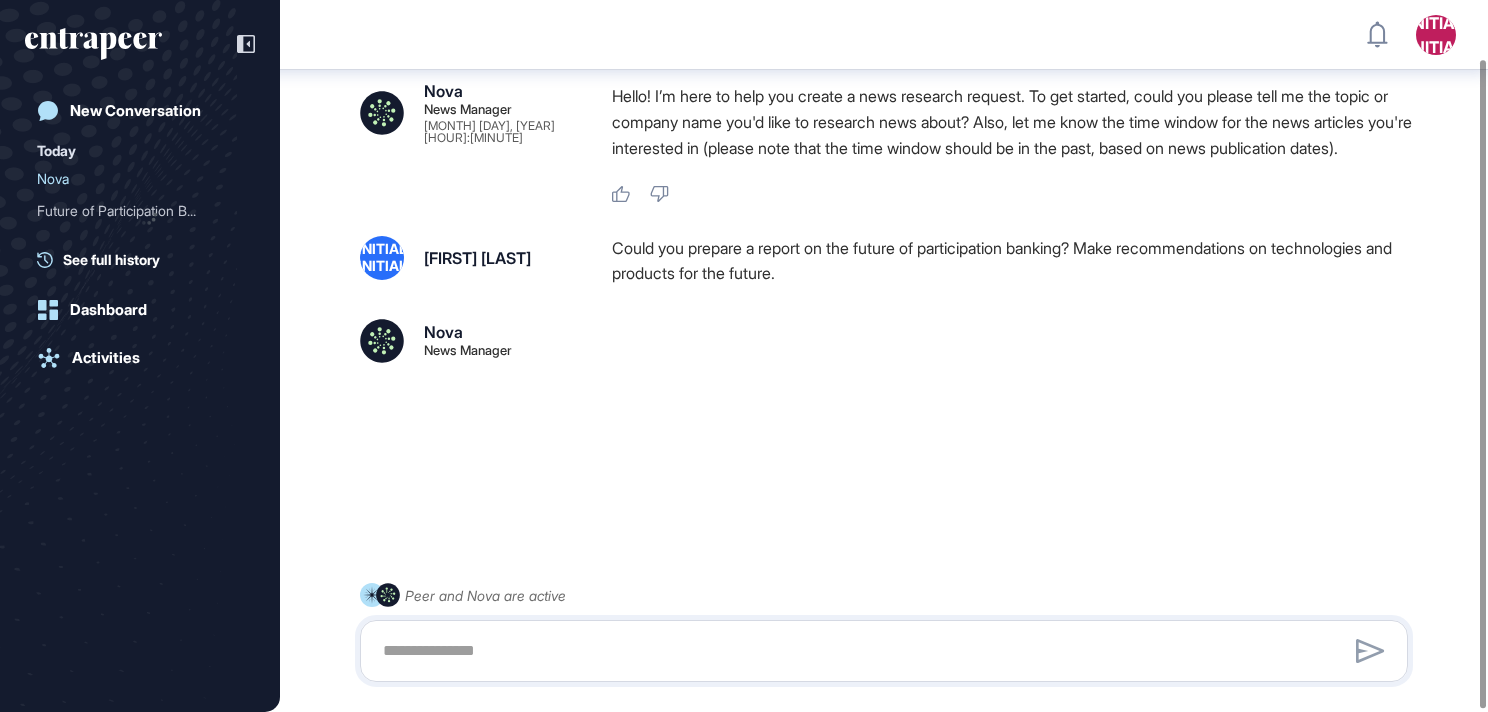 scroll, scrollTop: 66, scrollLeft: 0, axis: vertical 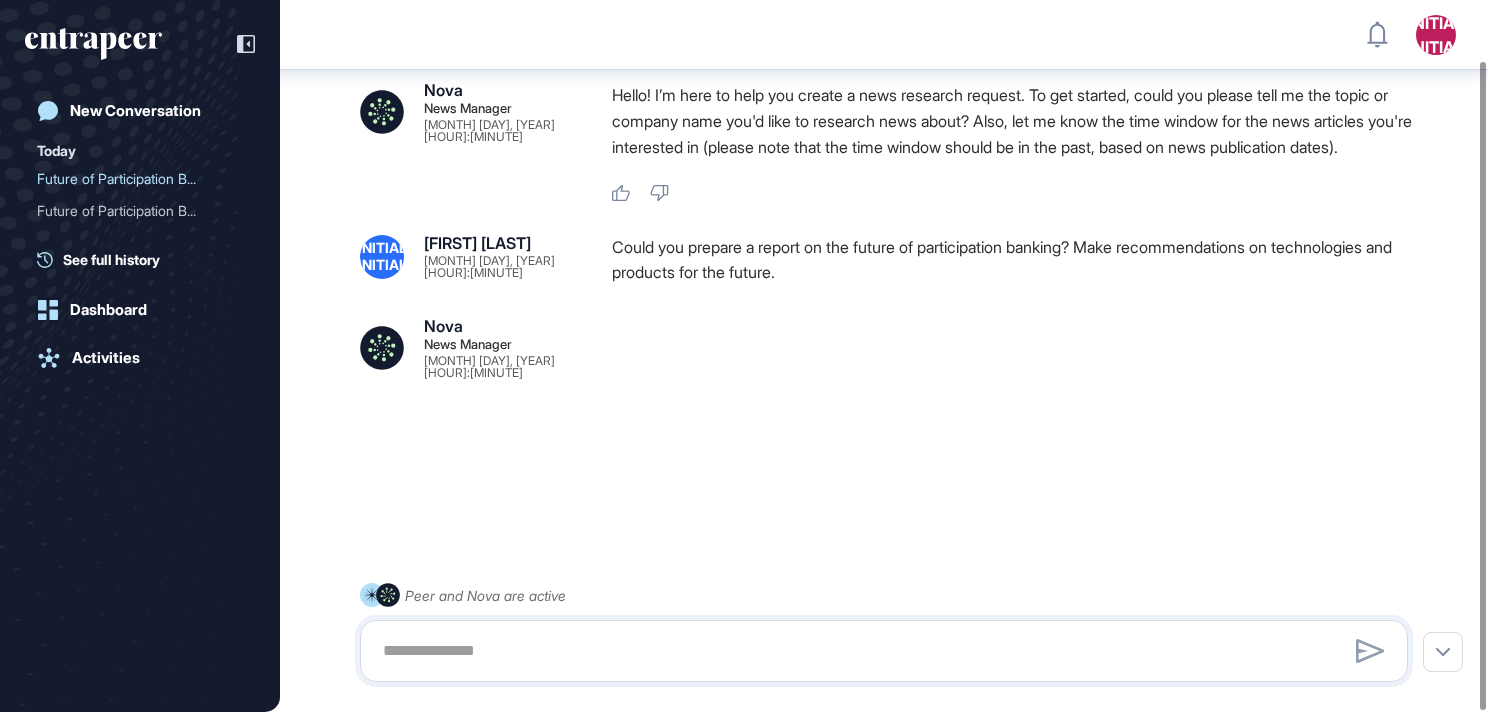 click 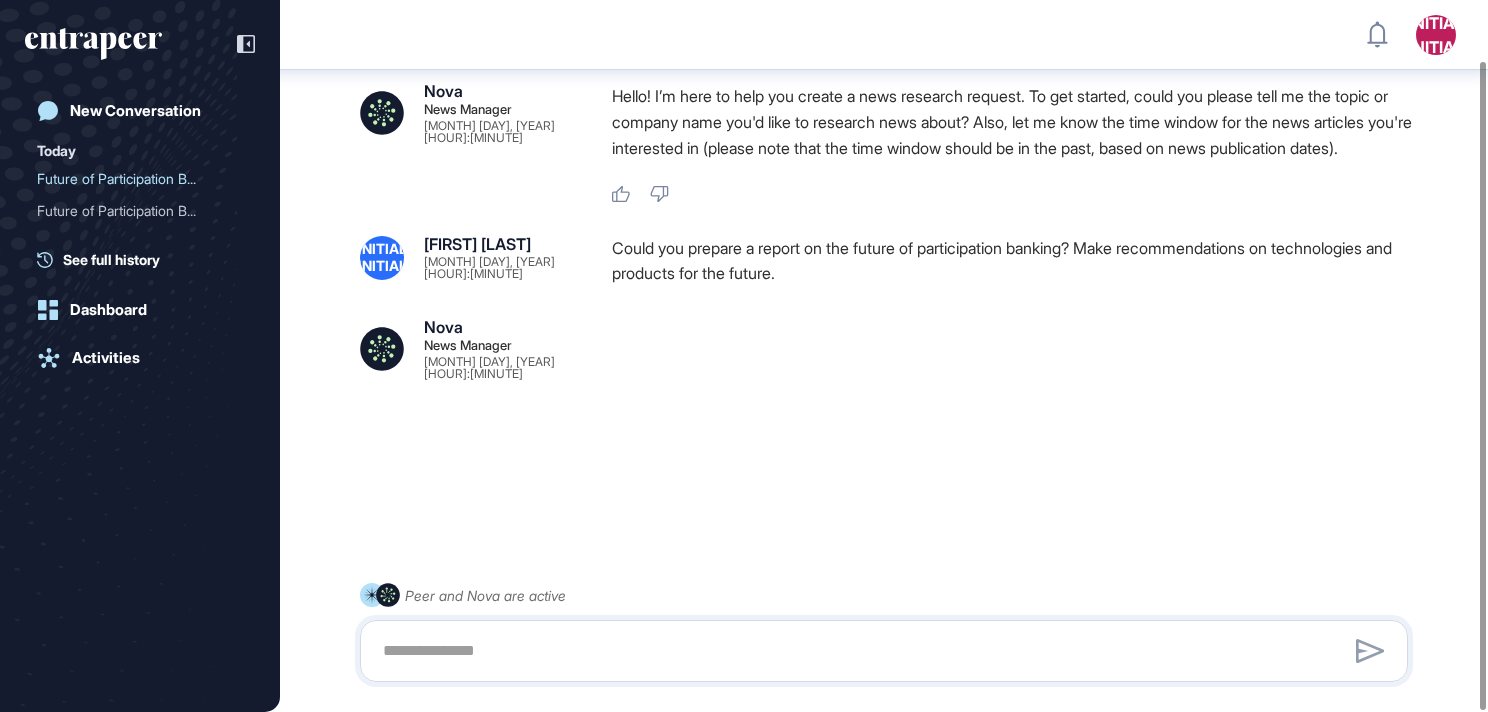 scroll, scrollTop: 66, scrollLeft: 0, axis: vertical 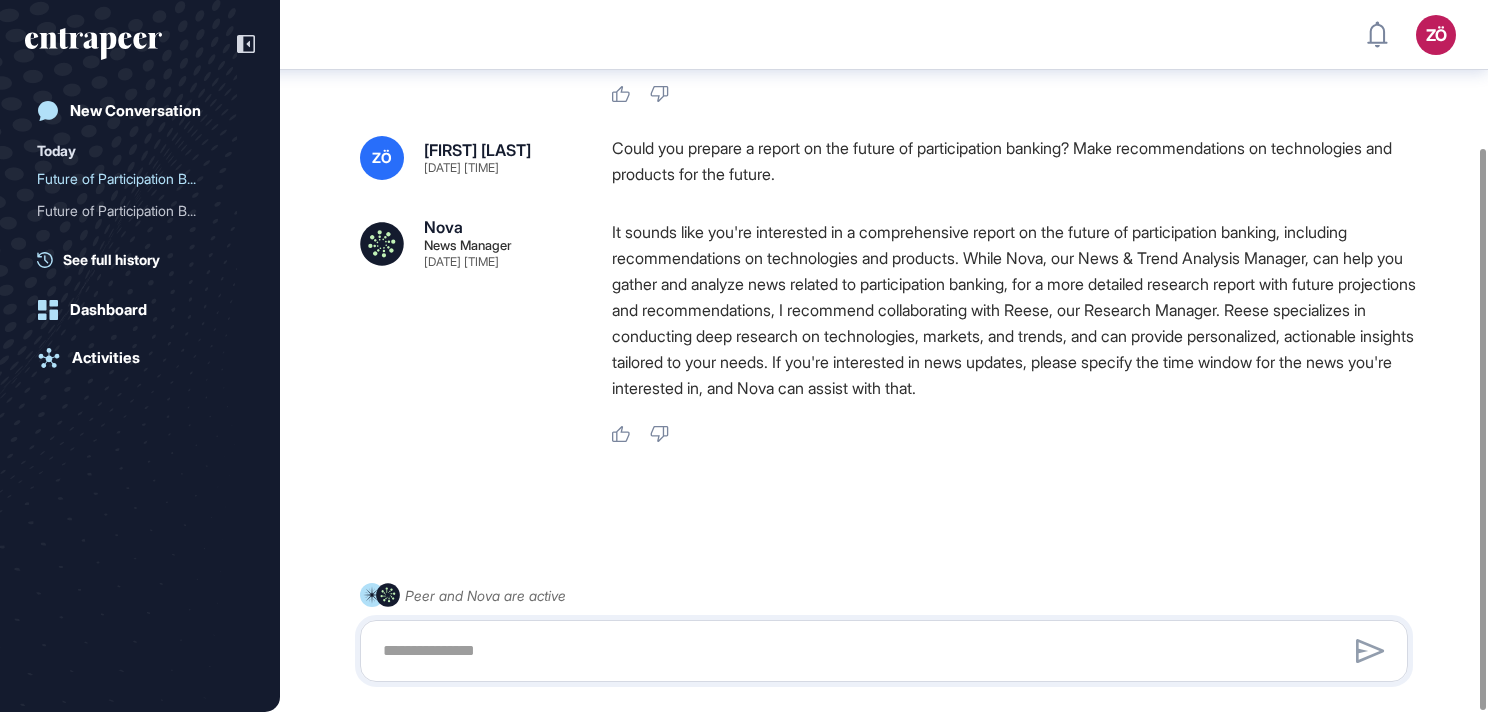 click on "It sounds like you're interested in a comprehensive report on the future of participation banking, including recommendations on technologies and products. While Nova, our News & Trend Analysis Manager, can help you gather and analyze news related to participation banking, for a more detailed research report with future projections and recommendations, I recommend collaborating with Reese, our Research Manager. Reese specializes in conducting deep research on technologies, markets, and trends, and can provide personalized, actionable insights tailored to your needs. If you're interested in news updates, please specify the time window for the news you're interested in, and Nova can assist with that." at bounding box center [1018, 310] 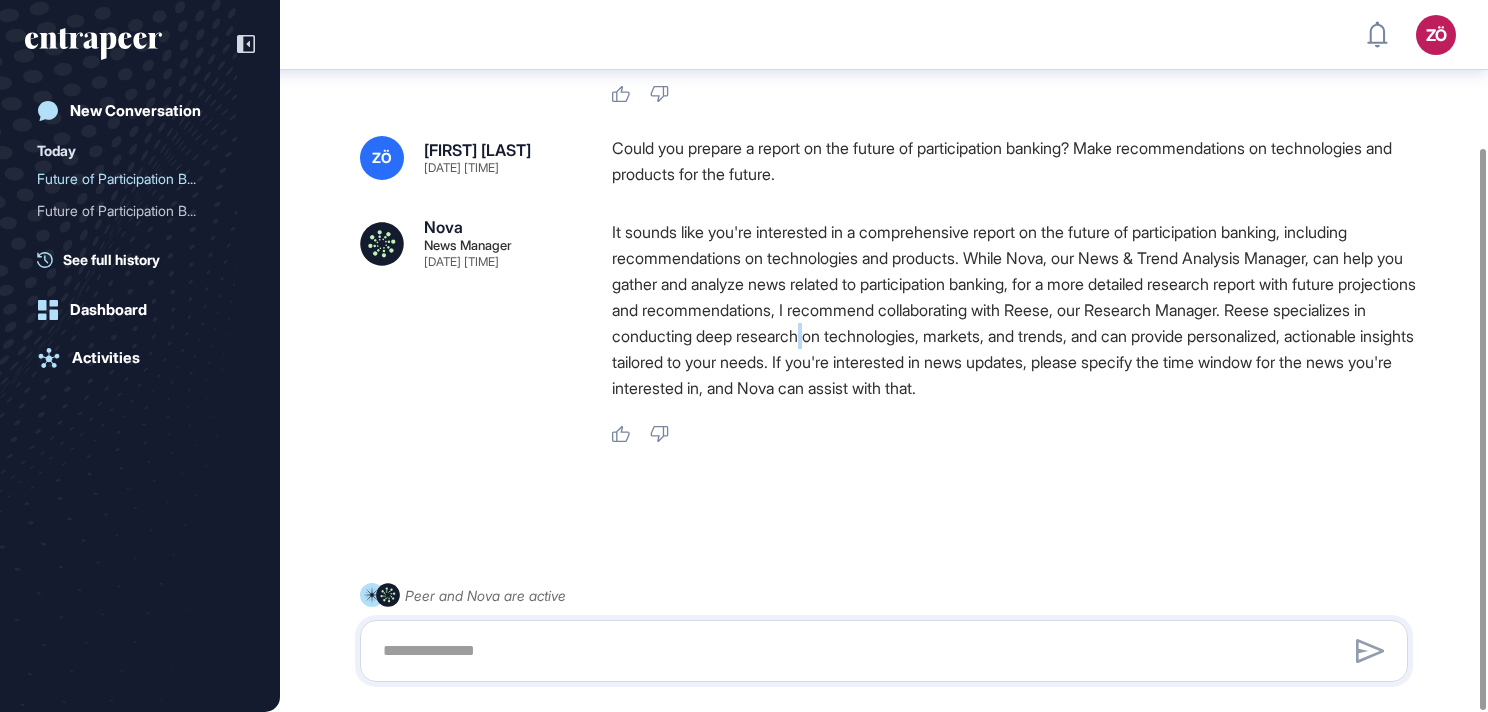 click on "It sounds like you're interested in a comprehensive report on the future of participation banking, including recommendations on technologies and products. While Nova, our News & Trend Analysis Manager, can help you gather and analyze news related to participation banking, for a more detailed research report with future projections and recommendations, I recommend collaborating with Reese, our Research Manager. Reese specializes in conducting deep research on technologies, markets, and trends, and can provide personalized, actionable insights tailored to your needs. If you're interested in news updates, please specify the time window for the news you're interested in, and Nova can assist with that." at bounding box center [1018, 310] 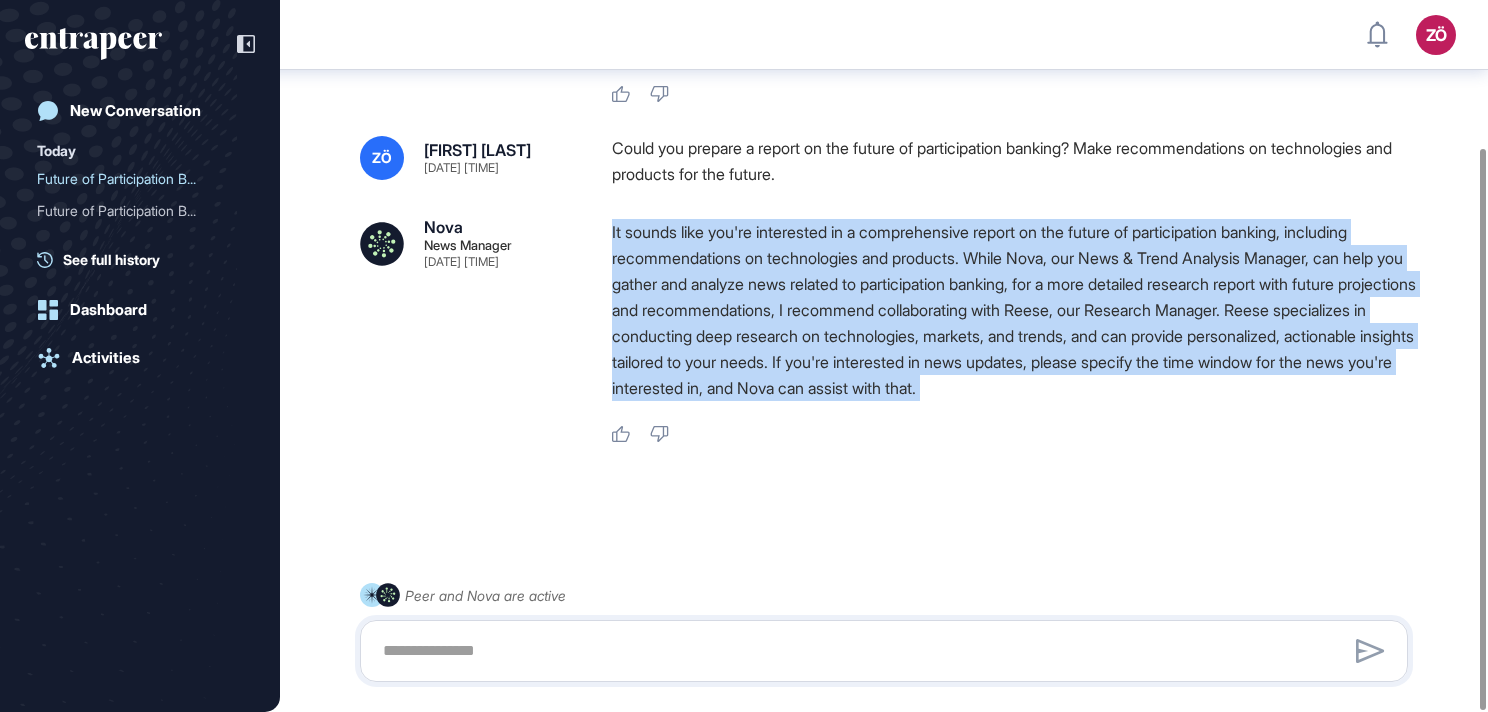 click on "It sounds like you're interested in a comprehensive report on the future of participation banking, including recommendations on technologies and products. While Nova, our News & Trend Analysis Manager, can help you gather and analyze news related to participation banking, for a more detailed research report with future projections and recommendations, I recommend collaborating with Reese, our Research Manager. Reese specializes in conducting deep research on technologies, markets, and trends, and can provide personalized, actionable insights tailored to your needs. If you're interested in news updates, please specify the time window for the news you're interested in, and Nova can assist with that." at bounding box center (1018, 310) 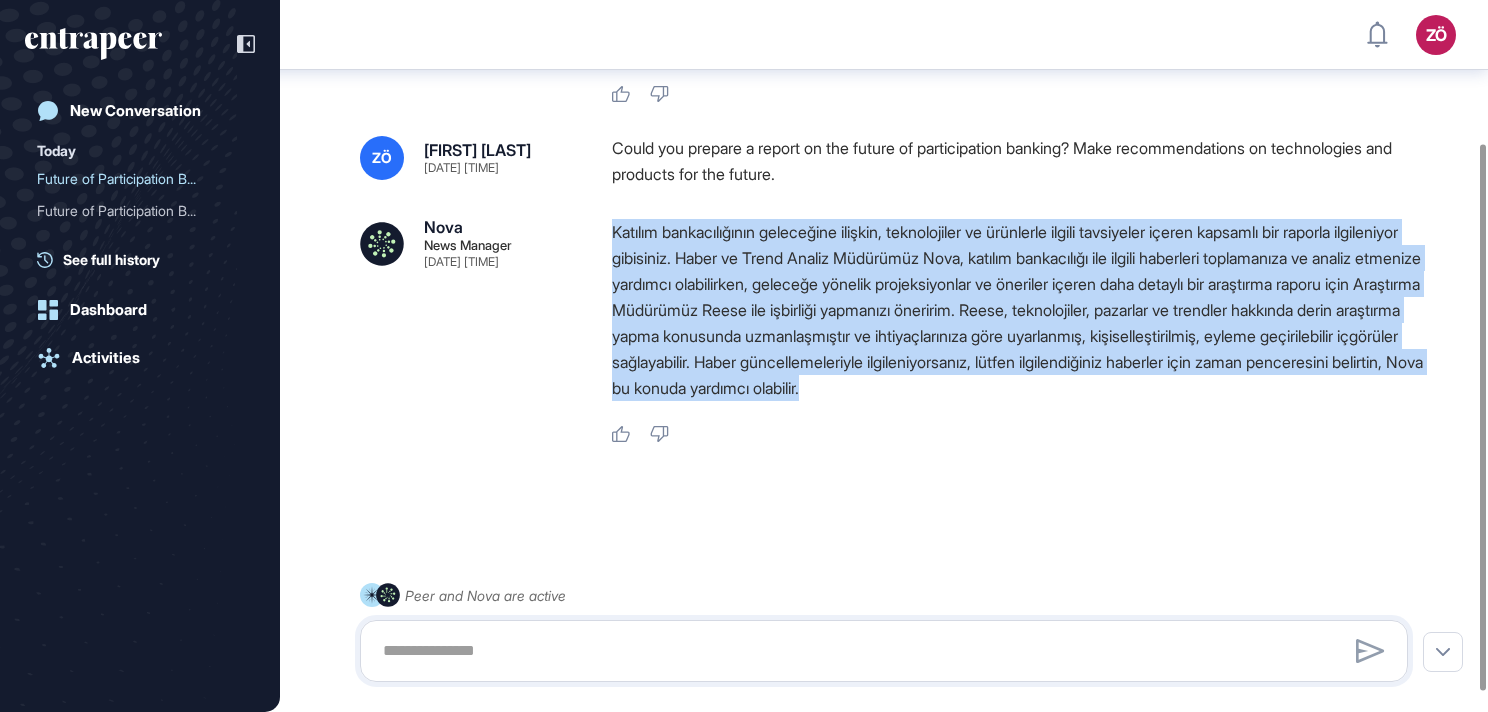 click on "Katılım bankacılığının geleceğine ilişkin, teknolojiler ve ürünlerle ilgili tavsiyeler içeren kapsamlı bir raporla ilgileniyor gibisiniz. Haber ve Trend Analiz Müdürümüz Nova, katılım bankacılığı ile ilgili haberleri toplamanıza ve analiz etmenize yardımcı olabilirken, geleceğe yönelik projeksiyonlar ve öneriler içeren daha detaylı bir araştırma raporu için Araştırma Müdürümüz Reese ile işbirliği yapmanızı öneririm. Reese, teknolojiler, pazarlar ve trendler hakkında derin araştırma yapma konusunda uzmanlaşmıştır ve ihtiyaçlarınıza göre uyarlanmış, kişiselleştirilmiş, eyleme geçirilebilir içgörüler sağlayabilir. Haber güncellemeleriyle ilgileniyorsanız, lütfen ilgilendiğiniz haberler için zaman penceresini belirtin, Nova bu konuda yardımcı olabilir." at bounding box center [1018, 310] 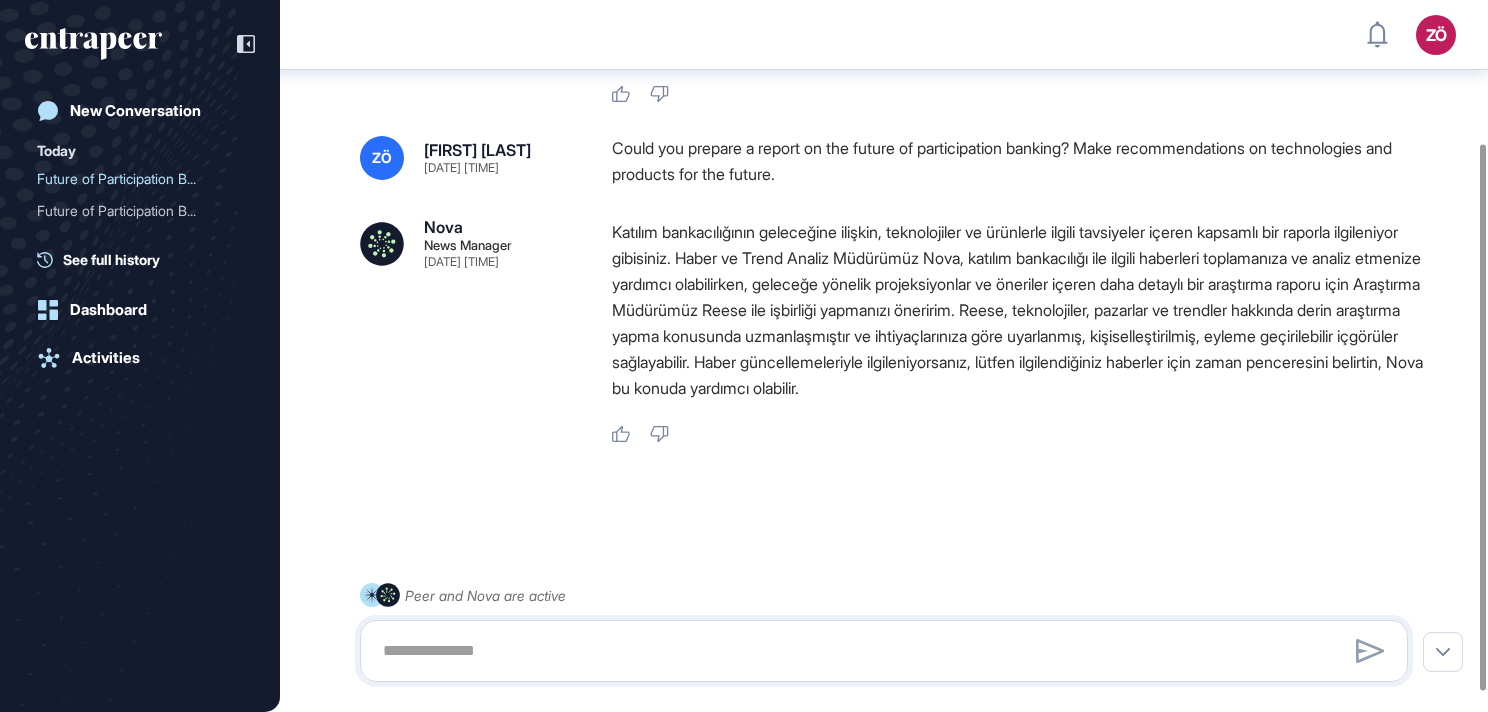 click on "Katılım bankacılığının geleceğine ilişkin, teknolojiler ve ürünlerle ilgili tavsiyeler içeren kapsamlı bir raporla ilgileniyor gibisiniz. Haber ve Trend Analiz Müdürümüz Nova, katılım bankacılığı ile ilgili haberleri toplamanıza ve analiz etmenize yardımcı olabilirken, geleceğe yönelik projeksiyonlar ve öneriler içeren daha detaylı bir araştırma raporu için Araştırma Müdürümüz Reese ile işbirliği yapmanızı öneririm. Reese, teknolojiler, pazarlar ve trendler hakkında derin araştırma yapma konusunda uzmanlaşmıştır ve ihtiyaçlarınıza göre uyarlanmış, kişiselleştirilmiş, eyleme geçirilebilir içgörüler sağlayabilir. Haber güncellemeleriyle ilgileniyorsanız, lütfen ilgilendiğiniz haberler için zaman penceresini belirtin, Nova bu konuda yardımcı olabilir." at bounding box center [1018, 310] 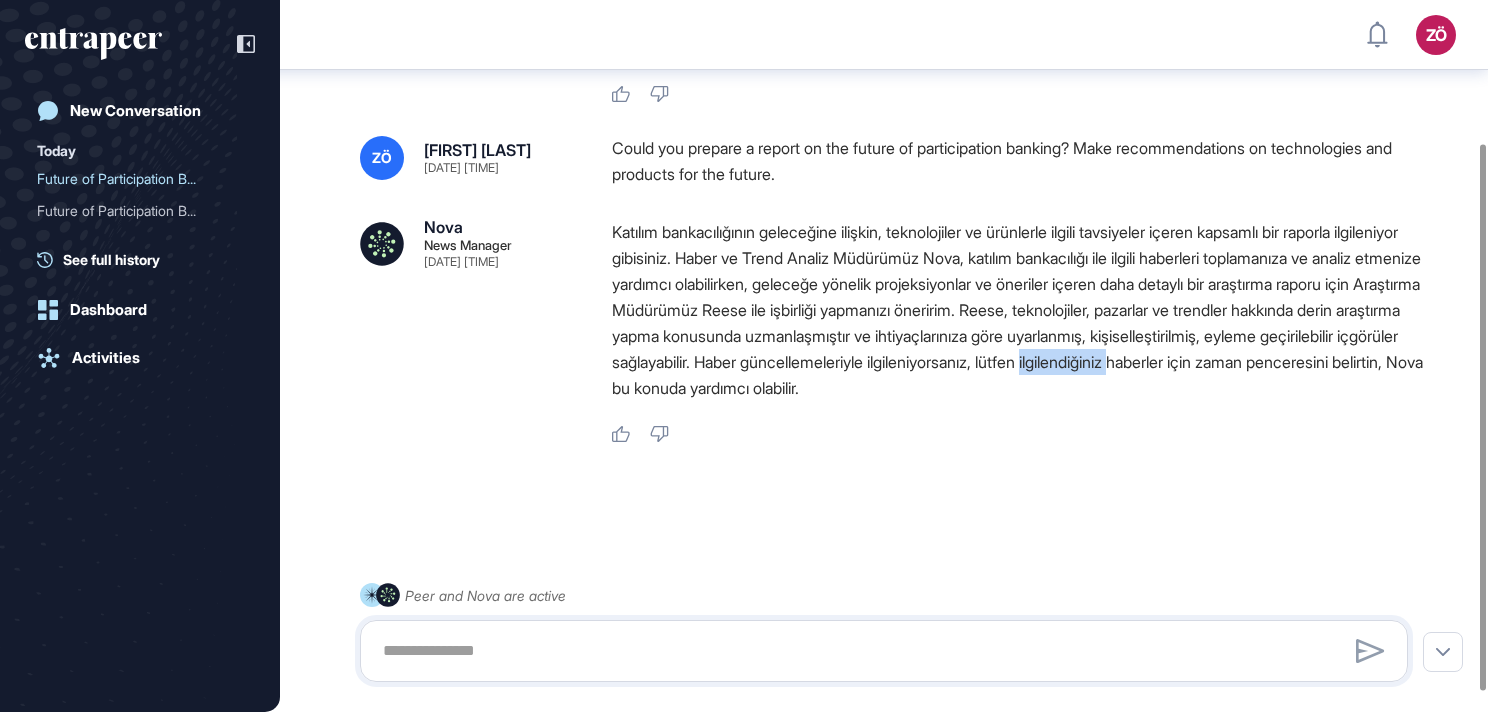 click on "Katılım bankacılığının geleceğine ilişkin, teknolojiler ve ürünlerle ilgili tavsiyeler içeren kapsamlı bir raporla ilgileniyor gibisiniz. Haber ve Trend Analiz Müdürümüz Nova, katılım bankacılığı ile ilgili haberleri toplamanıza ve analiz etmenize yardımcı olabilirken, geleceğe yönelik projeksiyonlar ve öneriler içeren daha detaylı bir araştırma raporu için Araştırma Müdürümüz Reese ile işbirliği yapmanızı öneririm. Reese, teknolojiler, pazarlar ve trendler hakkında derin araştırma yapma konusunda uzmanlaşmıştır ve ihtiyaçlarınıza göre uyarlanmış, kişiselleştirilmiş, eyleme geçirilebilir içgörüler sağlayabilir. Haber güncellemeleriyle ilgileniyorsanız, lütfen ilgilendiğiniz haberler için zaman penceresini belirtin, Nova bu konuda yardımcı olabilir." at bounding box center [1018, 310] 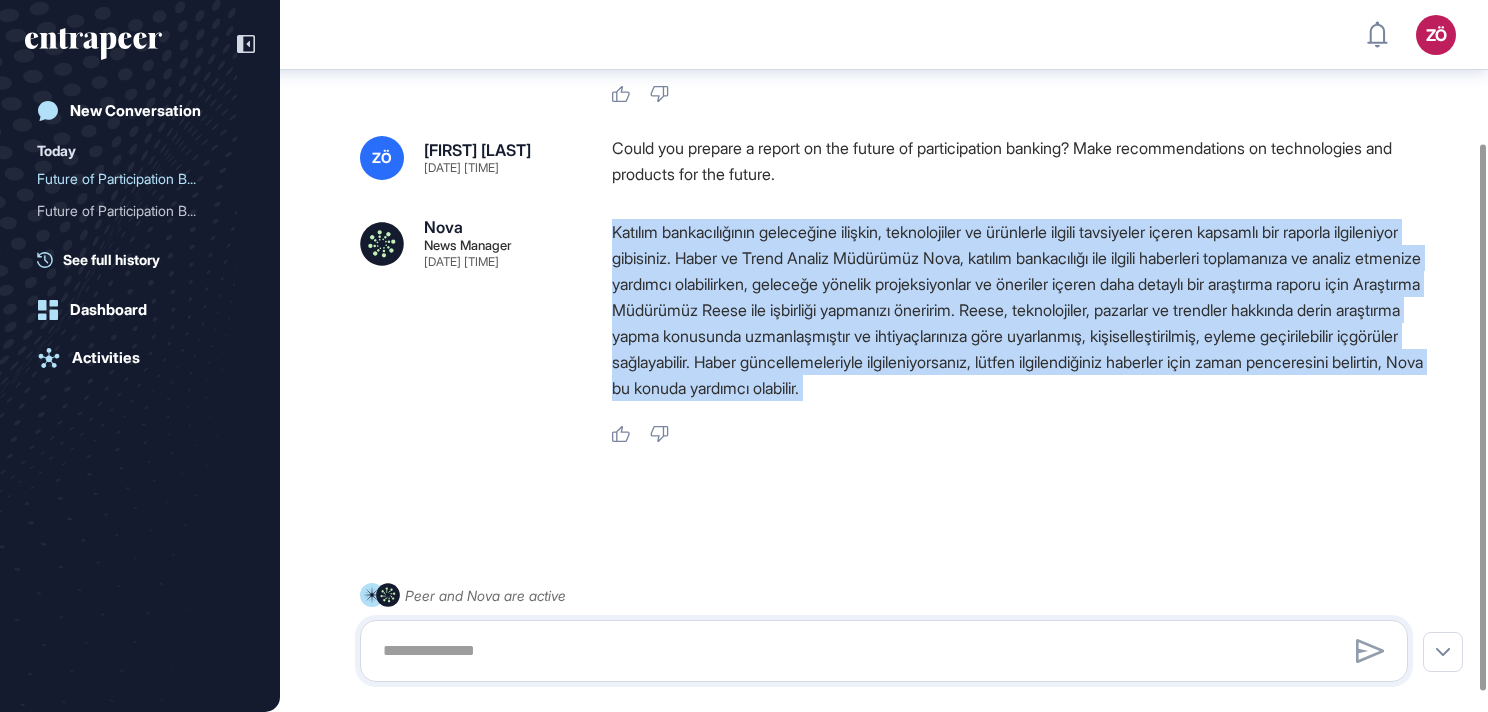 click on "Katılım bankacılığının geleceğine ilişkin, teknolojiler ve ürünlerle ilgili tavsiyeler içeren kapsamlı bir raporla ilgileniyor gibisiniz. Haber ve Trend Analiz Müdürümüz Nova, katılım bankacılığı ile ilgili haberleri toplamanıza ve analiz etmenize yardımcı olabilirken, geleceğe yönelik projeksiyonlar ve öneriler içeren daha detaylı bir araştırma raporu için Araştırma Müdürümüz Reese ile işbirliği yapmanızı öneririm. Reese, teknolojiler, pazarlar ve trendler hakkında derin araştırma yapma konusunda uzmanlaşmıştır ve ihtiyaçlarınıza göre uyarlanmış, kişiselleştirilmiş, eyleme geçirilebilir içgörüler sağlayabilir. Haber güncellemeleriyle ilgileniyorsanız, lütfen ilgilendiğiniz haberler için zaman penceresini belirtin, Nova bu konuda yardımcı olabilir." at bounding box center [1018, 310] 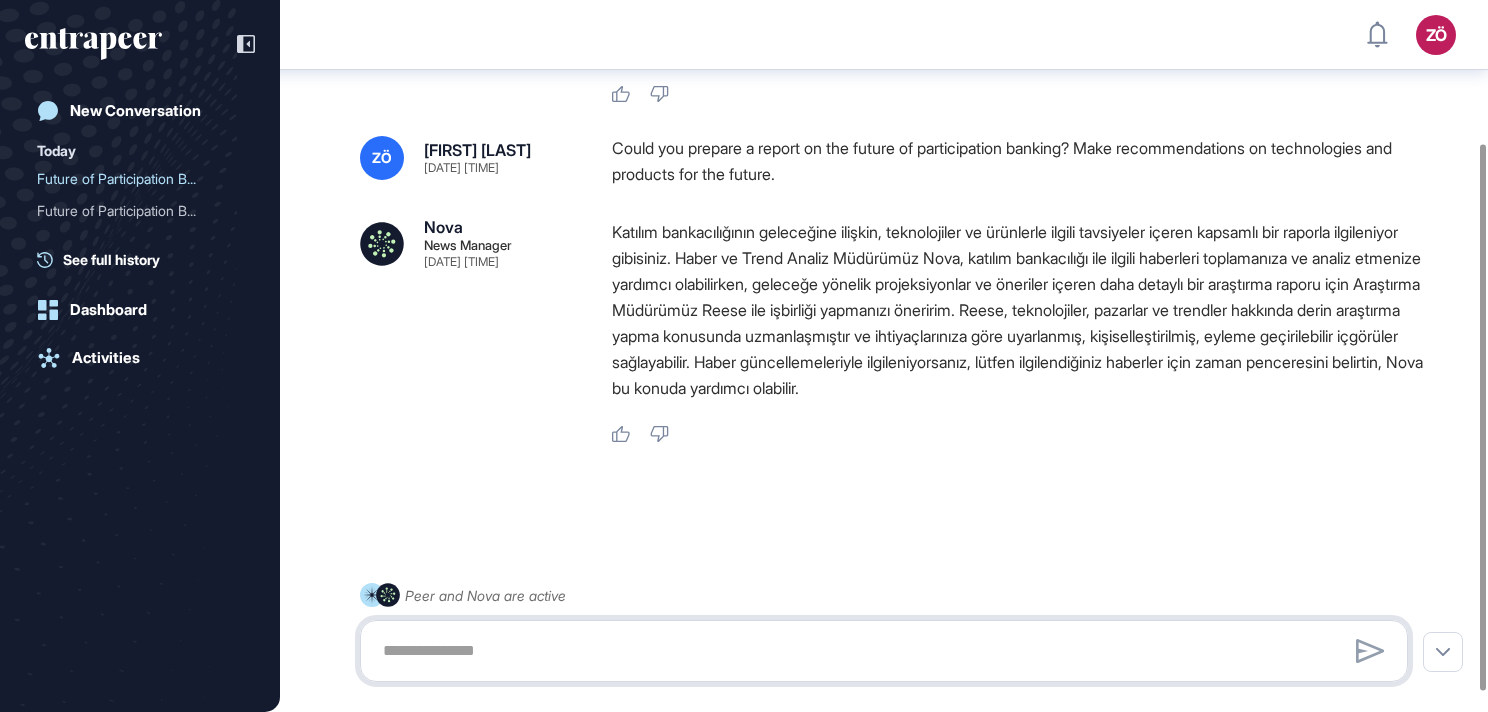 click at bounding box center (884, 651) 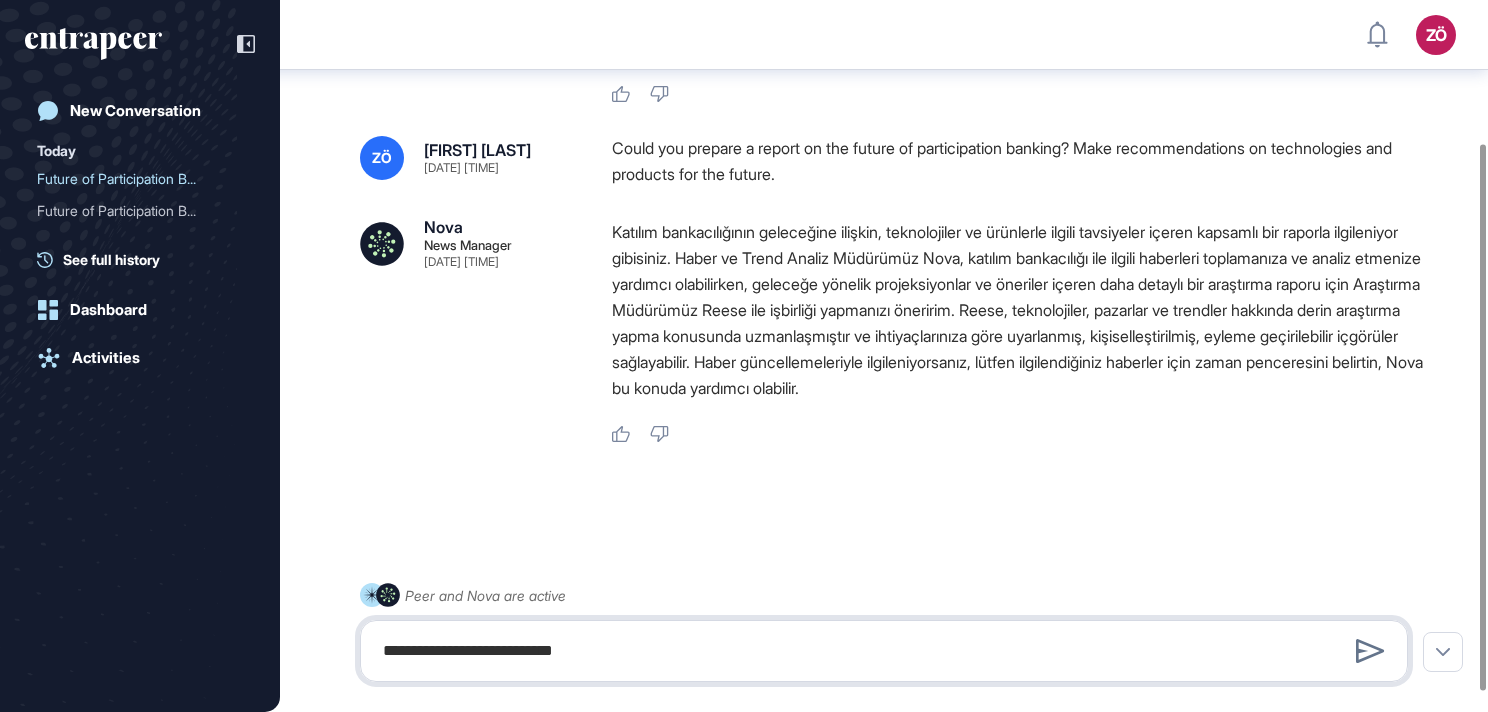 type on "**********" 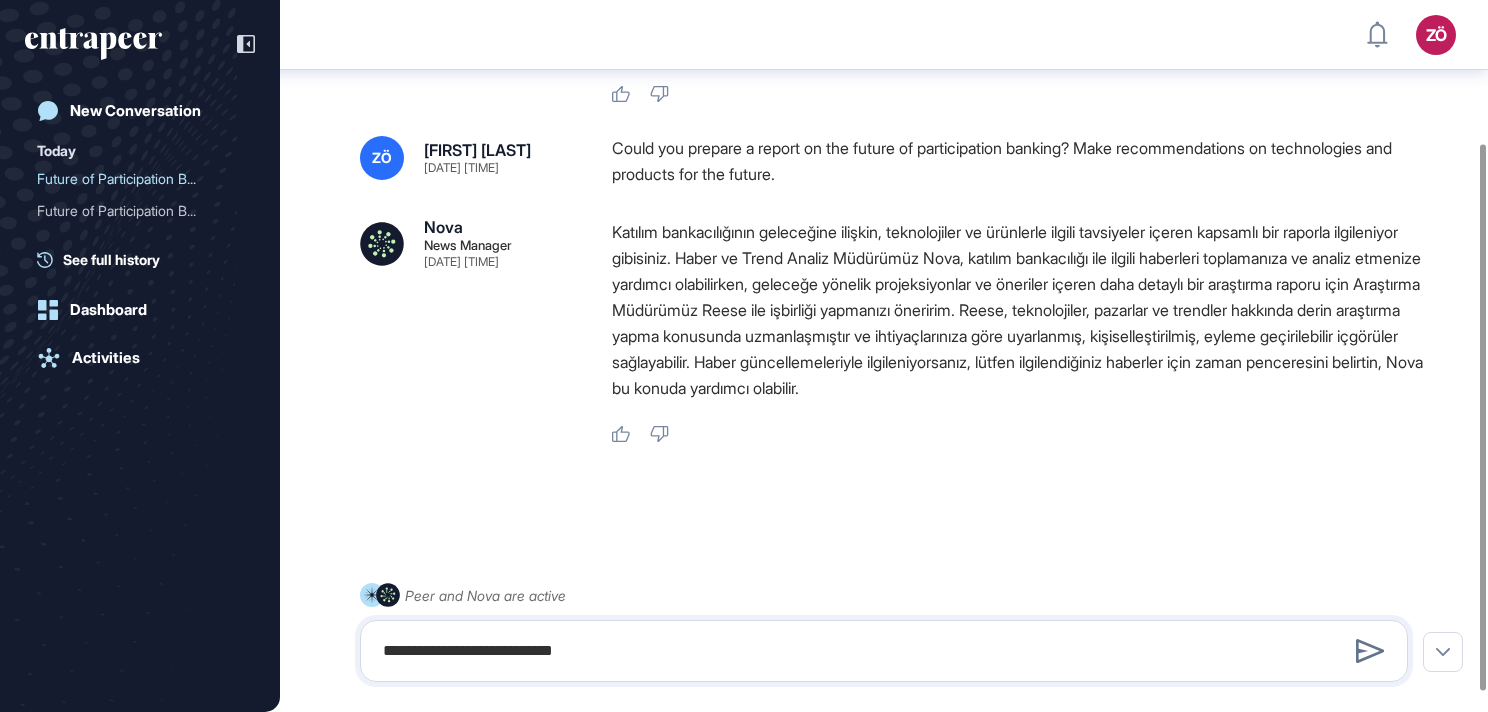 type 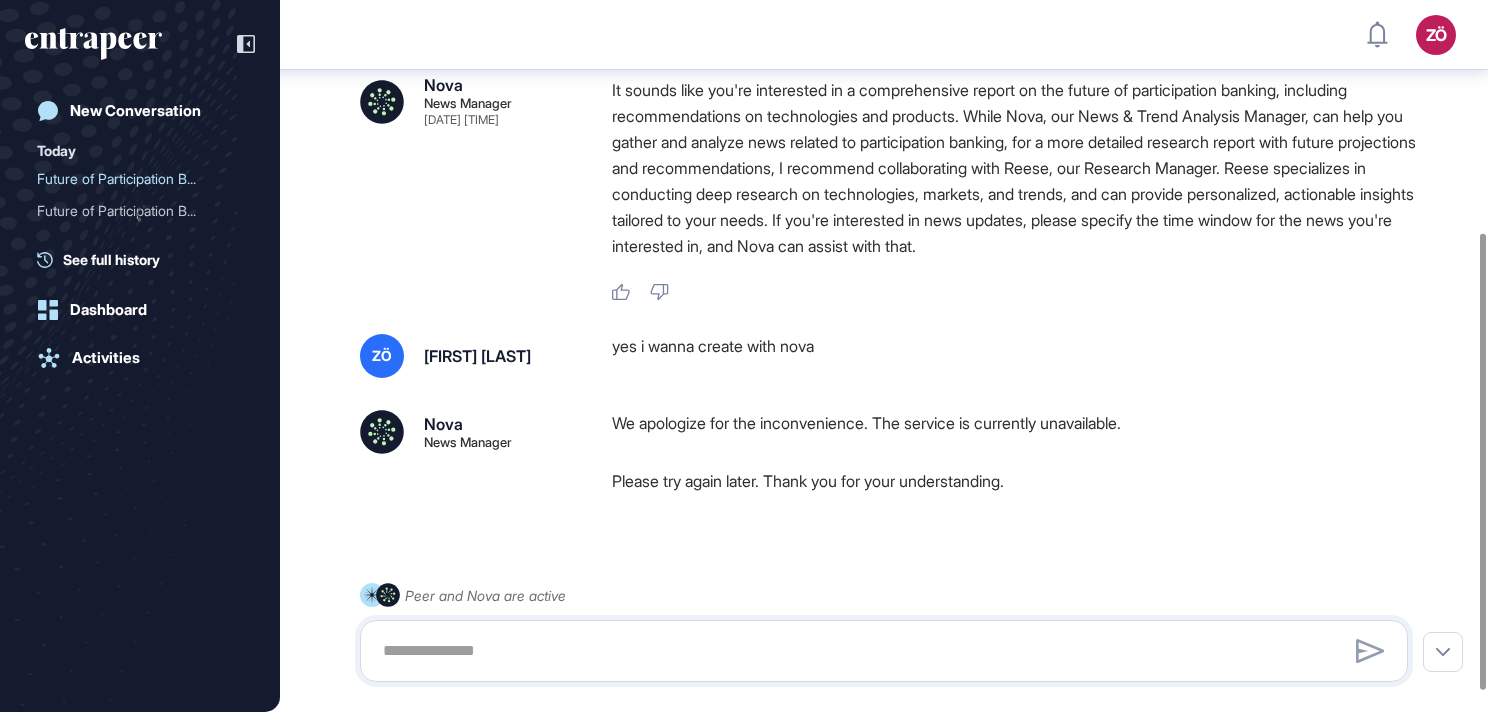 scroll, scrollTop: 392, scrollLeft: 0, axis: vertical 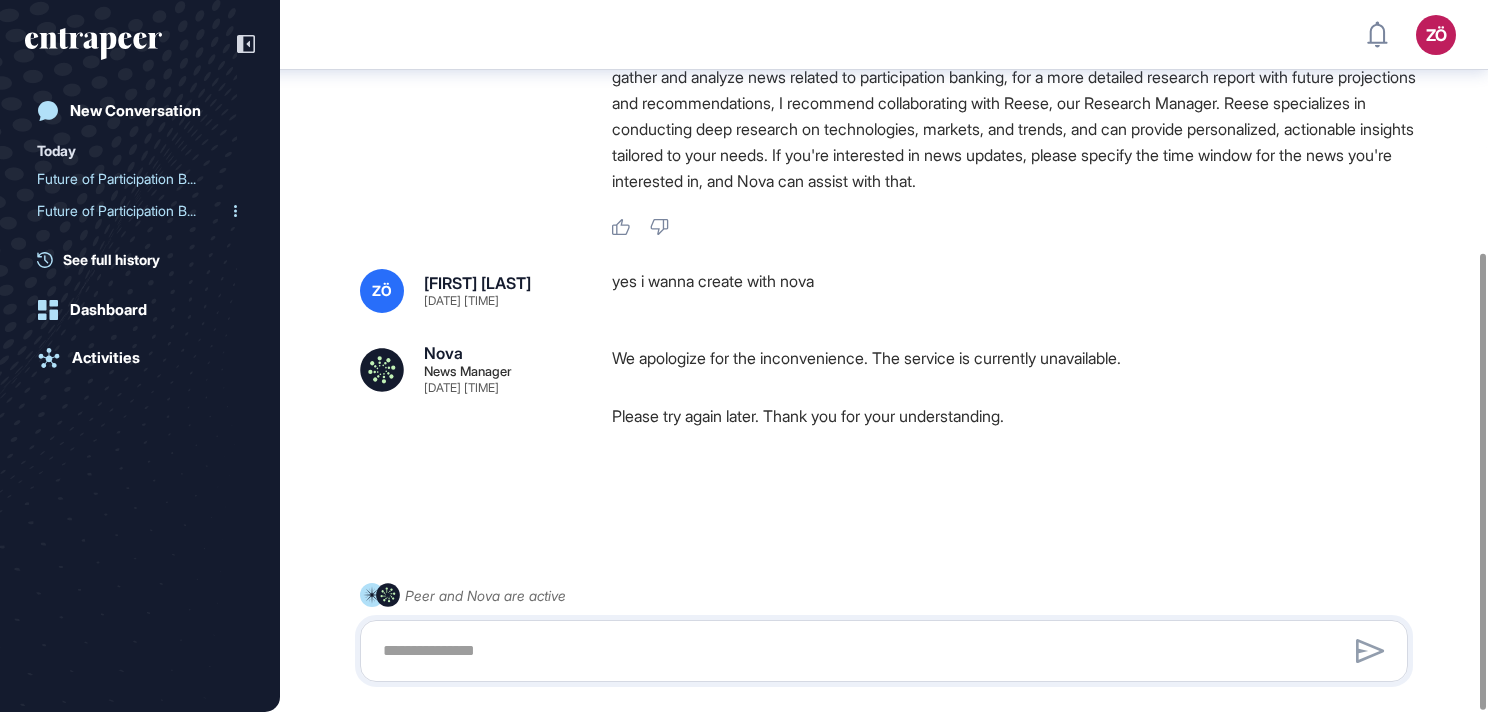 click on "Future of Participation B..." at bounding box center (132, 211) 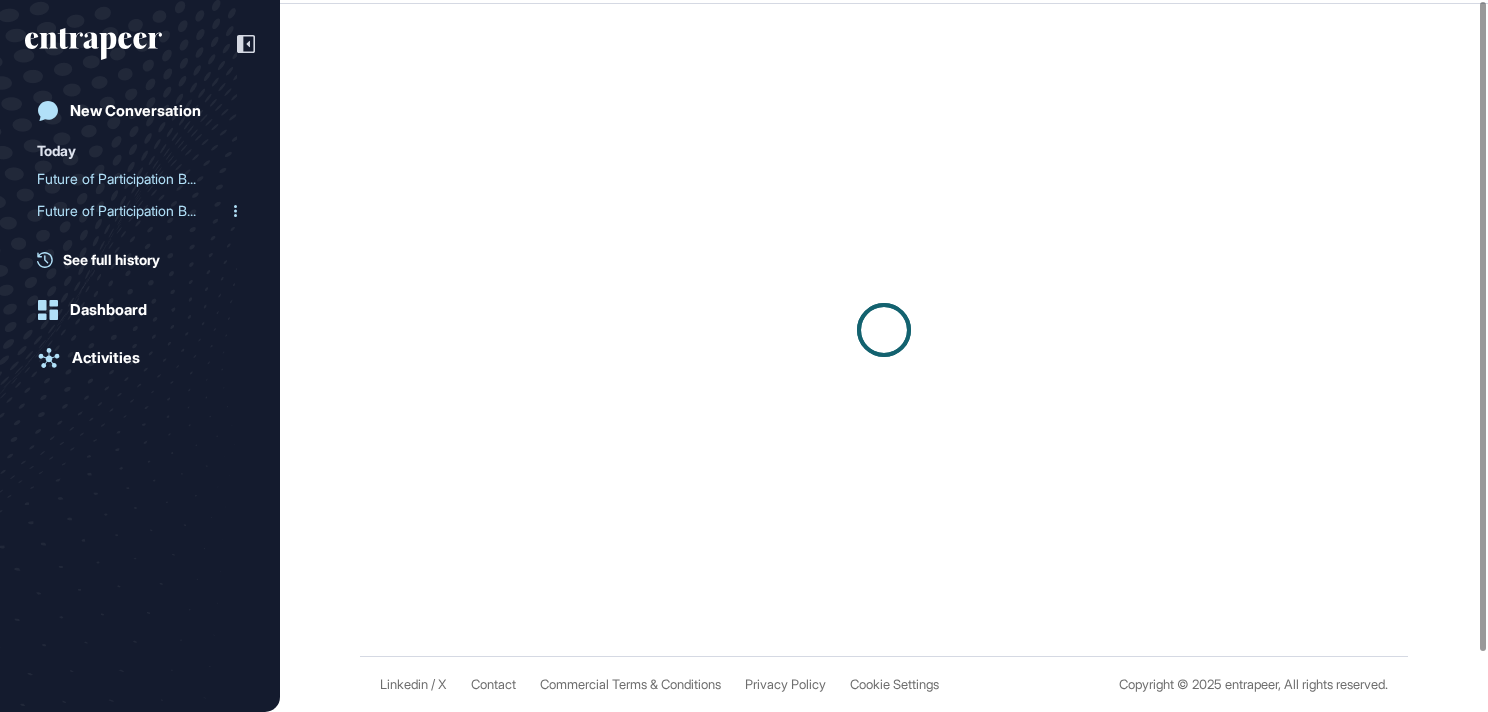 scroll, scrollTop: 0, scrollLeft: 0, axis: both 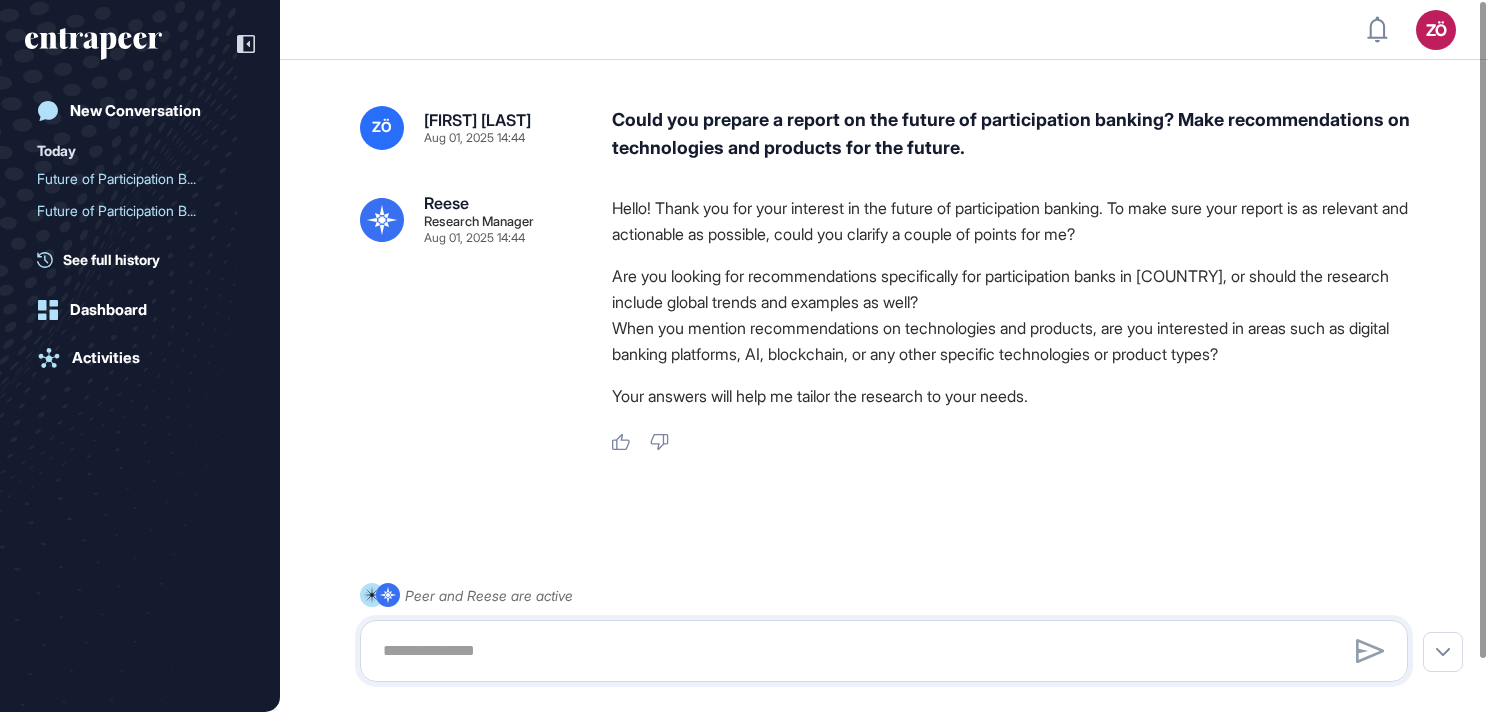 click on "Hello! Thank you for your interest in the future of participation banking. To make sure your report is as relevant and actionable as possible, could you clarify a couple of points for me?" at bounding box center [1018, 221] 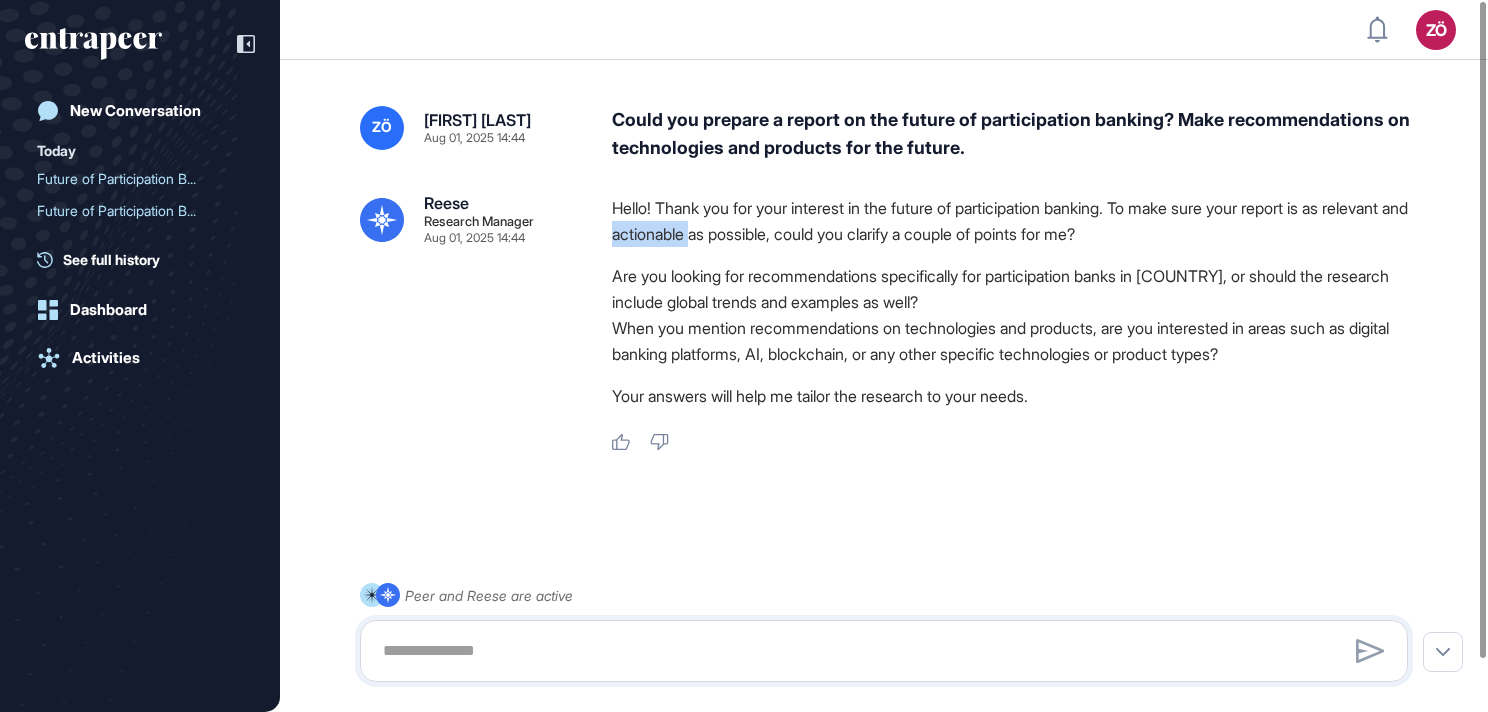 click on "Hello! Thank you for your interest in the future of participation banking. To make sure your report is as relevant and actionable as possible, could you clarify a couple of points for me?" at bounding box center (1018, 221) 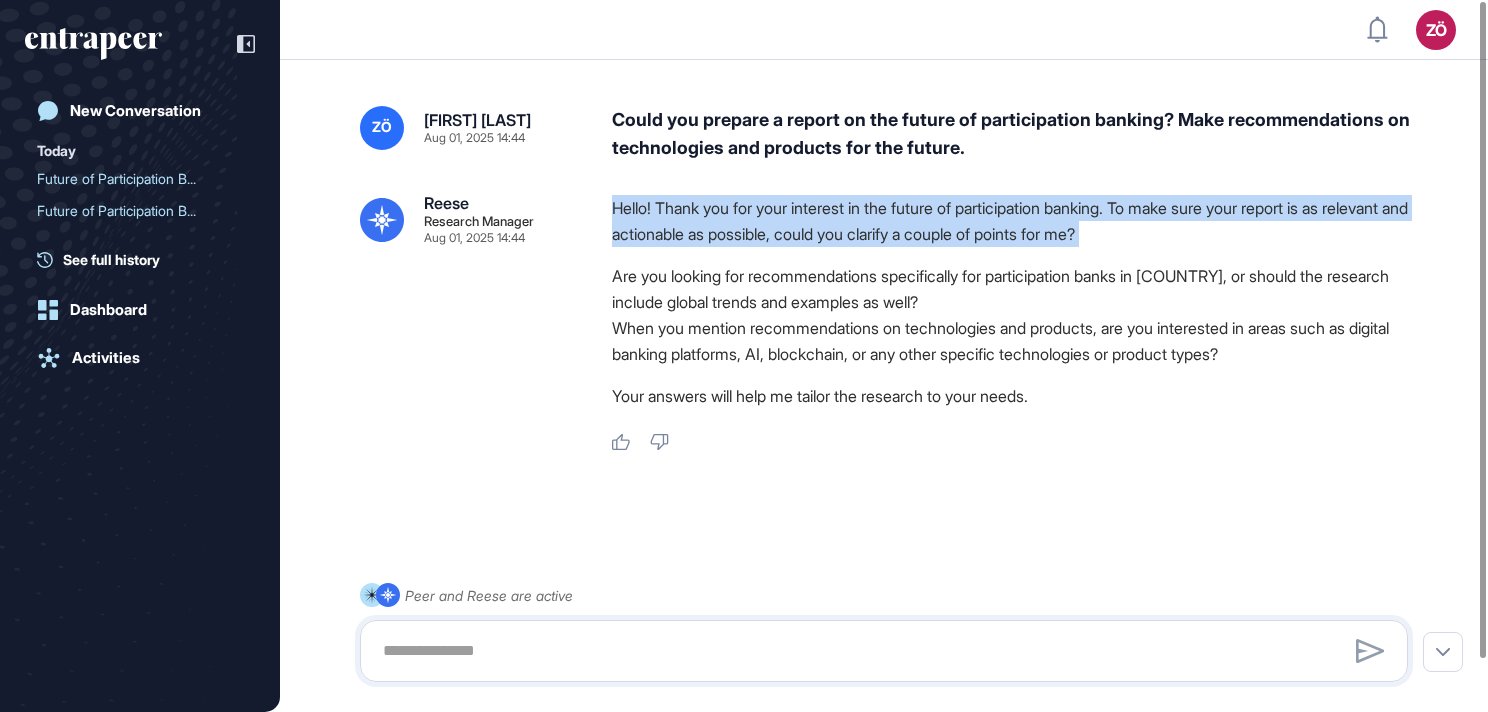 click on "Hello! Thank you for your interest in the future of participation banking. To make sure your report is as relevant and actionable as possible, could you clarify a couple of points for me?" at bounding box center (1018, 221) 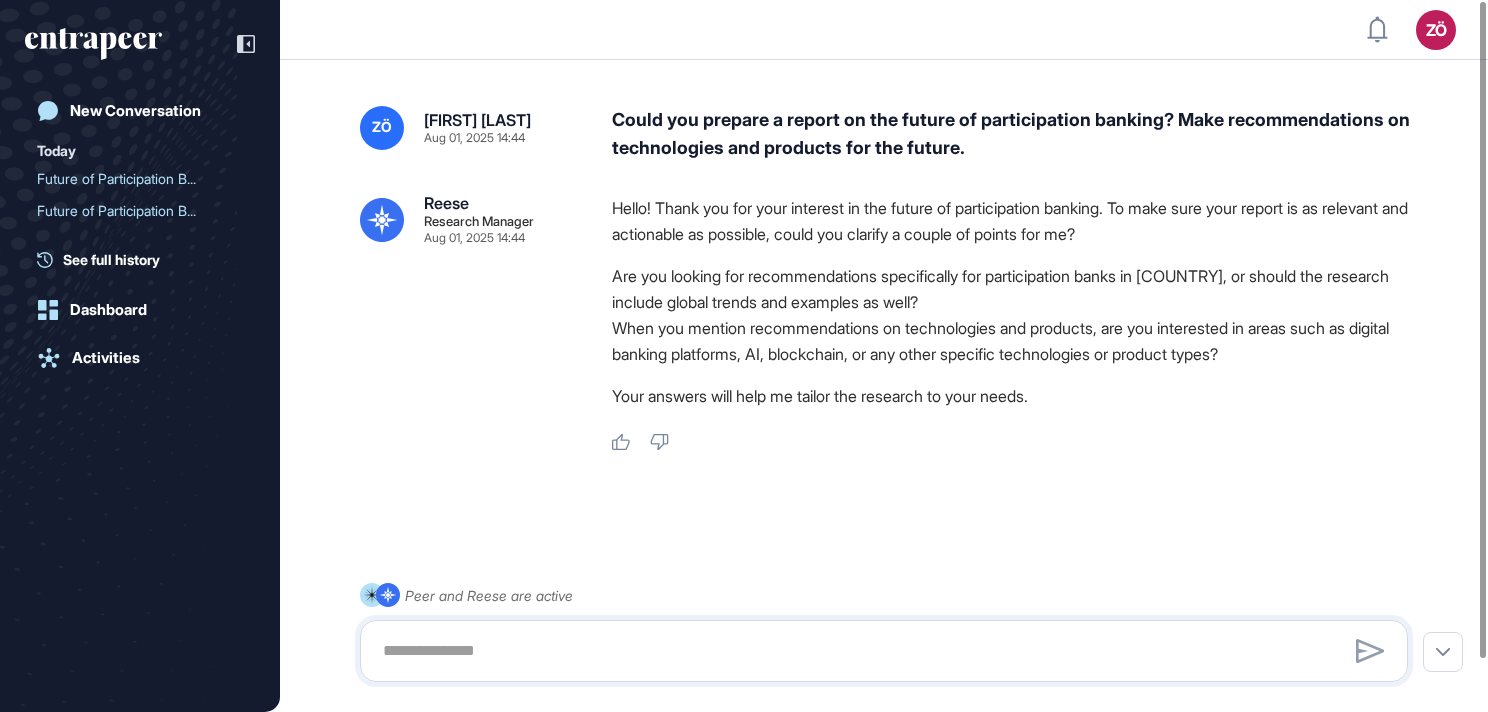 drag, startPoint x: 732, startPoint y: 236, endPoint x: 731, endPoint y: 293, distance: 57.00877 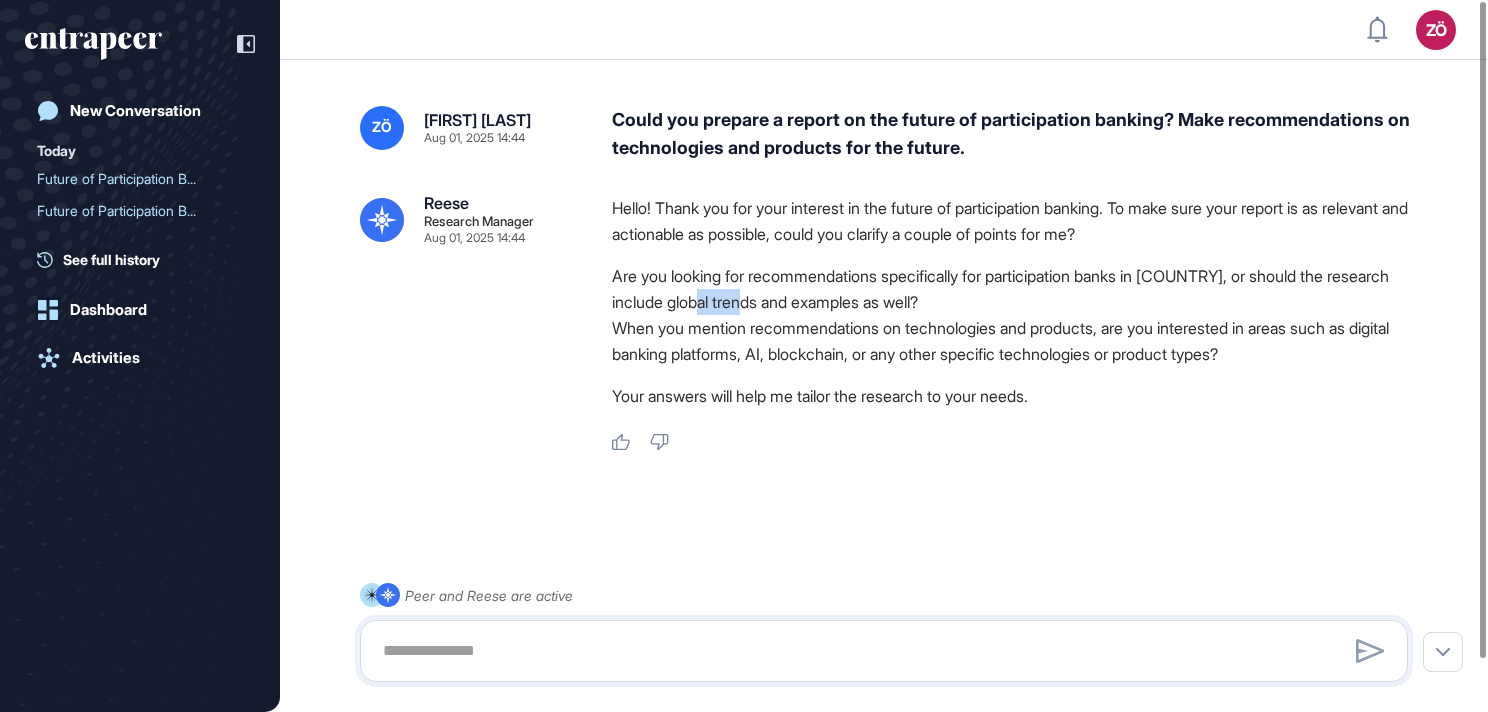 click on "Are you looking for recommendations specifically for participation banks in [COUNTRY], or should the research include global trends and examples as well?" at bounding box center (1018, 289) 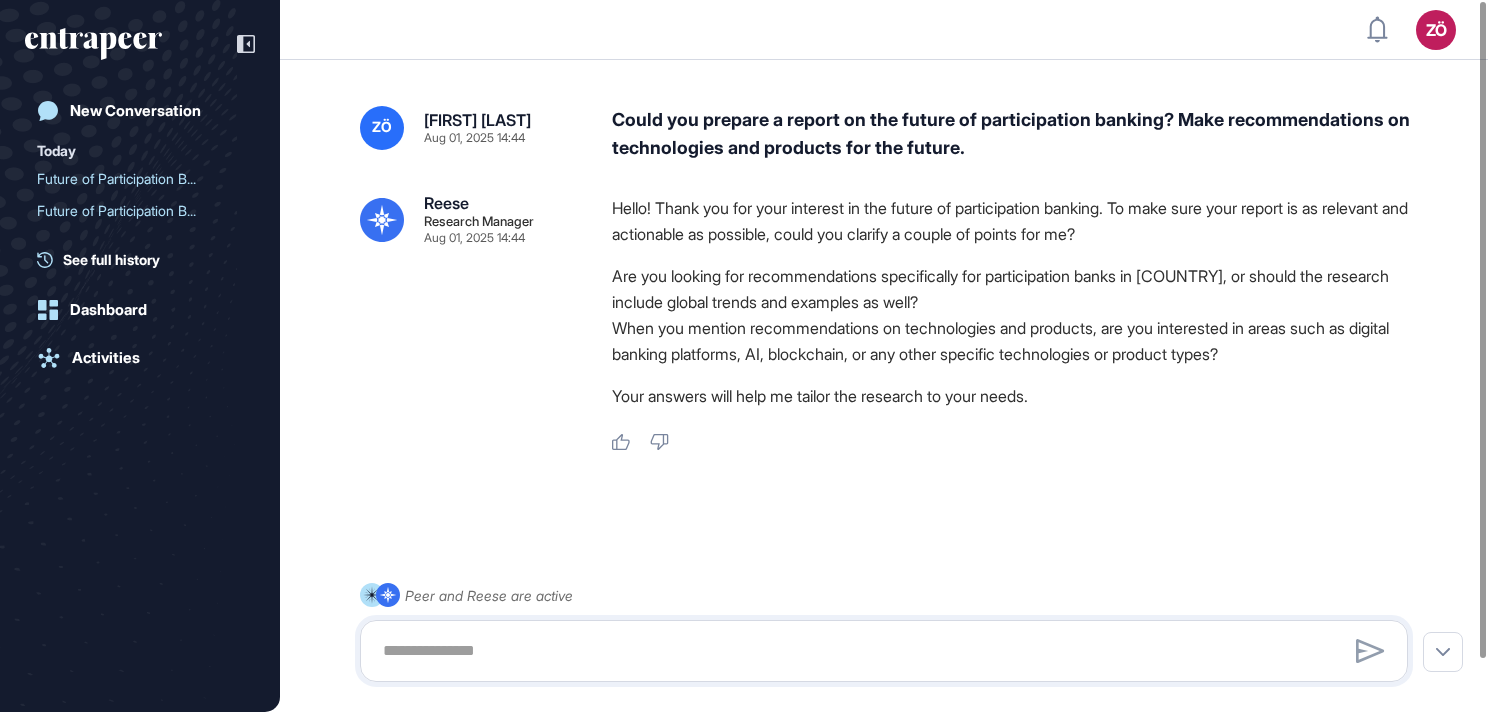 drag, startPoint x: 731, startPoint y: 293, endPoint x: 904, endPoint y: 384, distance: 195.47379 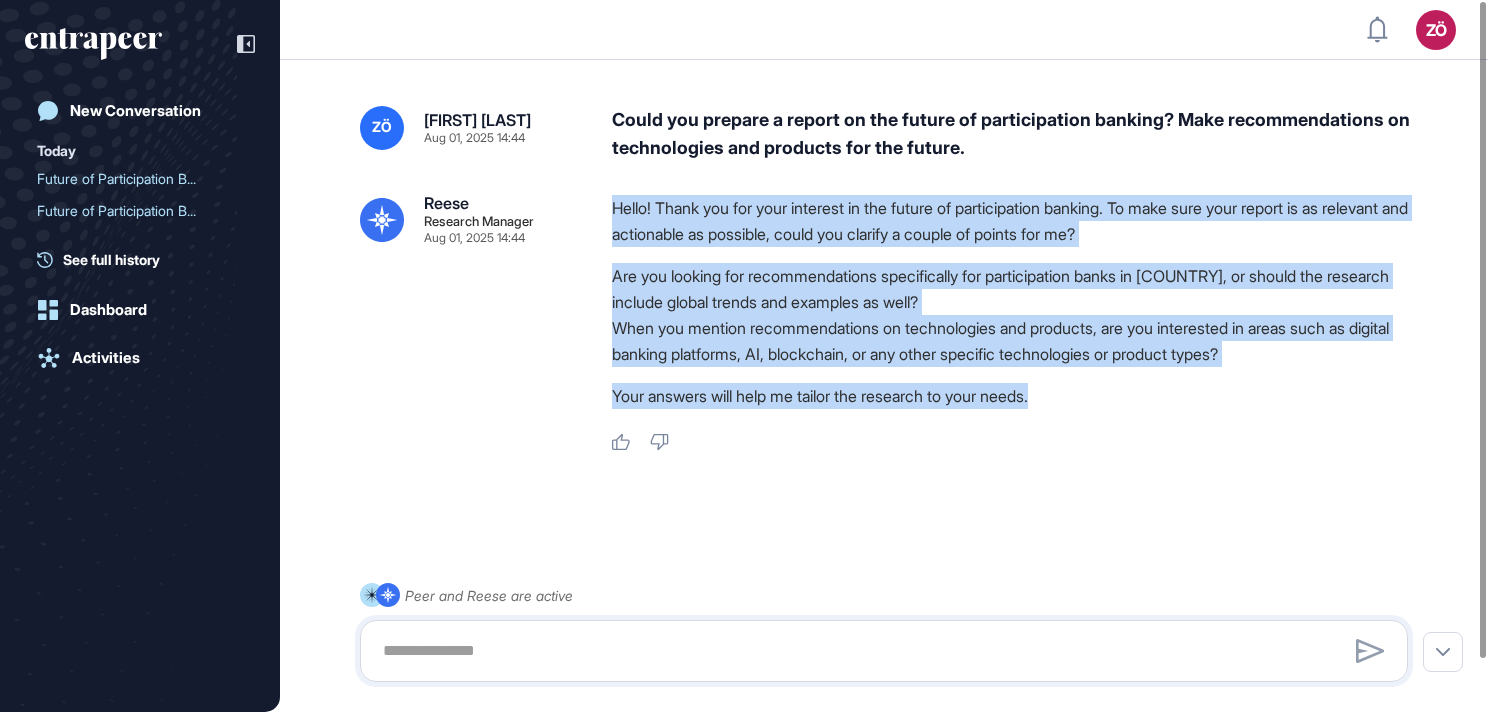 drag, startPoint x: 1090, startPoint y: 396, endPoint x: 601, endPoint y: 208, distance: 523.89404 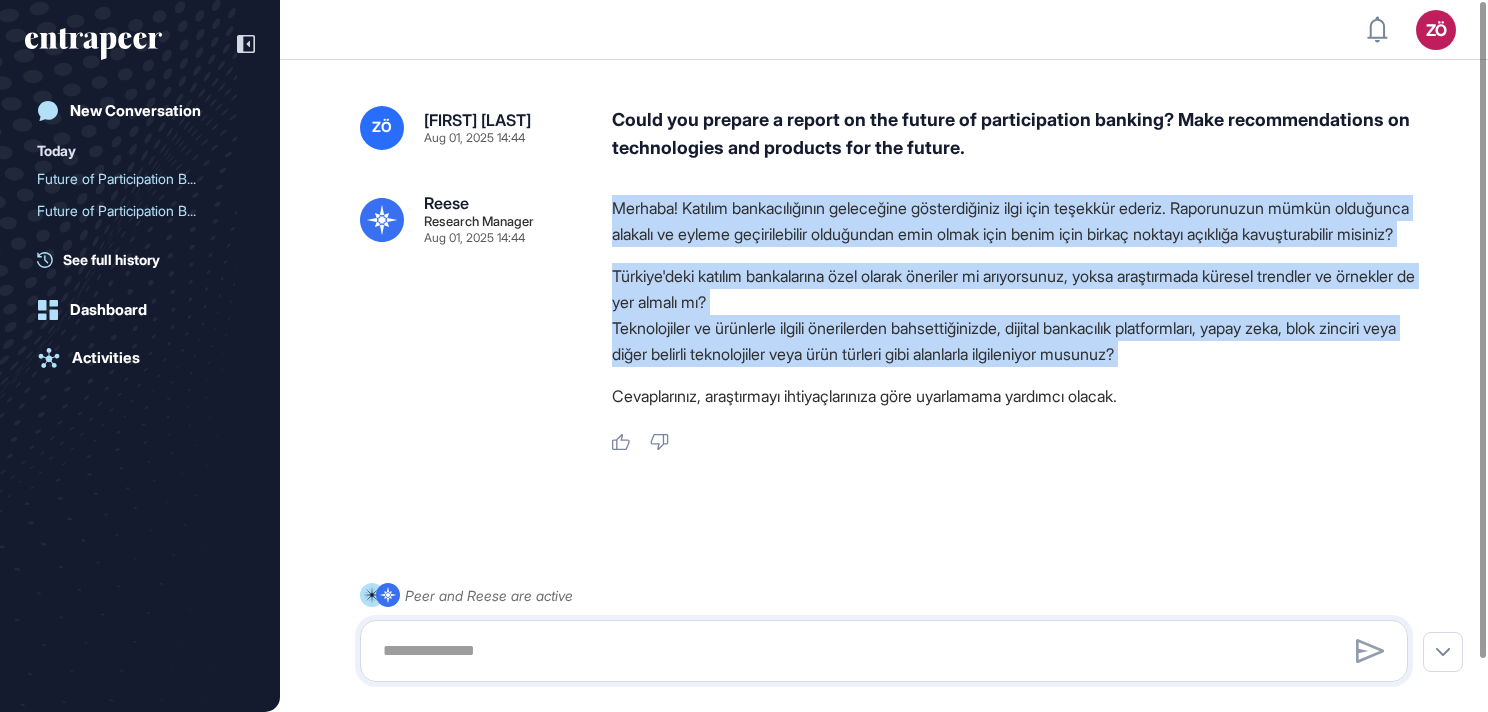 click on "Türkiye'deki katılım bankalarına özel olarak öneriler mi arıyorsunuz, yoksa araştırmada küresel trendler ve örnekler de yer almalı mı?" at bounding box center [1018, 289] 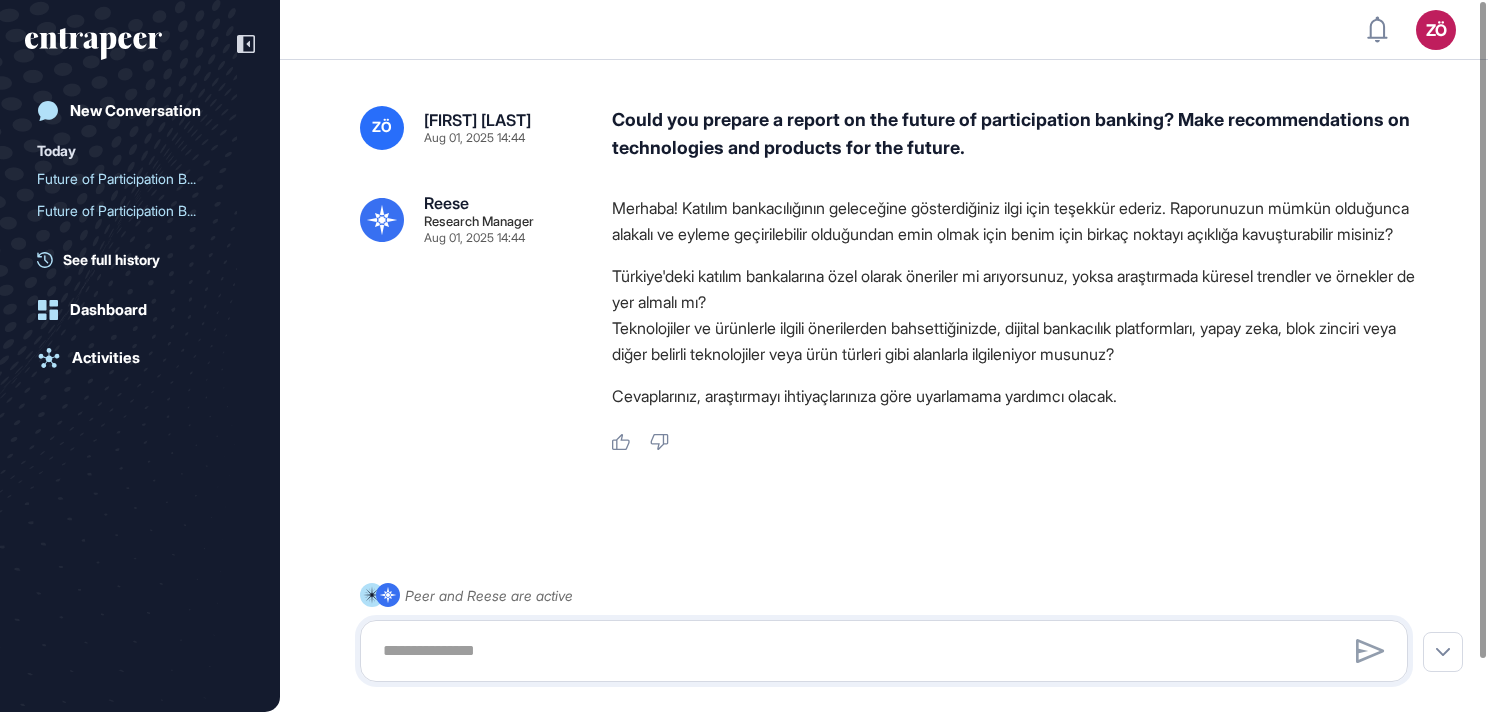 click on "Türkiye'deki katılım bankalarına özel olarak öneriler mi arıyorsunuz, yoksa araştırmada küresel trendler ve örnekler de yer almalı mı?" at bounding box center [1018, 289] 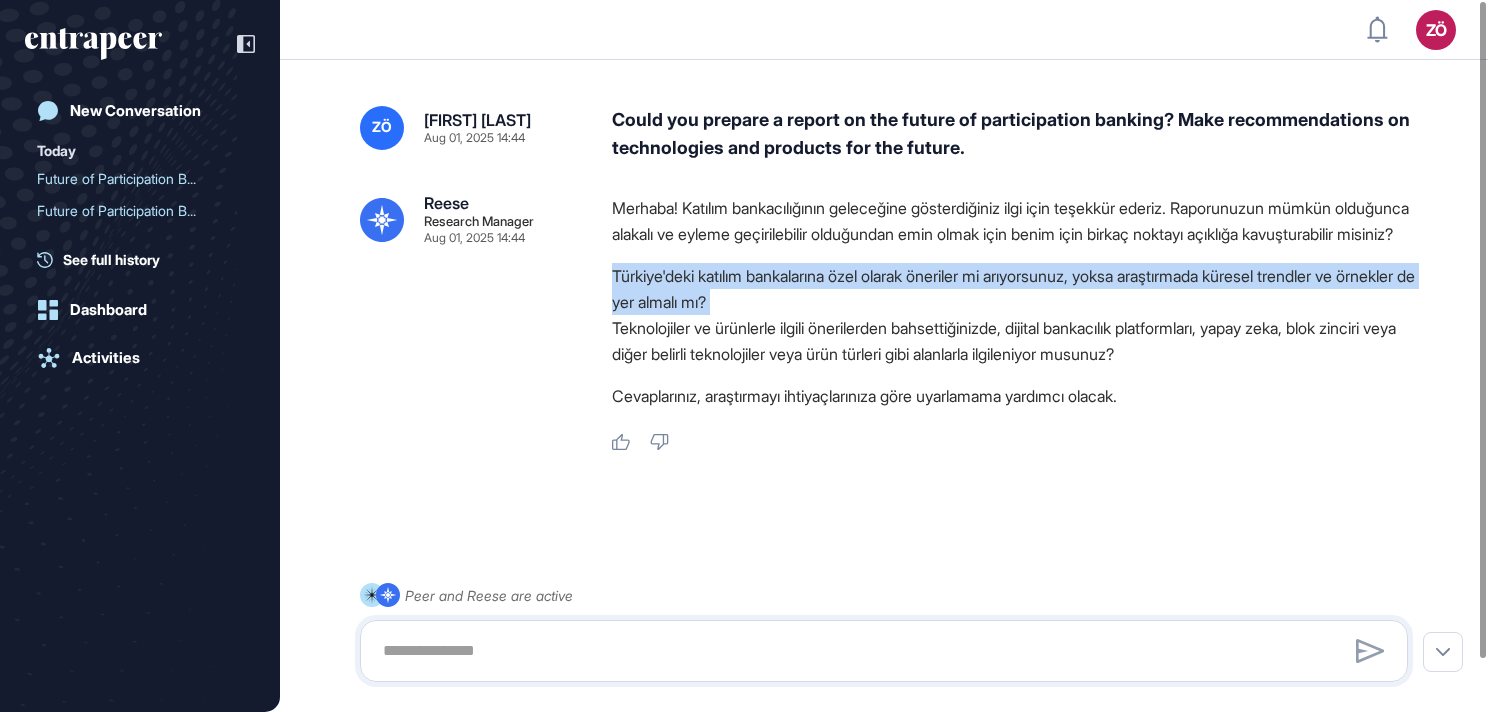 click on "Türkiye'deki katılım bankalarına özel olarak öneriler mi arıyorsunuz, yoksa araştırmada küresel trendler ve örnekler de yer almalı mı?" at bounding box center (1018, 289) 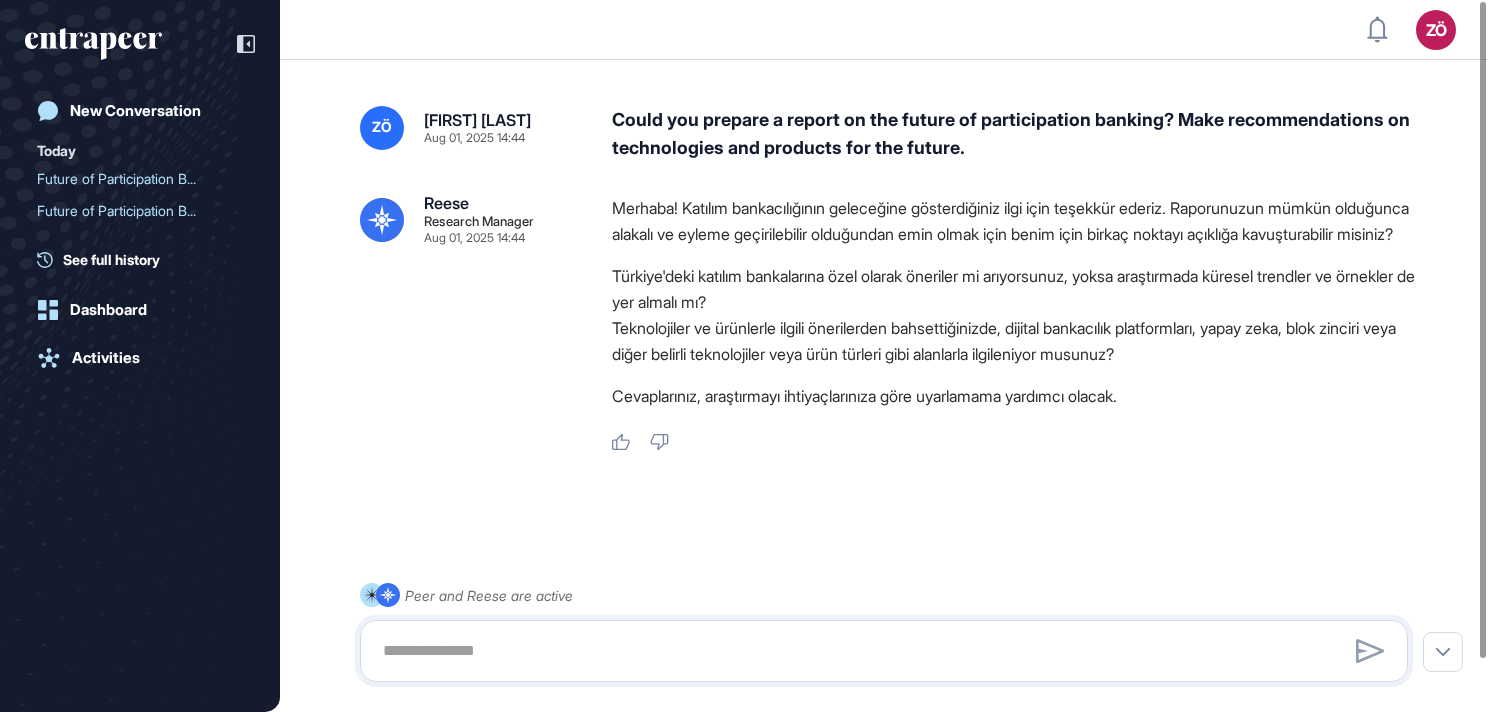 drag, startPoint x: 809, startPoint y: 330, endPoint x: 806, endPoint y: 350, distance: 20.22375 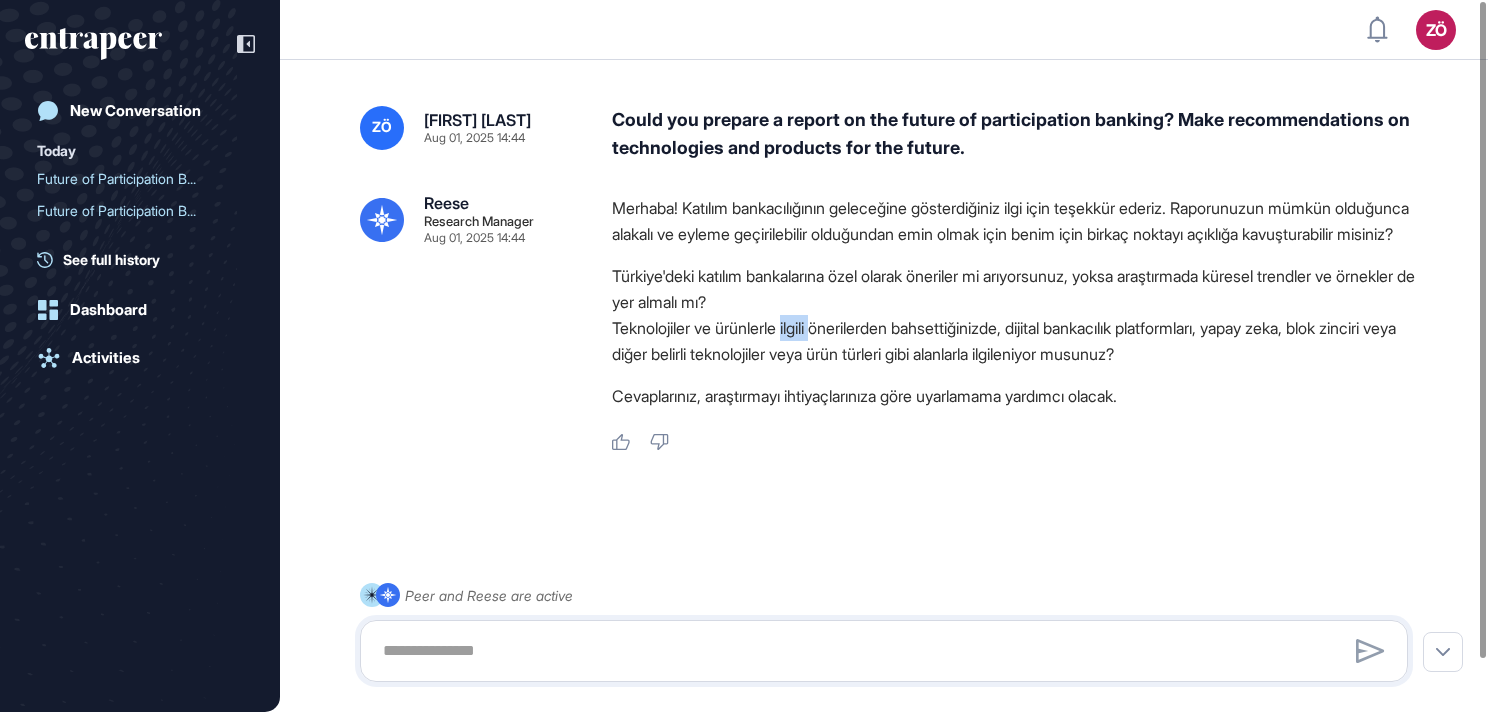 click on "Teknolojiler ve ürünlerle ilgili önerilerden bahsettiğinizde, dijital bankacılık platformları, yapay zeka, blok zinciri veya diğer belirli teknolojiler veya ürün türleri gibi alanlarla ilgileniyor musunuz?" at bounding box center (1018, 341) 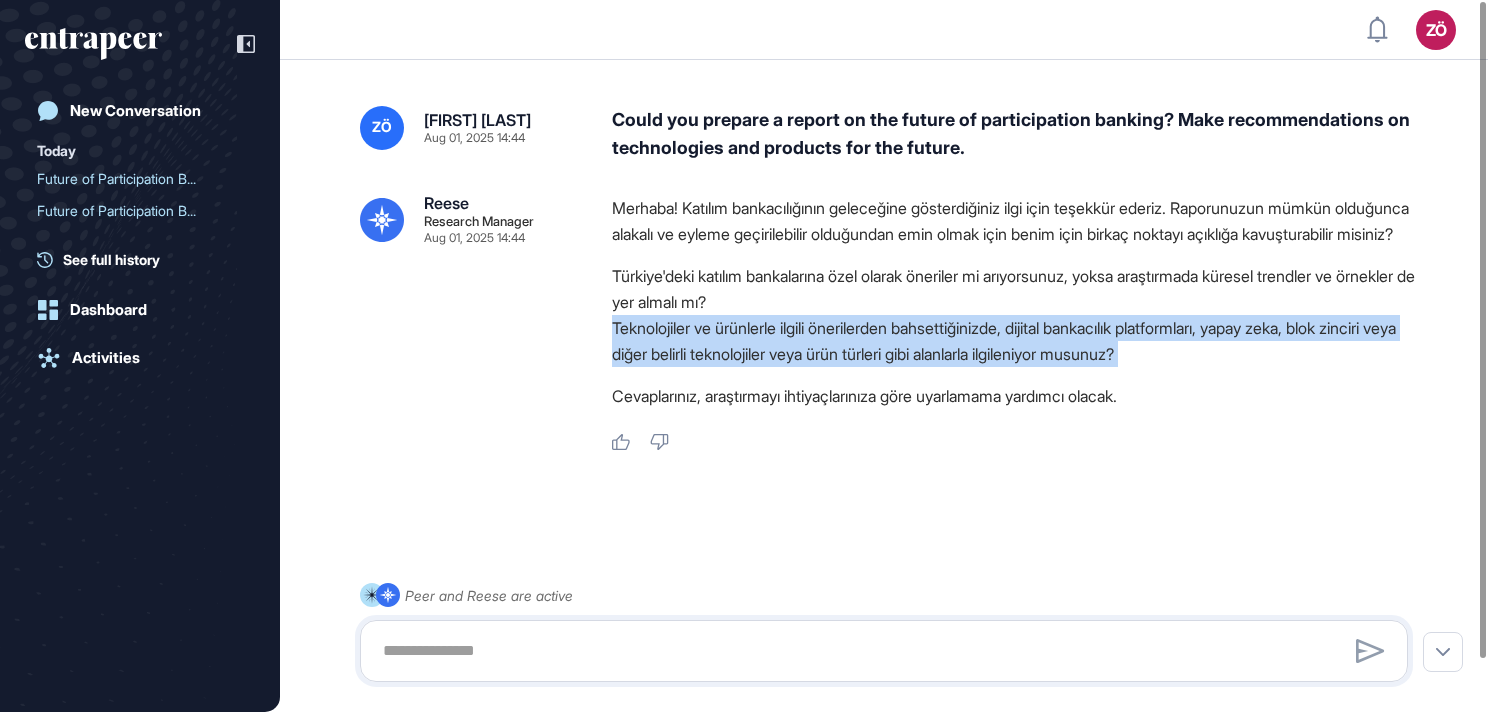 click on "Teknolojiler ve ürünlerle ilgili önerilerden bahsettiğinizde, dijital bankacılık platformları, yapay zeka, blok zinciri veya diğer belirli teknolojiler veya ürün türleri gibi alanlarla ilgileniyor musunuz?" at bounding box center (1018, 341) 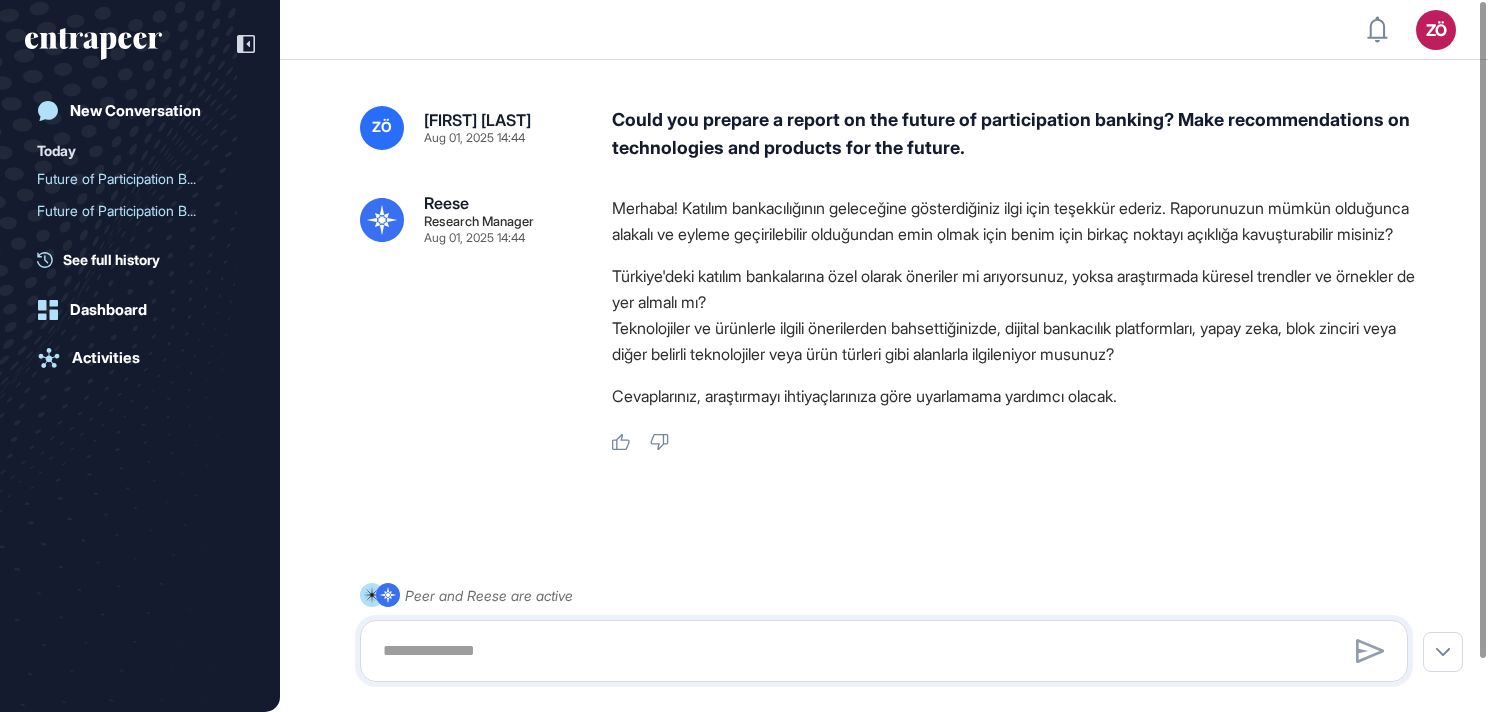 drag, startPoint x: 806, startPoint y: 350, endPoint x: 807, endPoint y: 410, distance: 60.00833 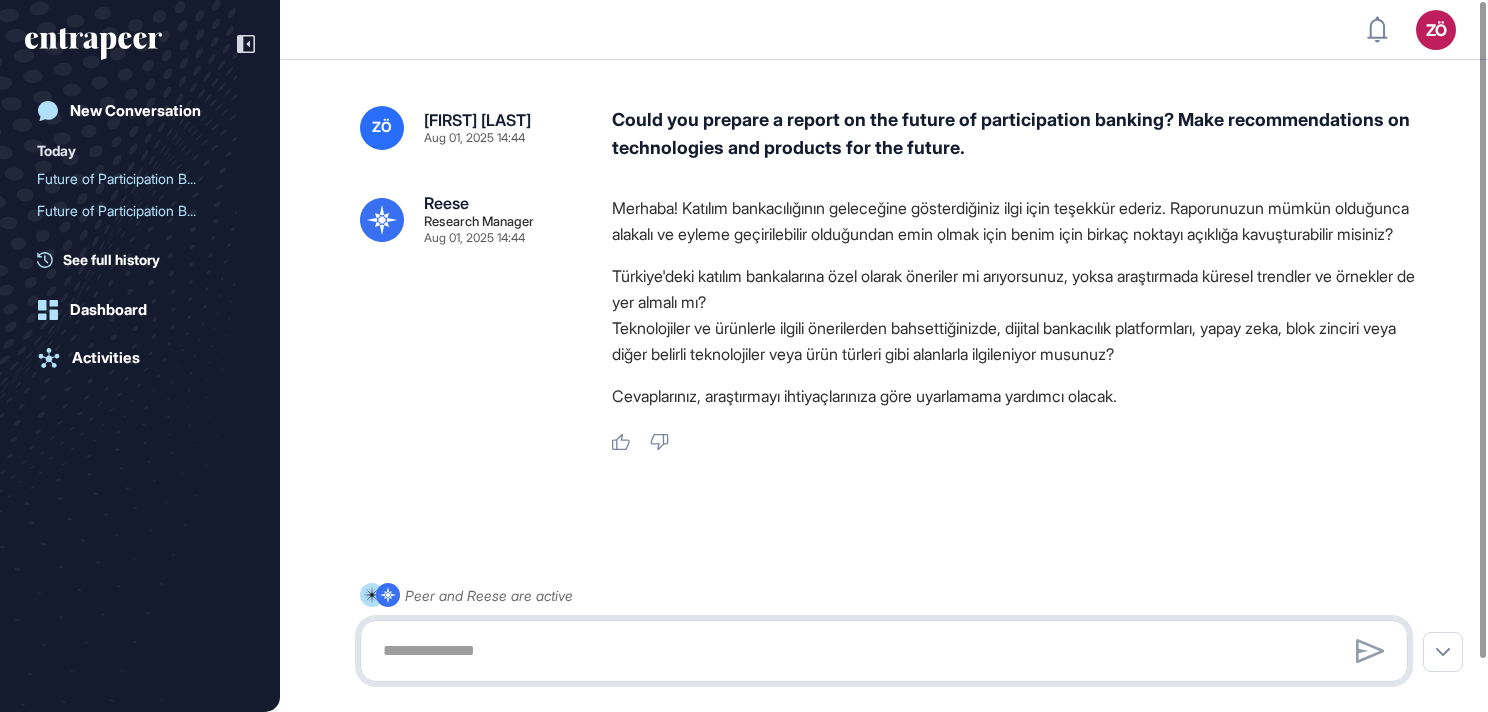 click at bounding box center (884, 651) 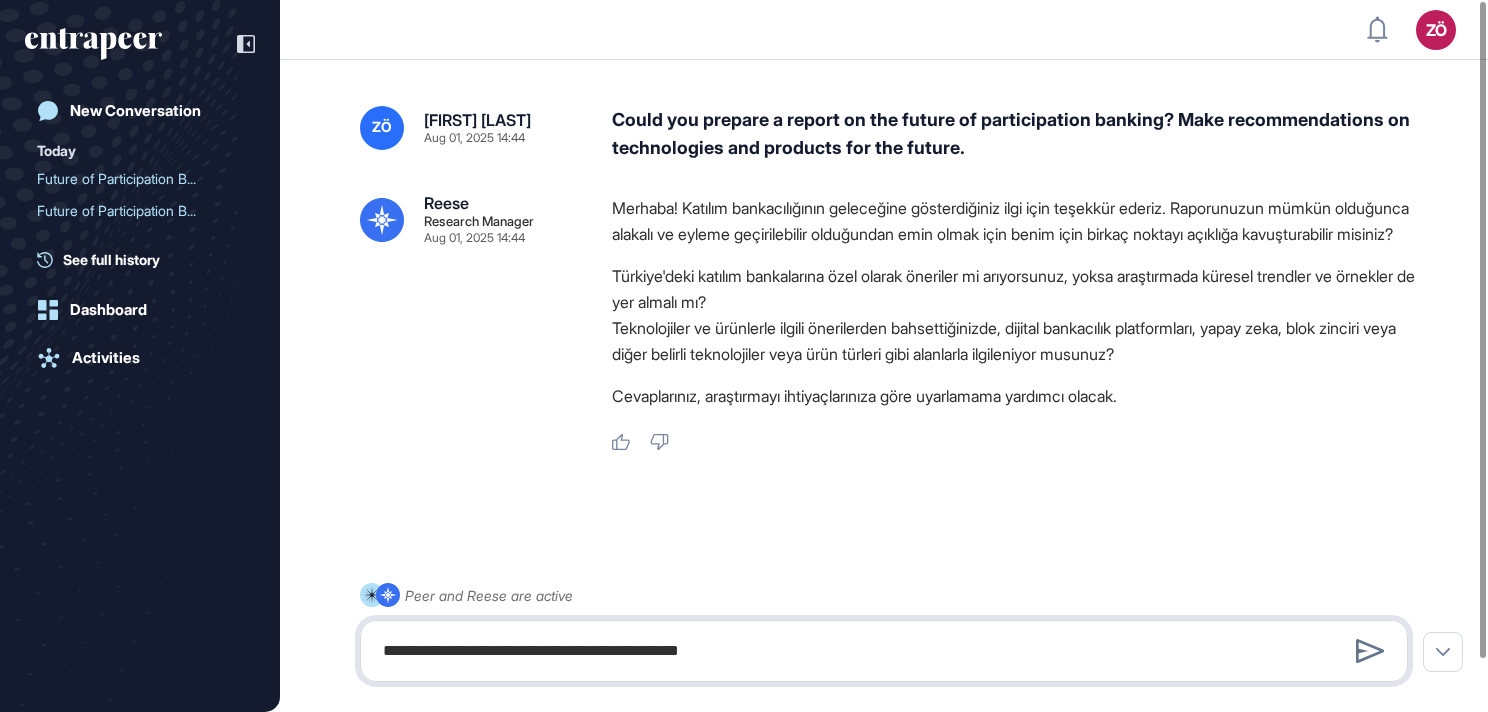 type on "**********" 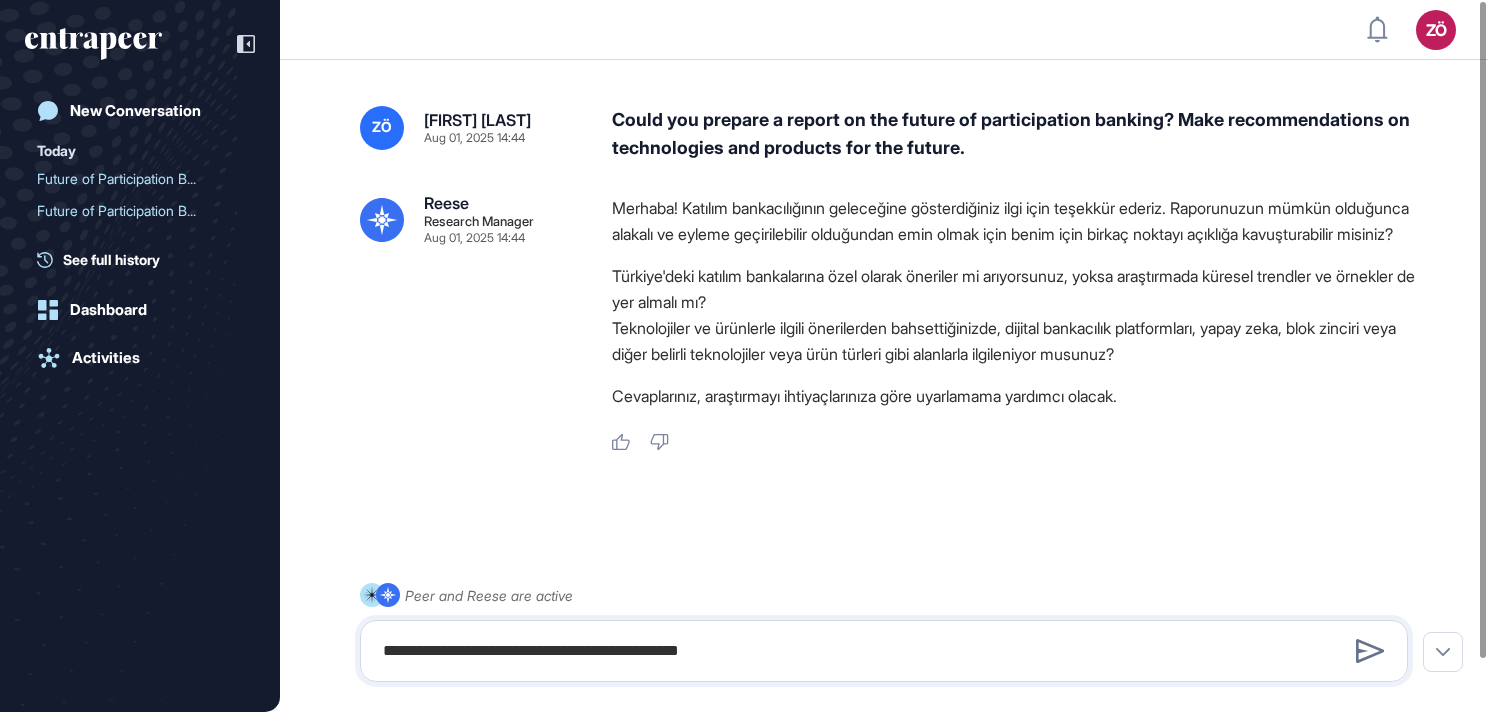 type 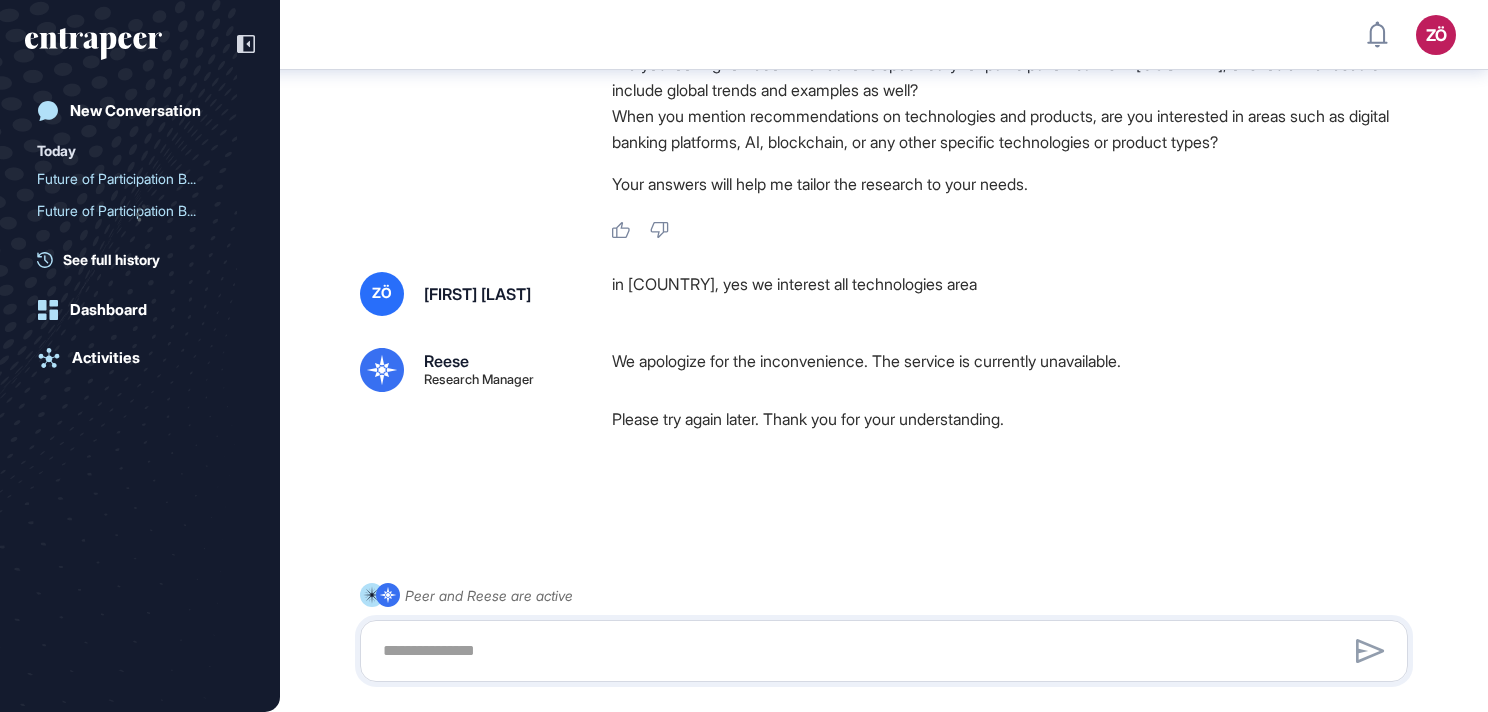 scroll, scrollTop: 220, scrollLeft: 0, axis: vertical 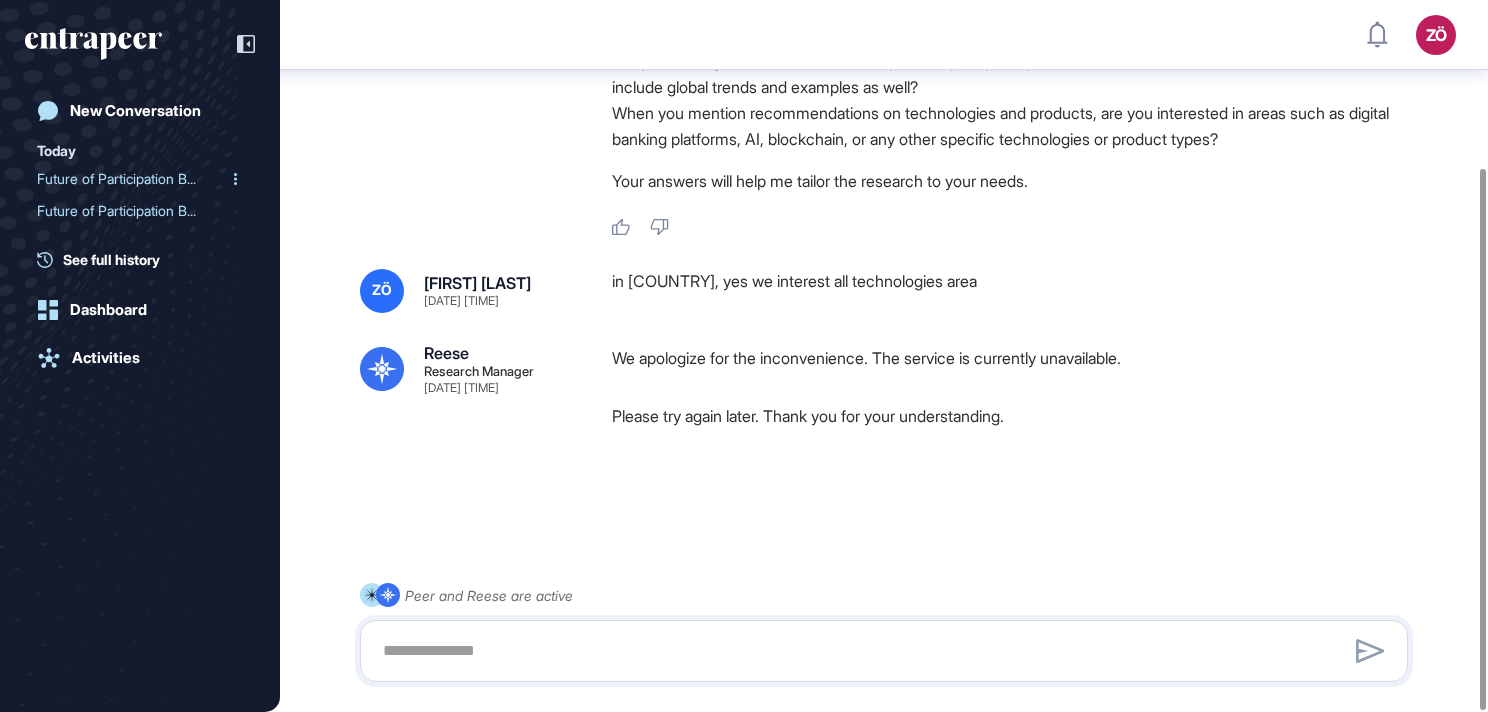 click on "Future of Participation B..." at bounding box center [132, 179] 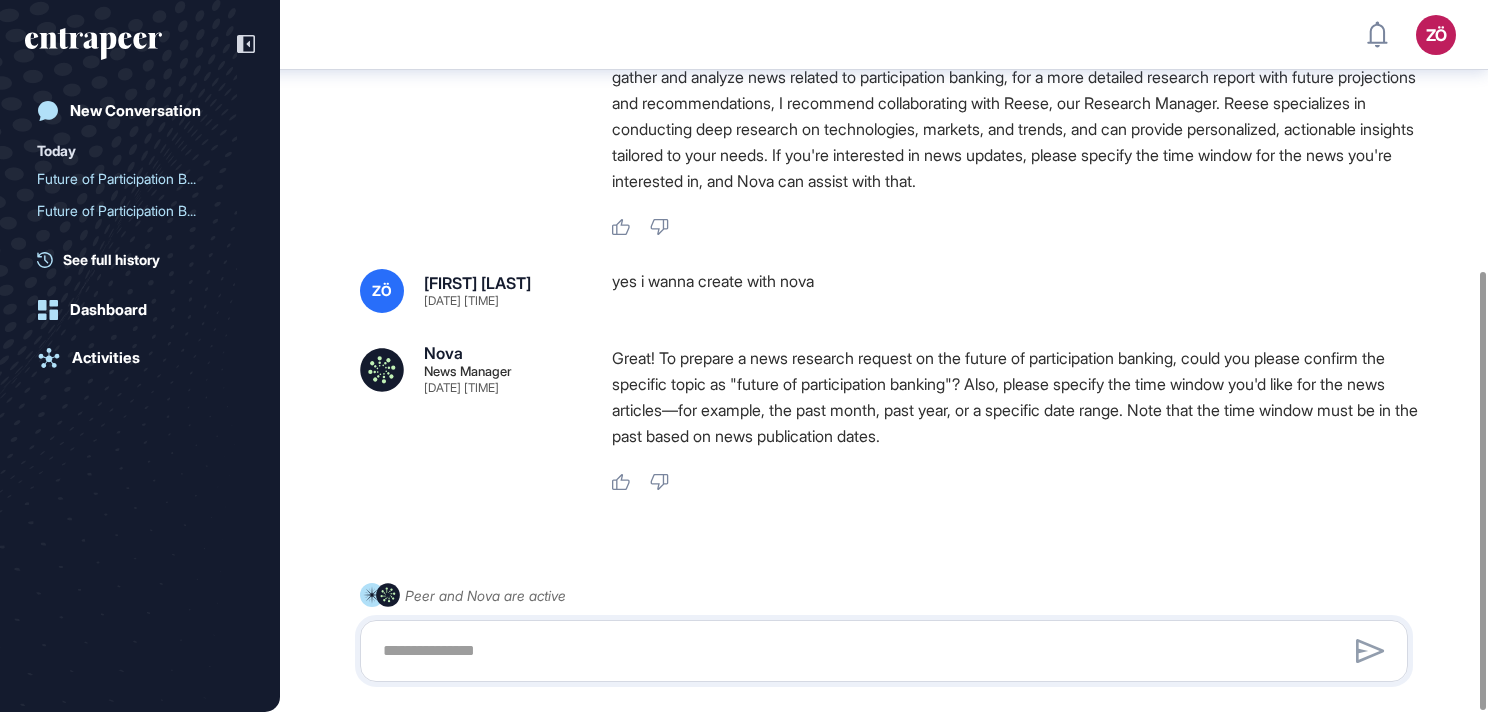 scroll, scrollTop: 441, scrollLeft: 0, axis: vertical 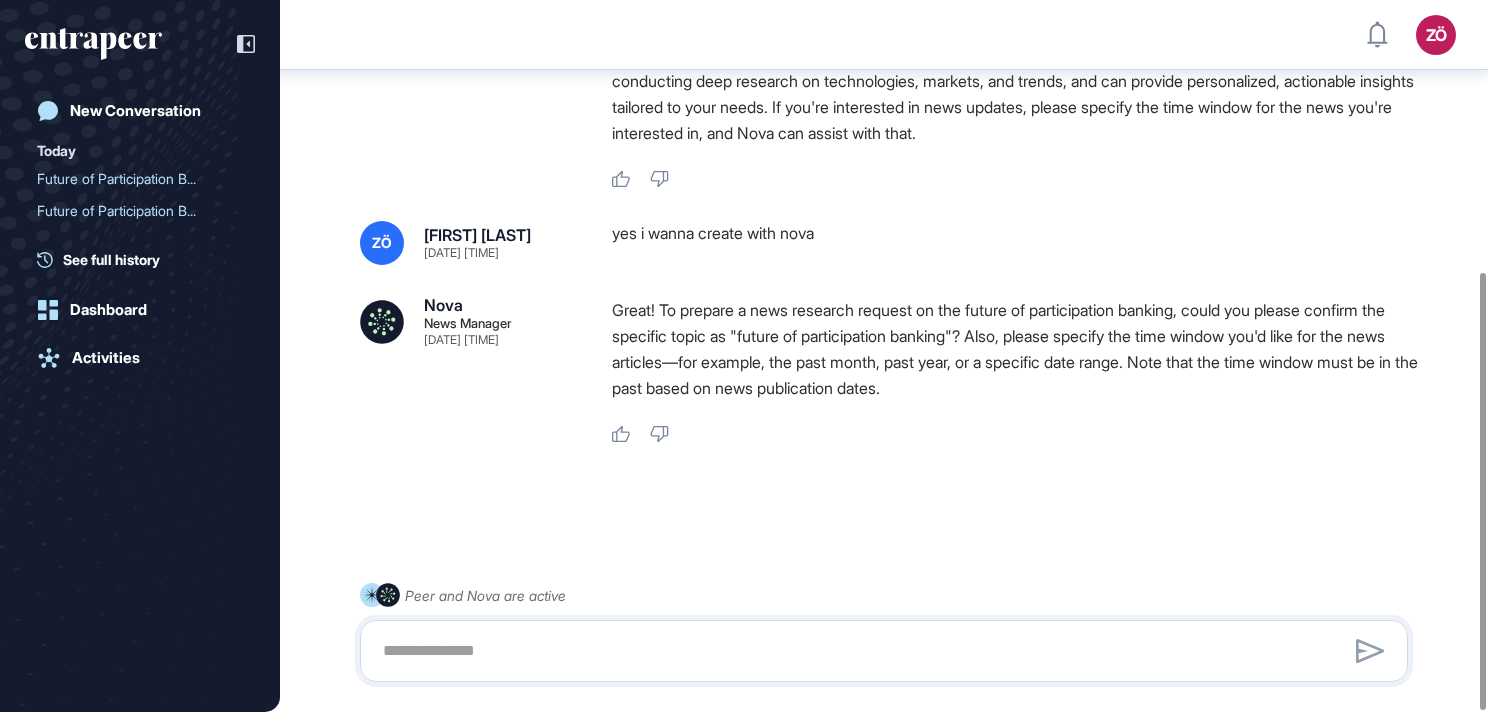 click on "Great! To prepare a news research request on the future of participation banking, could you please confirm the specific topic as "future of participation banking"? Also, please specify the time window you'd like for the news articles—for example, the past month, past year, or a specific date range. Note that the time window must be in the past based on news publication dates." at bounding box center (1018, 349) 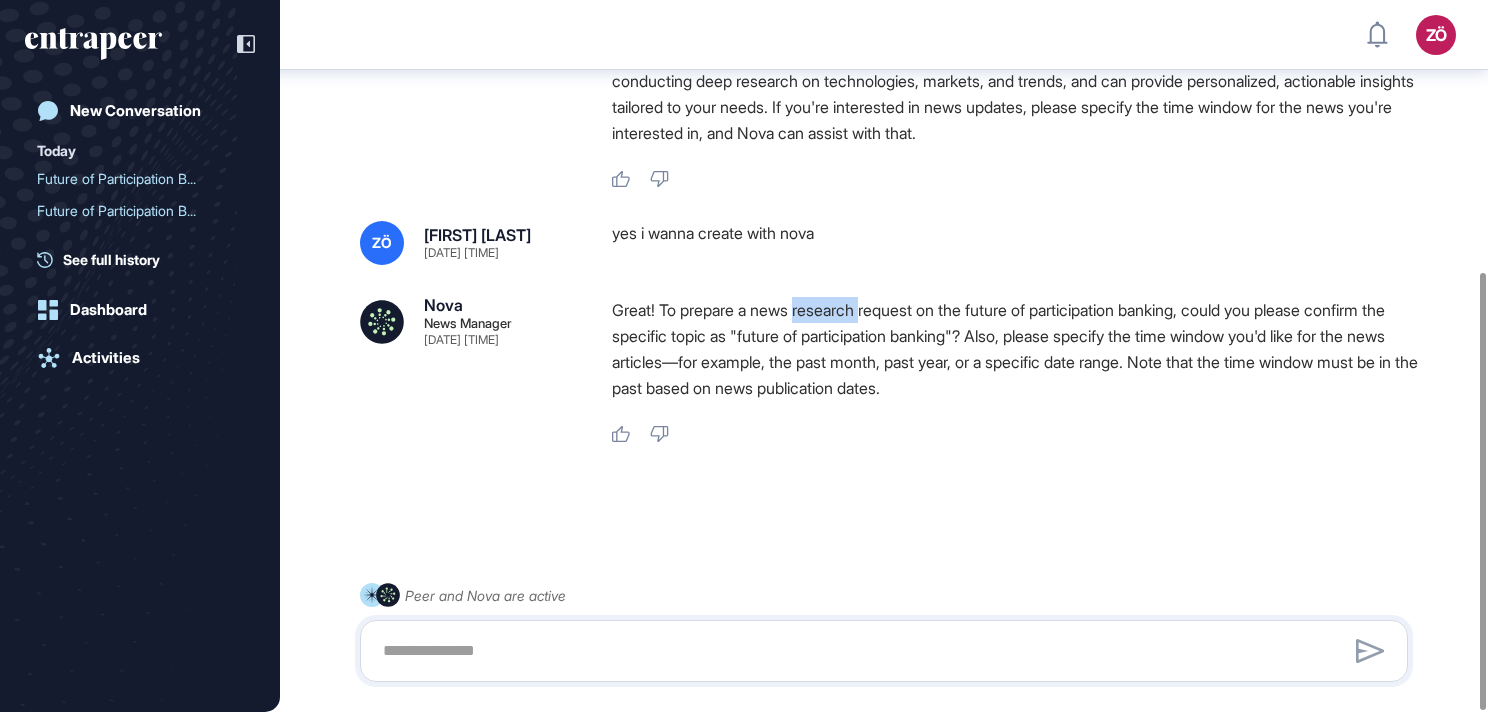 click on "Great! To prepare a news research request on the future of participation banking, could you please confirm the specific topic as "future of participation banking"? Also, please specify the time window you'd like for the news articles—for example, the past month, past year, or a specific date range. Note that the time window must be in the past based on news publication dates." at bounding box center [1018, 349] 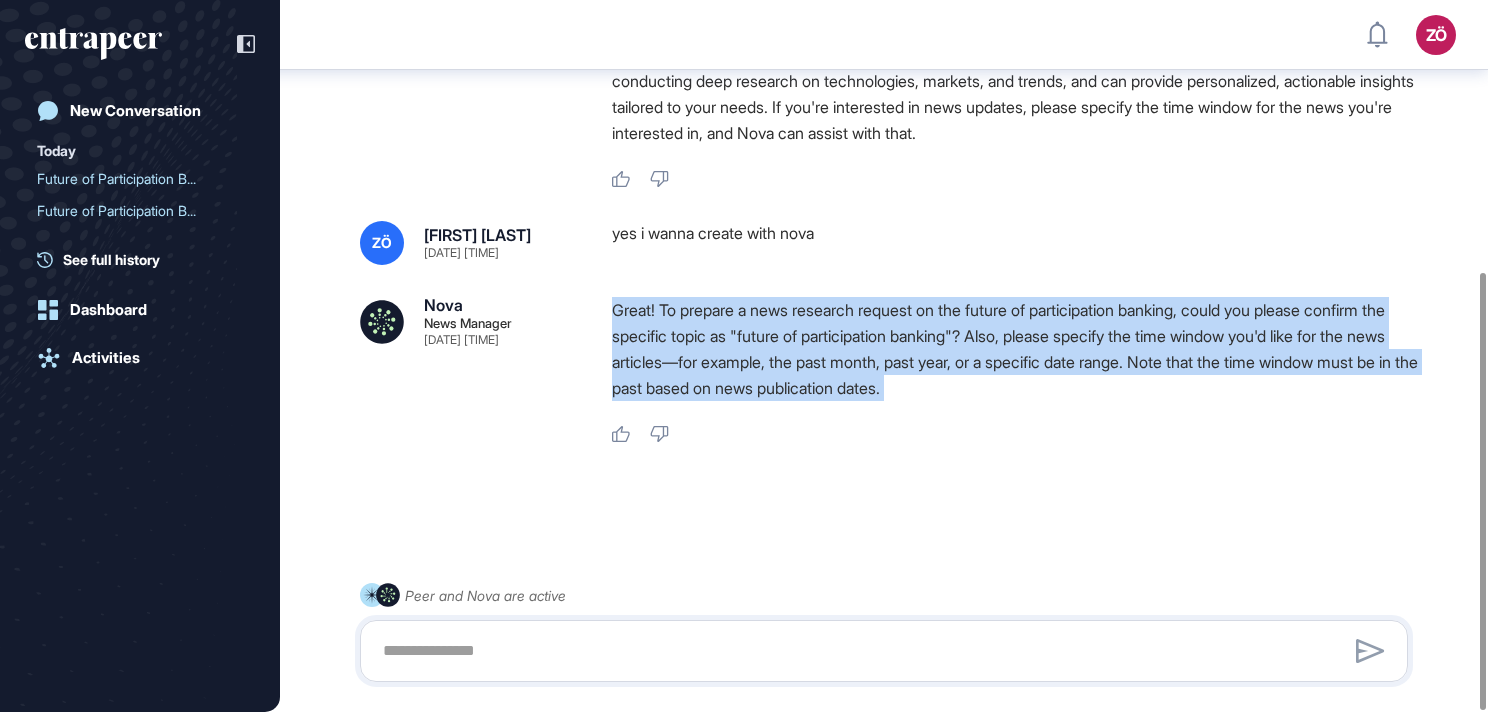 click on "Great! To prepare a news research request on the future of participation banking, could you please confirm the specific topic as "future of participation banking"? Also, please specify the time window you'd like for the news articles—for example, the past month, past year, or a specific date range. Note that the time window must be in the past based on news publication dates." at bounding box center (1018, 349) 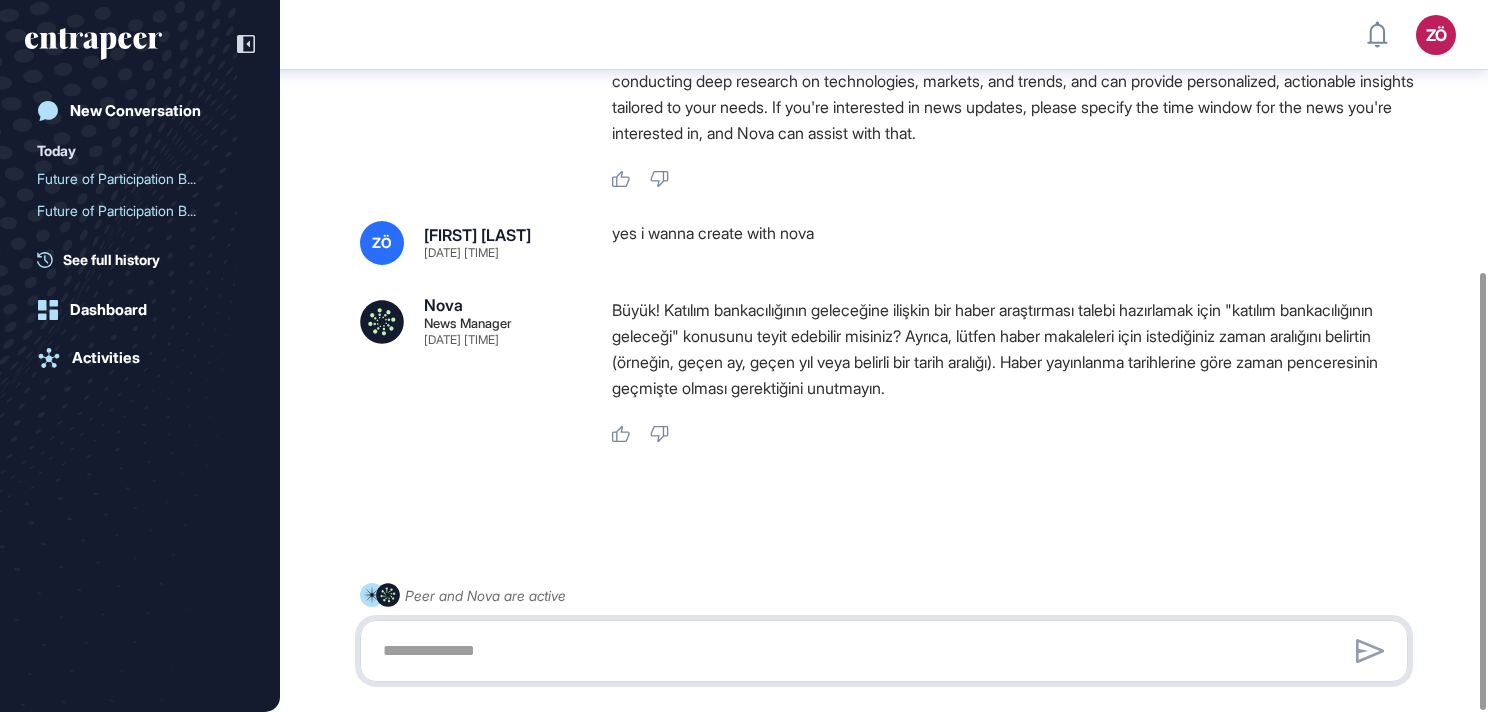 click at bounding box center [884, 651] 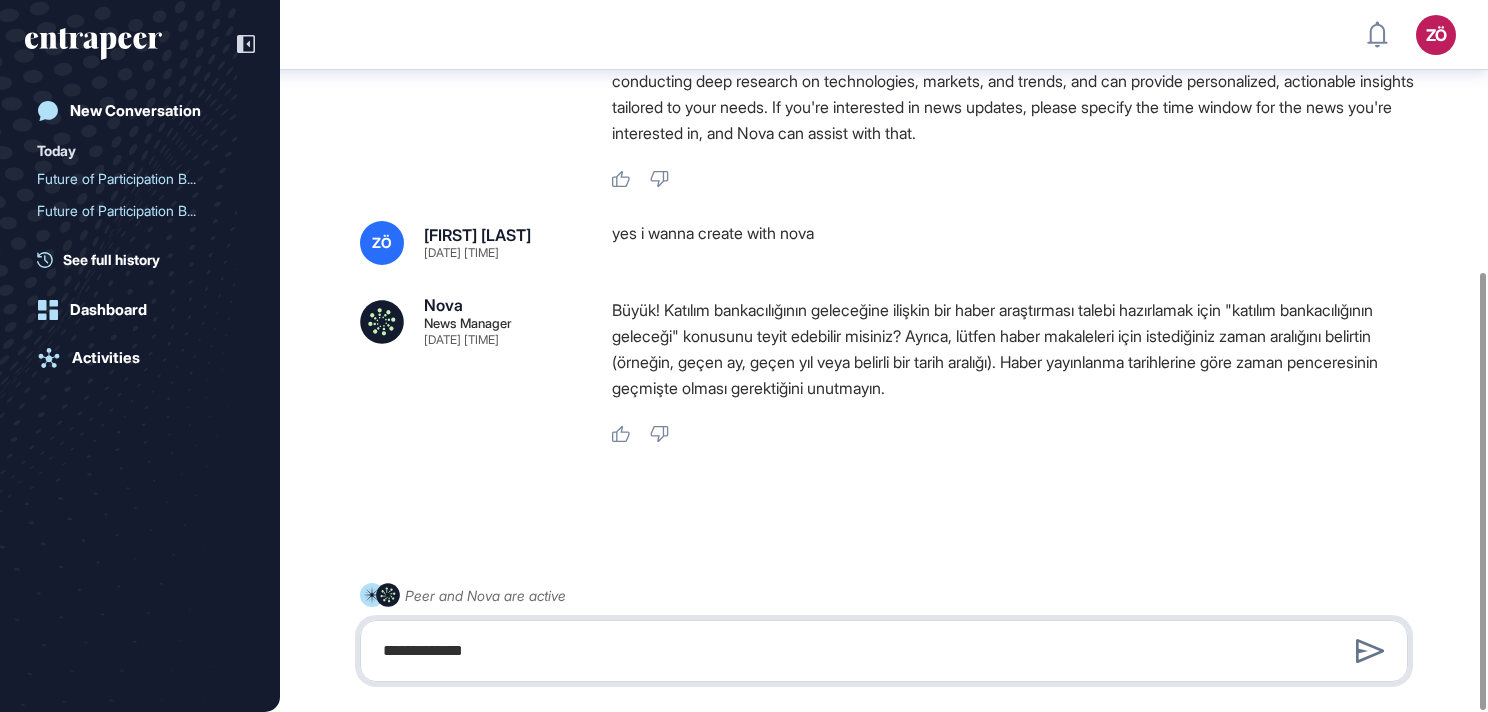 type on "**********" 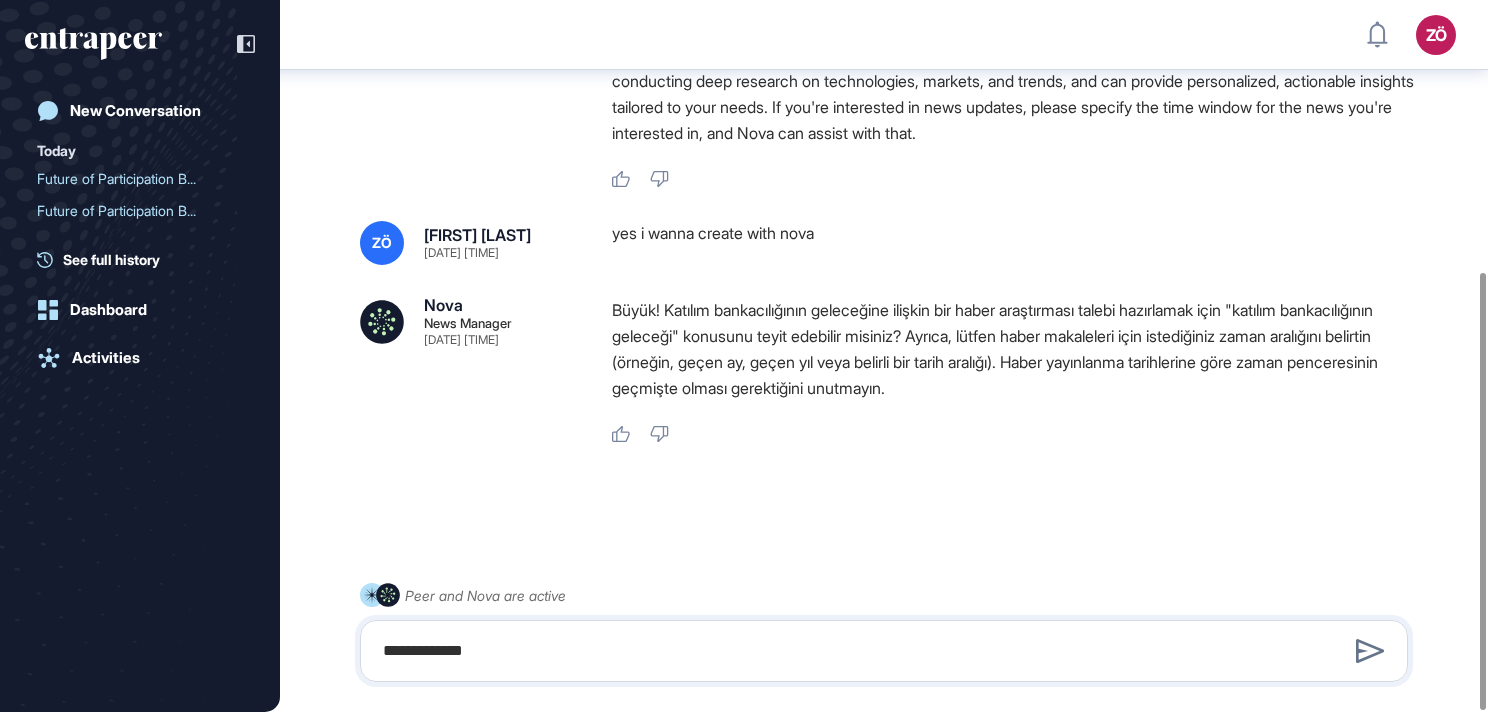 type 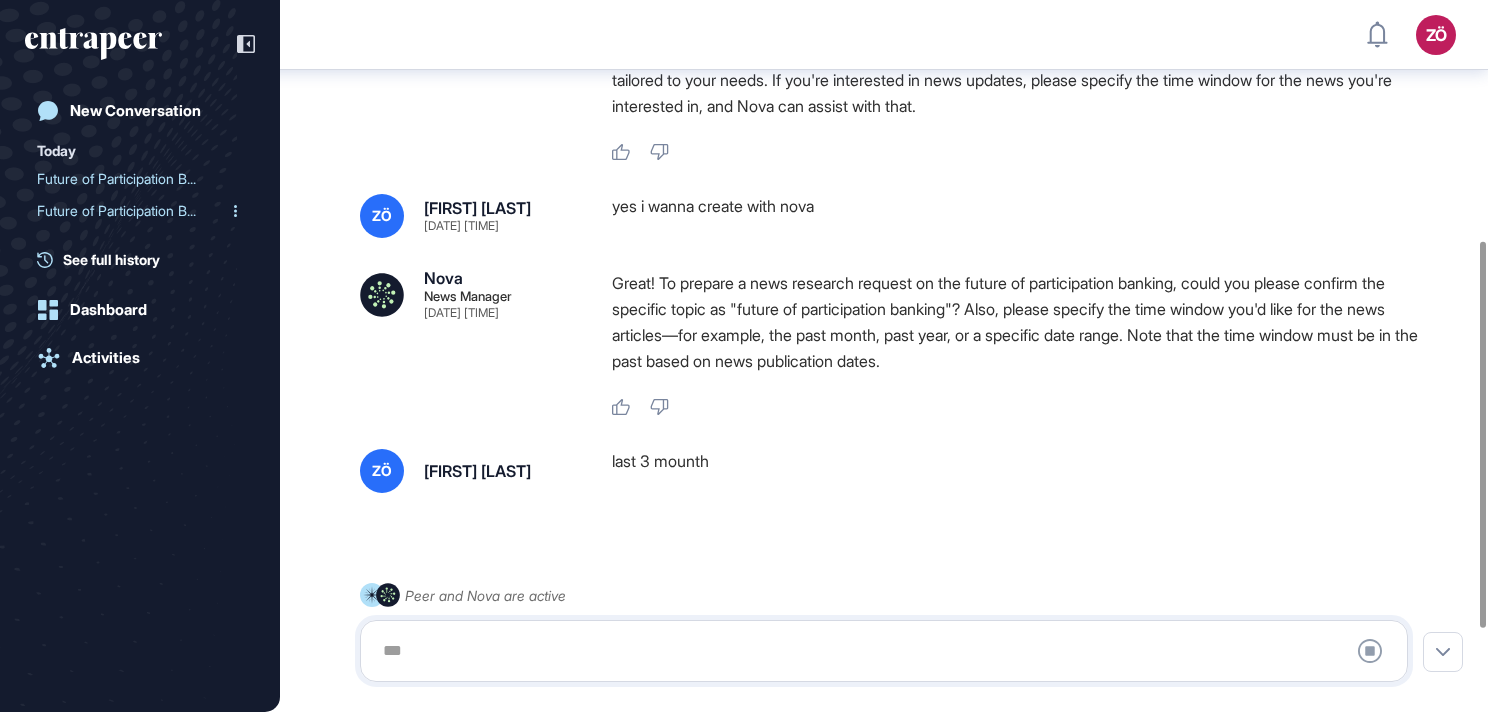 click on "Future of Participation B..." at bounding box center (132, 211) 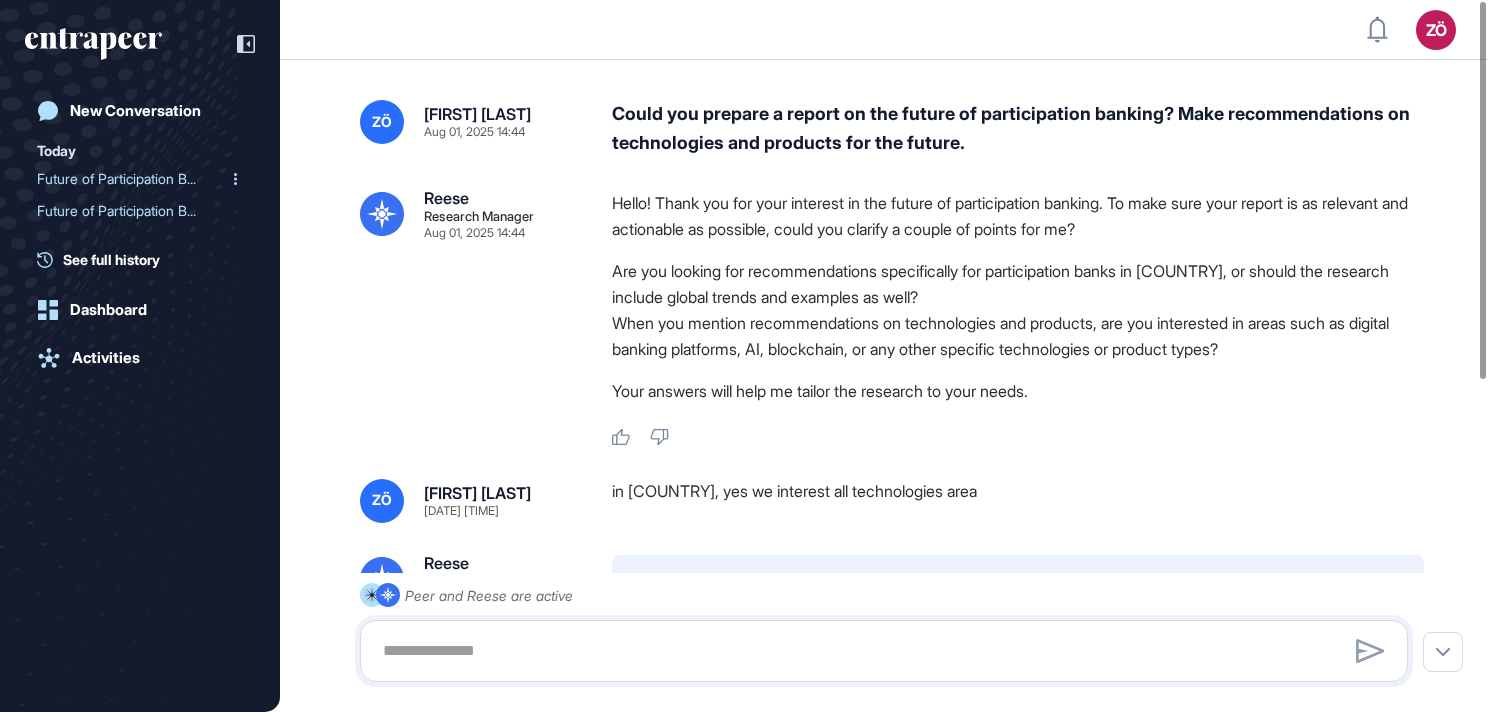 type on "**********" 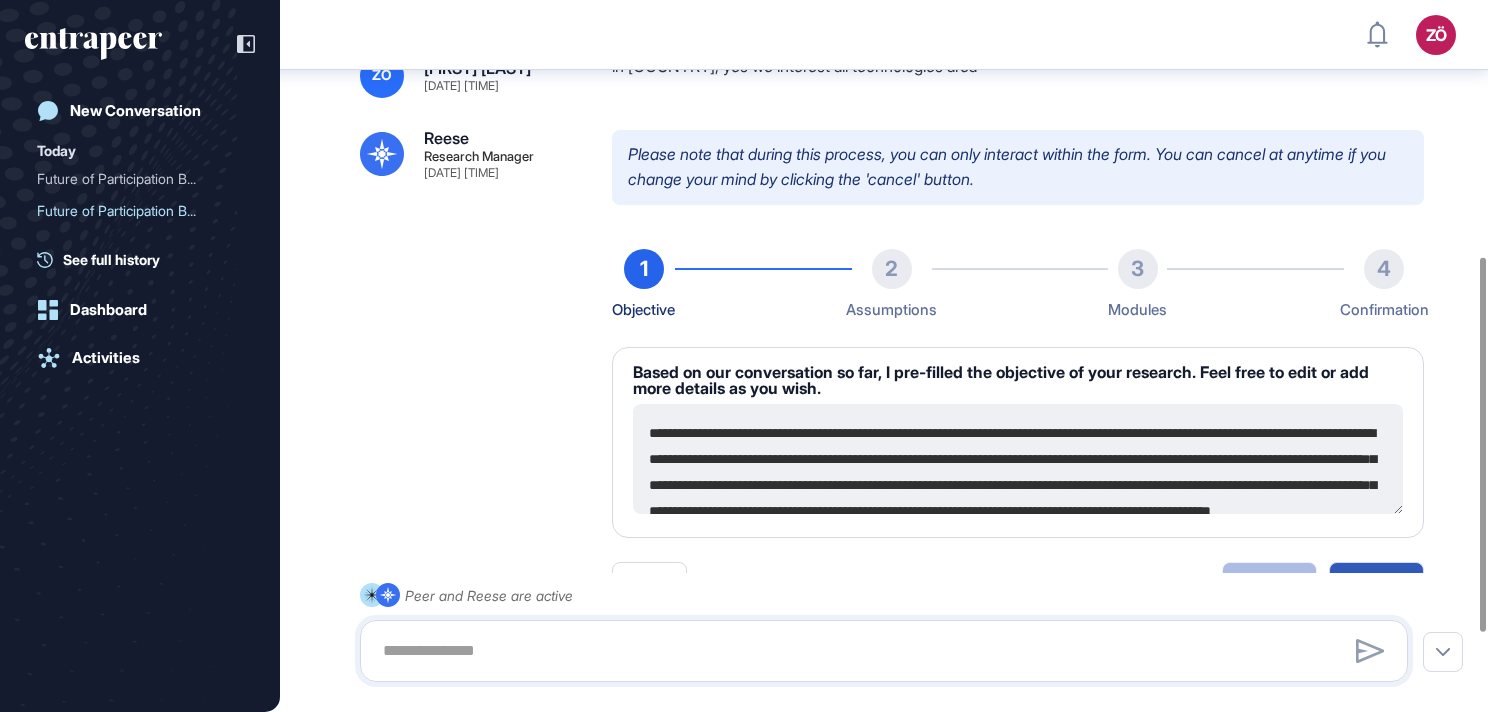 scroll, scrollTop: 535, scrollLeft: 0, axis: vertical 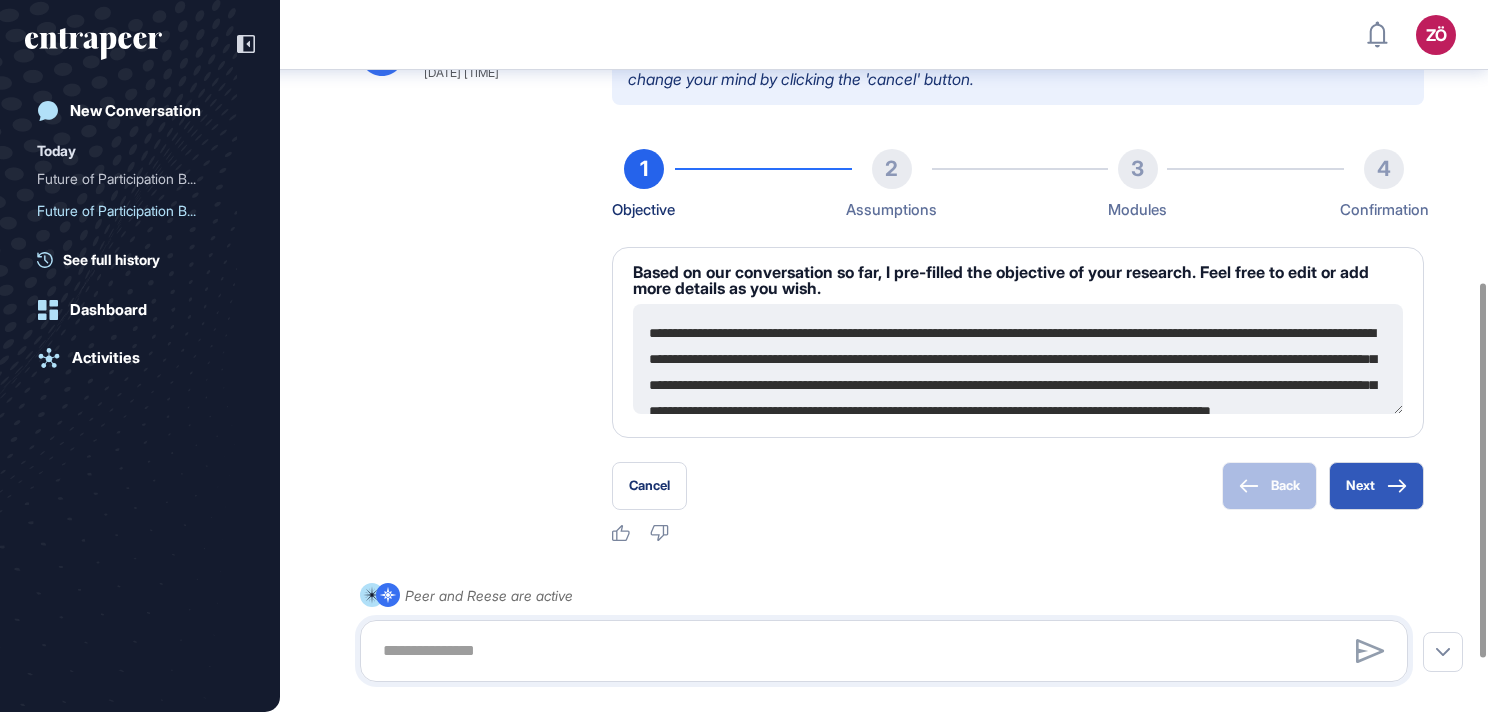 click on "**********" at bounding box center [1018, 359] 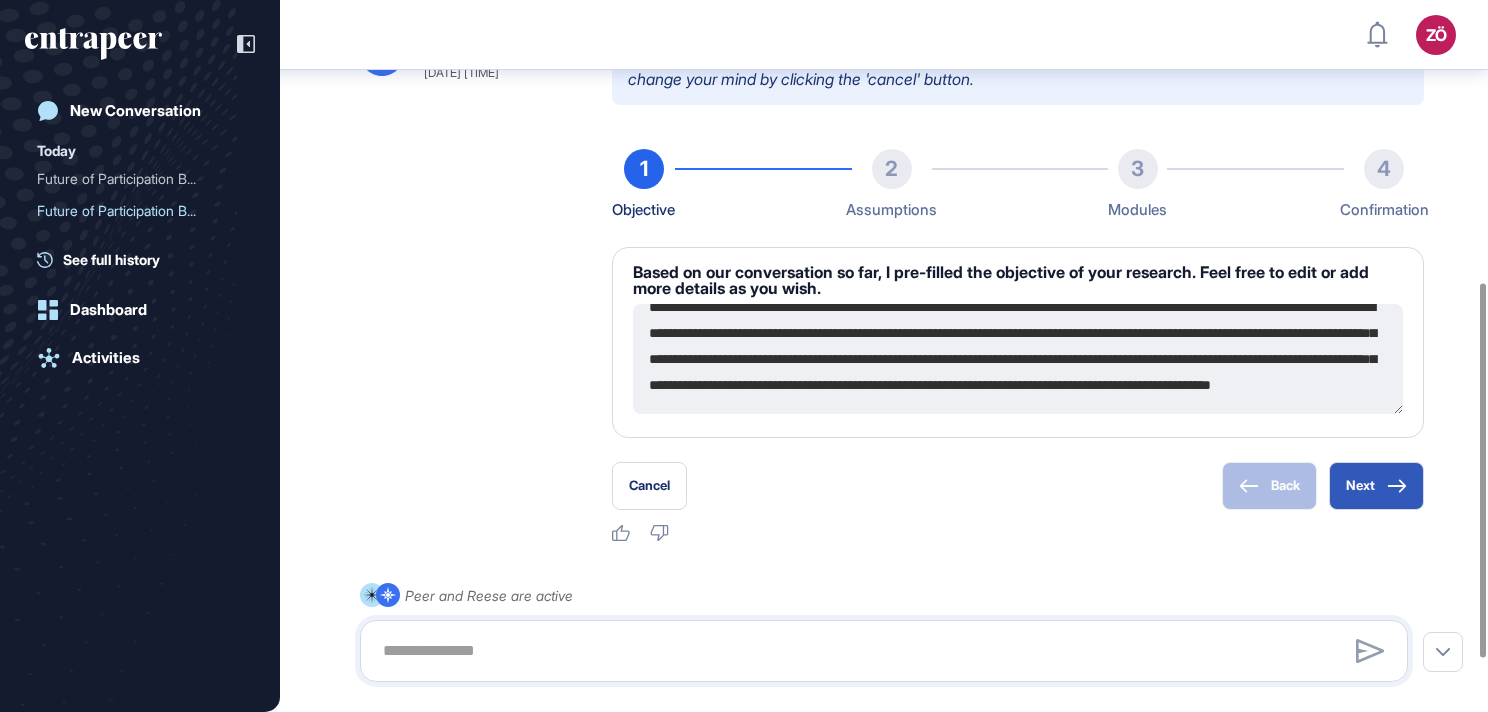 scroll, scrollTop: 77, scrollLeft: 0, axis: vertical 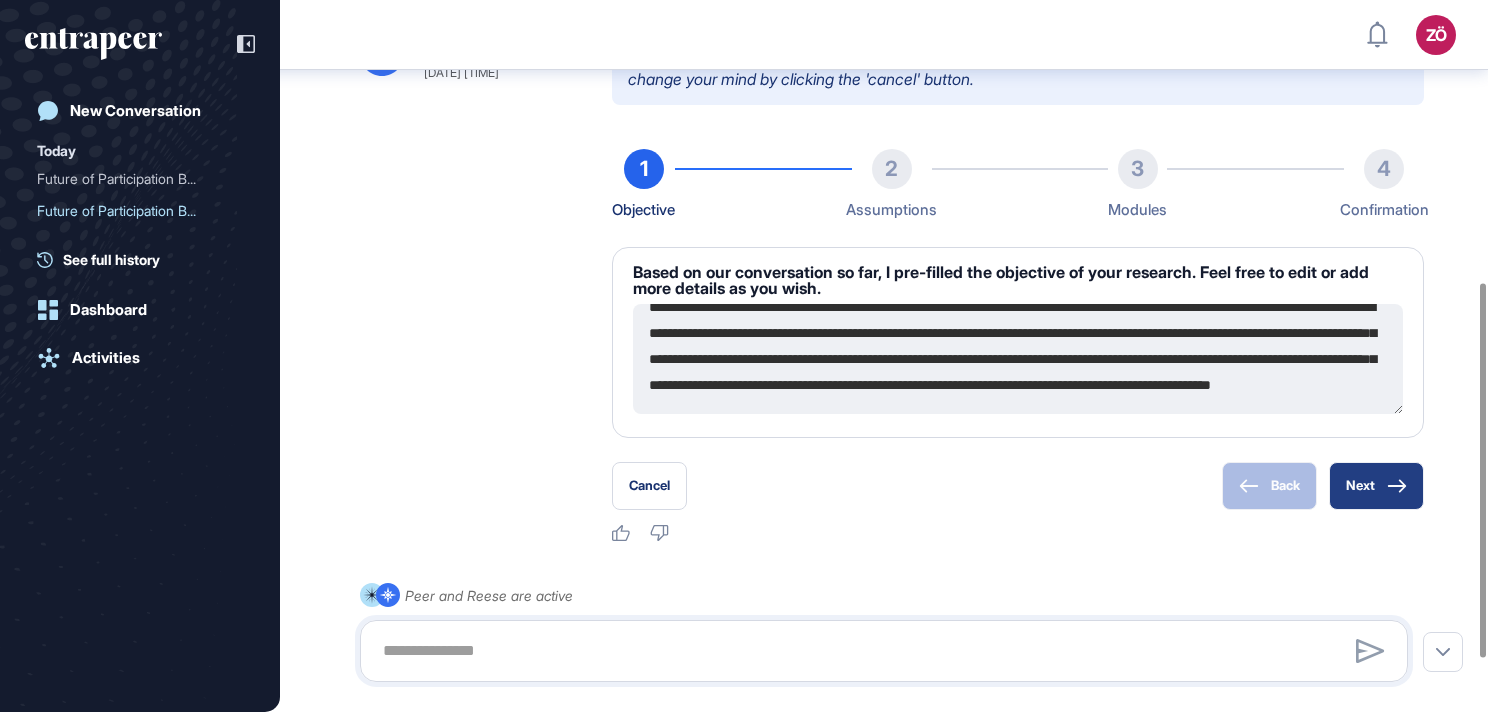 click 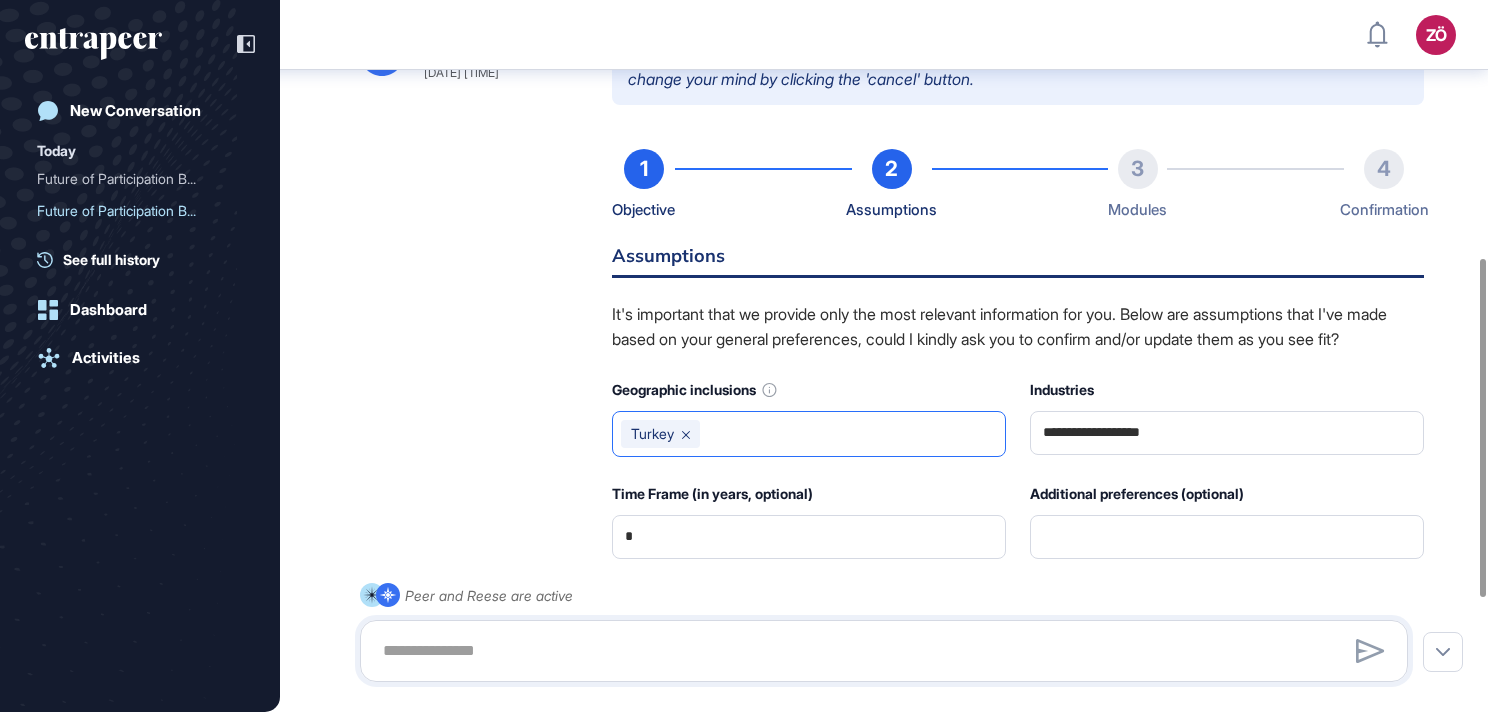 scroll, scrollTop: 635, scrollLeft: 0, axis: vertical 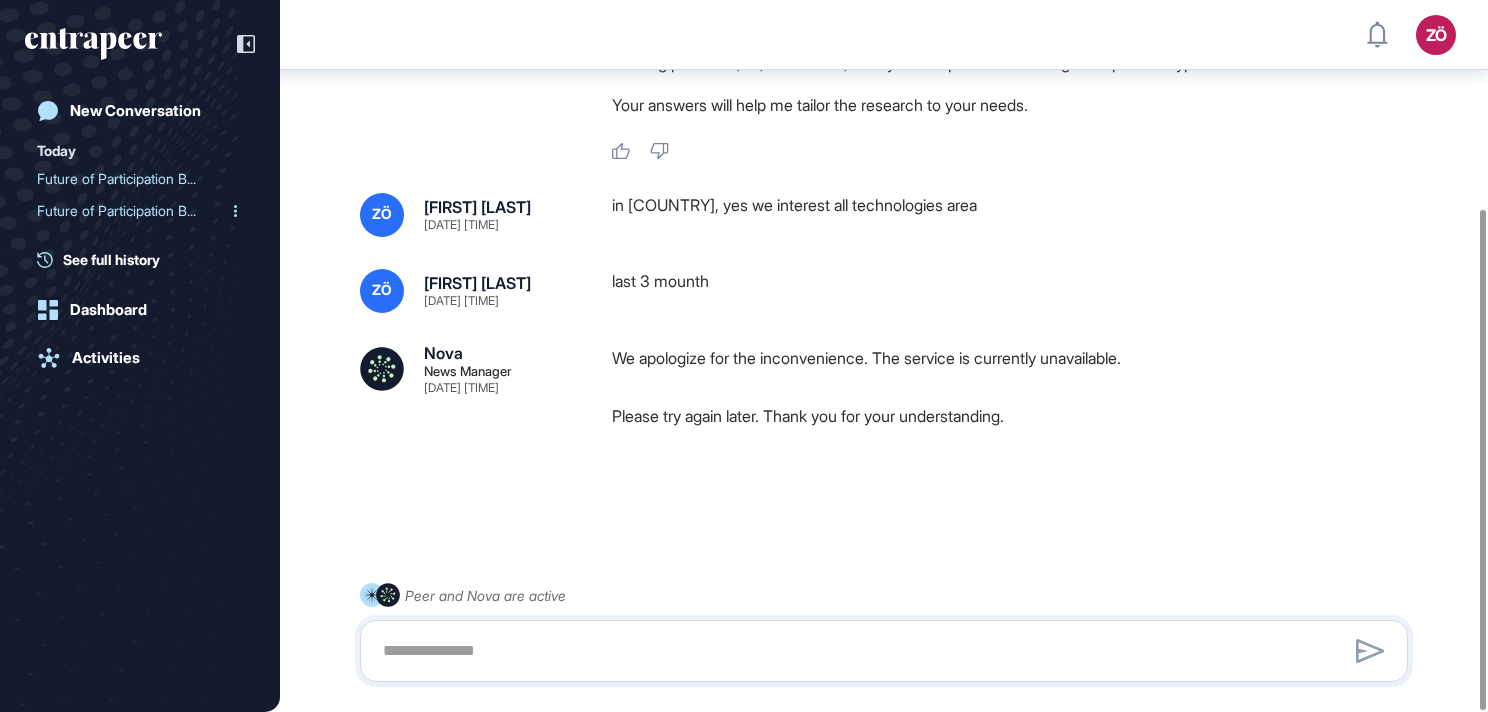 click on "Future of Participation B..." at bounding box center [132, 211] 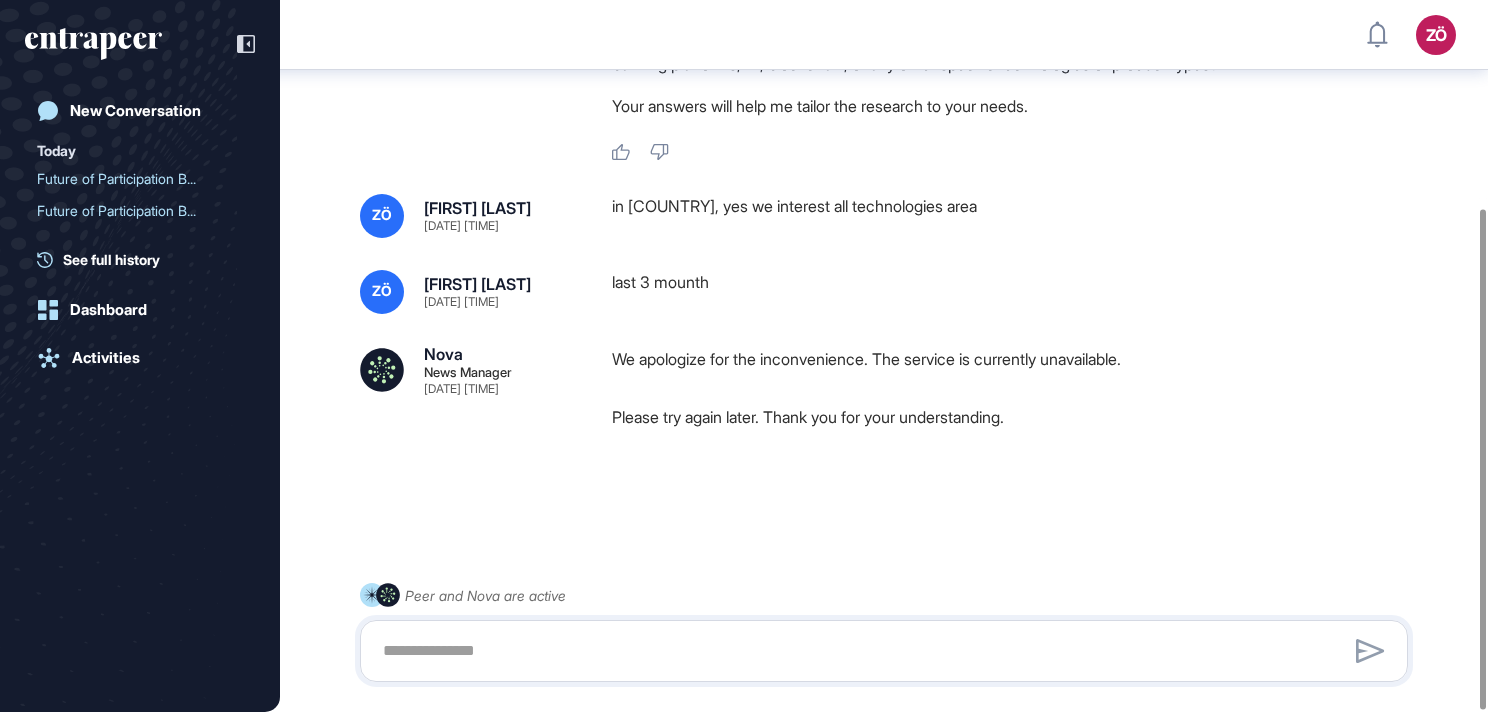 scroll, scrollTop: 296, scrollLeft: 0, axis: vertical 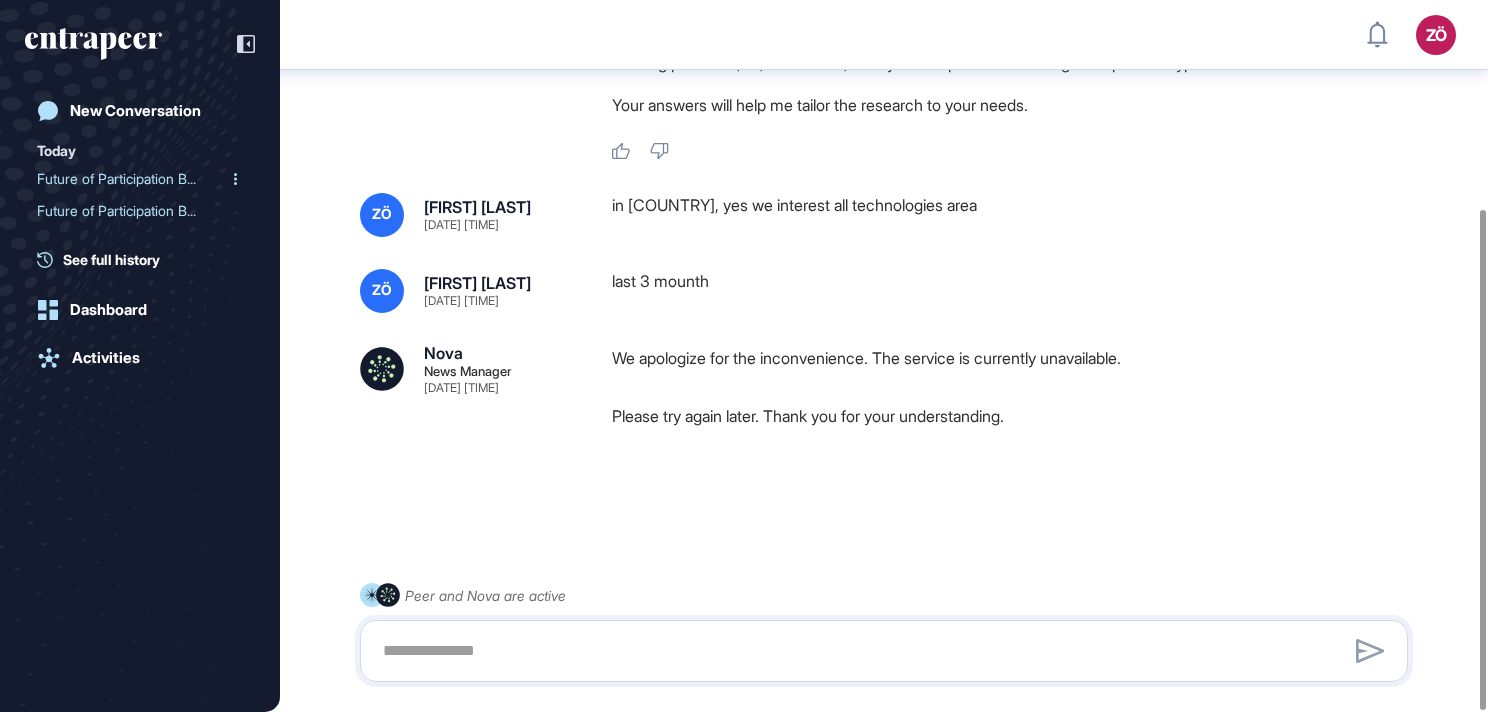 click on "Future of Participation B..." at bounding box center (132, 179) 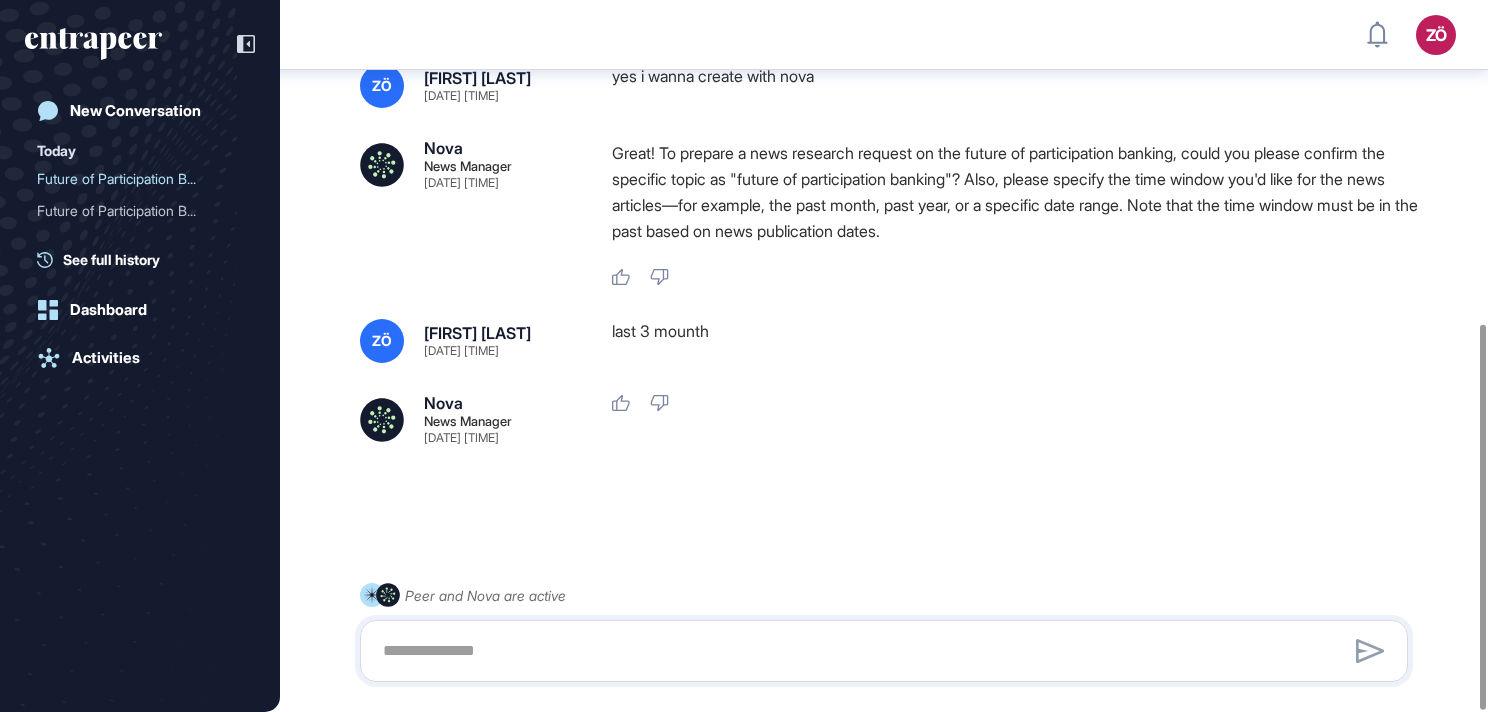 scroll, scrollTop: 598, scrollLeft: 0, axis: vertical 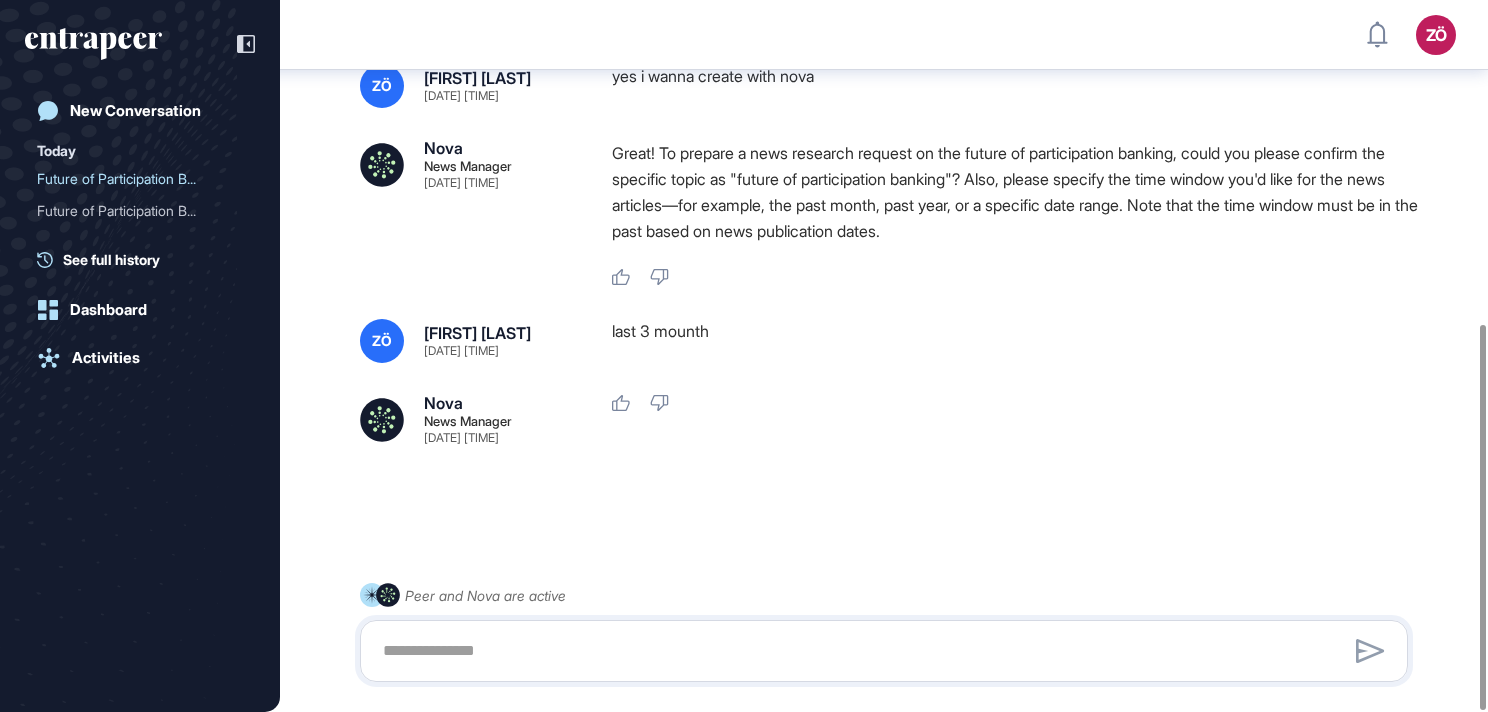 click on "Like Dislike" 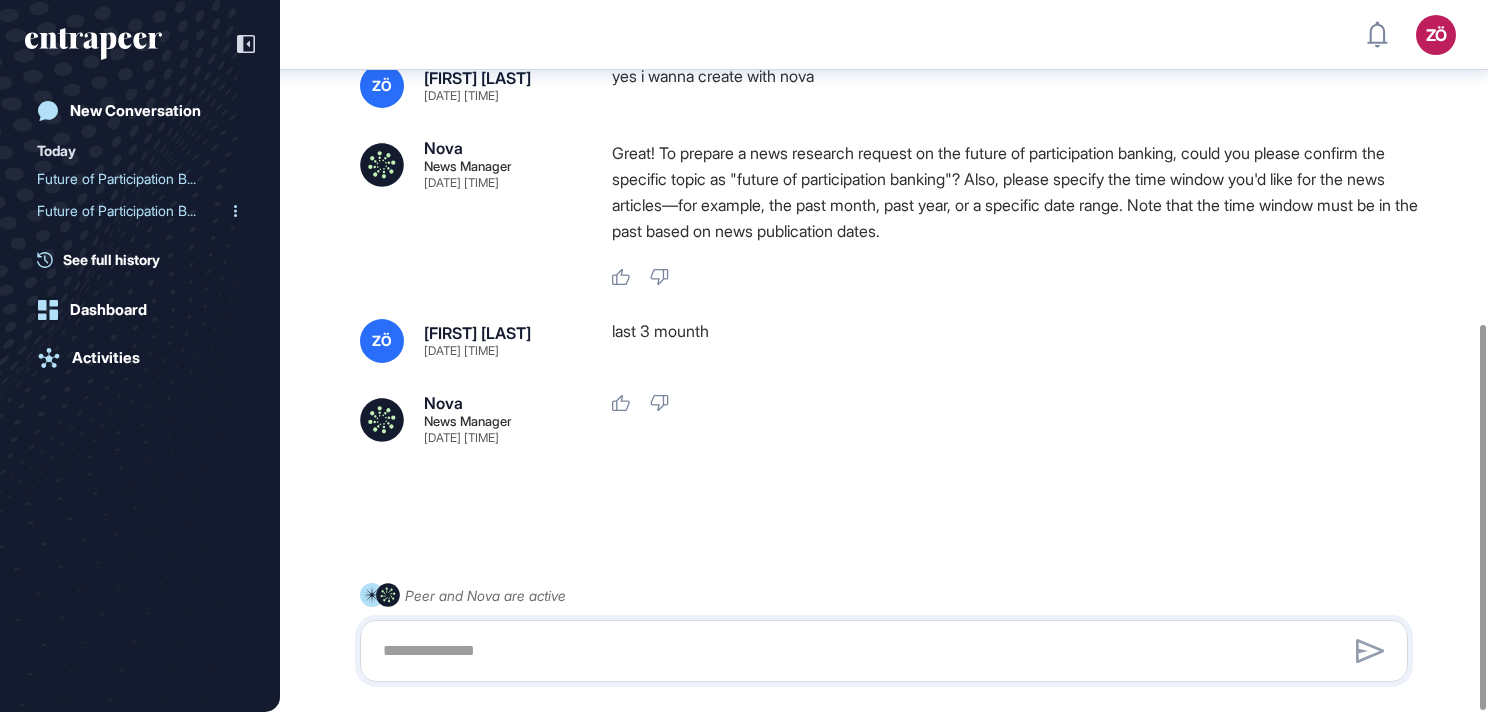click on "Future of Participation B..." at bounding box center (132, 211) 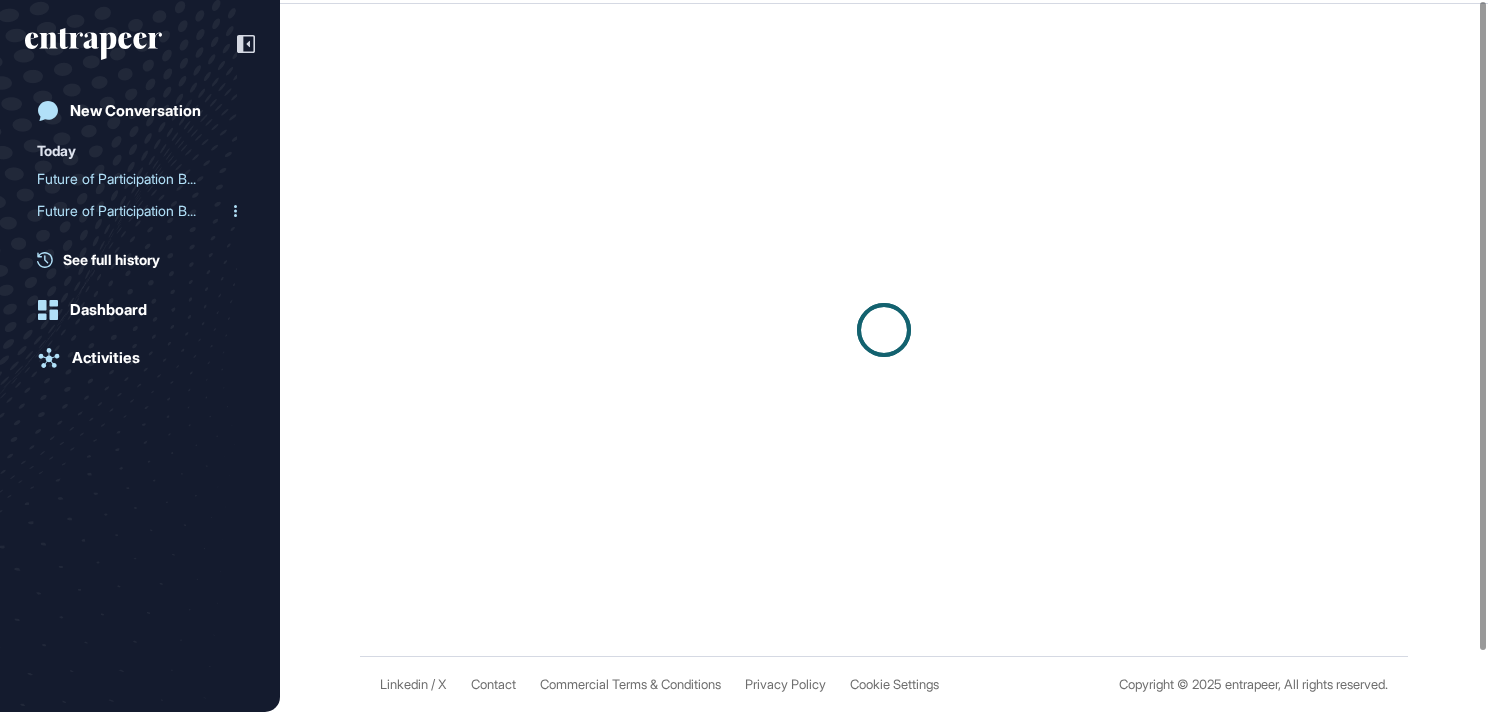 scroll, scrollTop: 0, scrollLeft: 0, axis: both 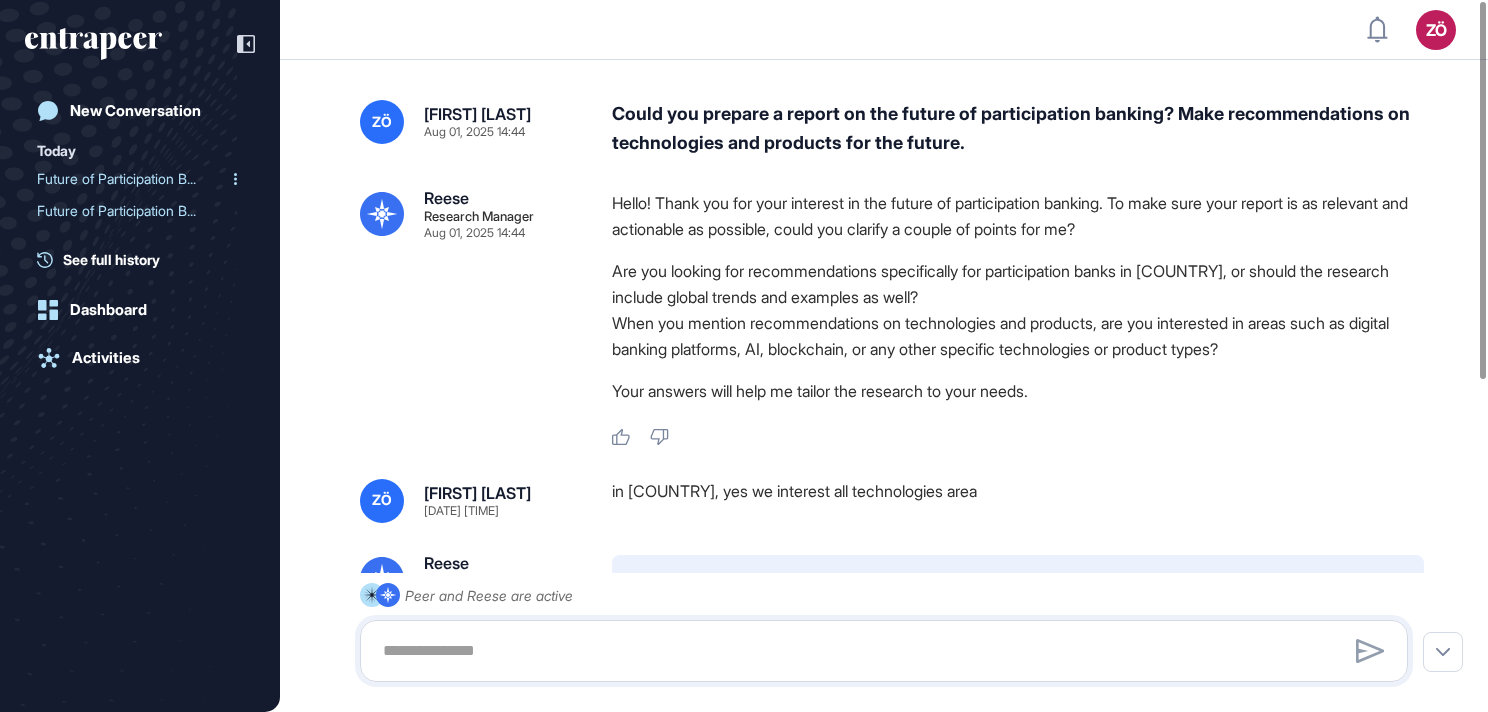 type on "**********" 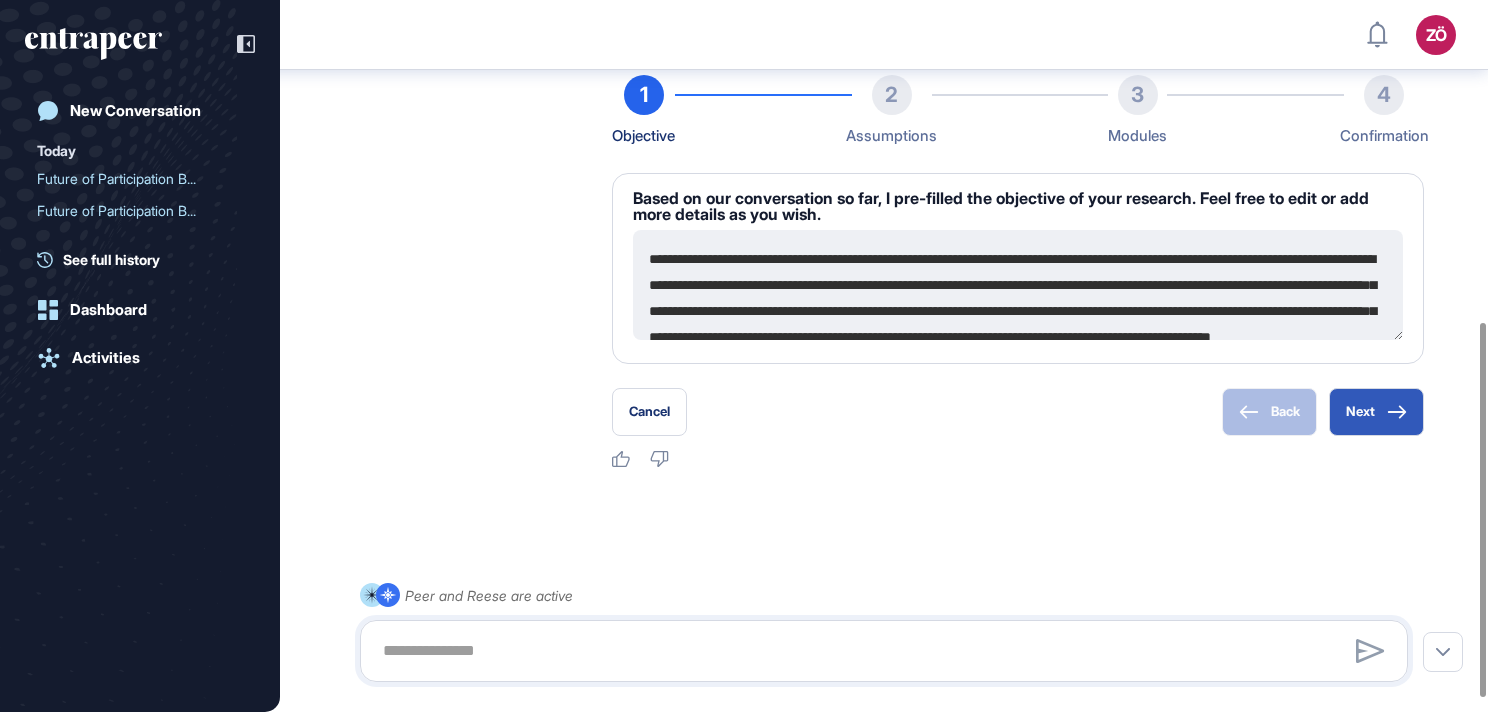 scroll, scrollTop: 610, scrollLeft: 0, axis: vertical 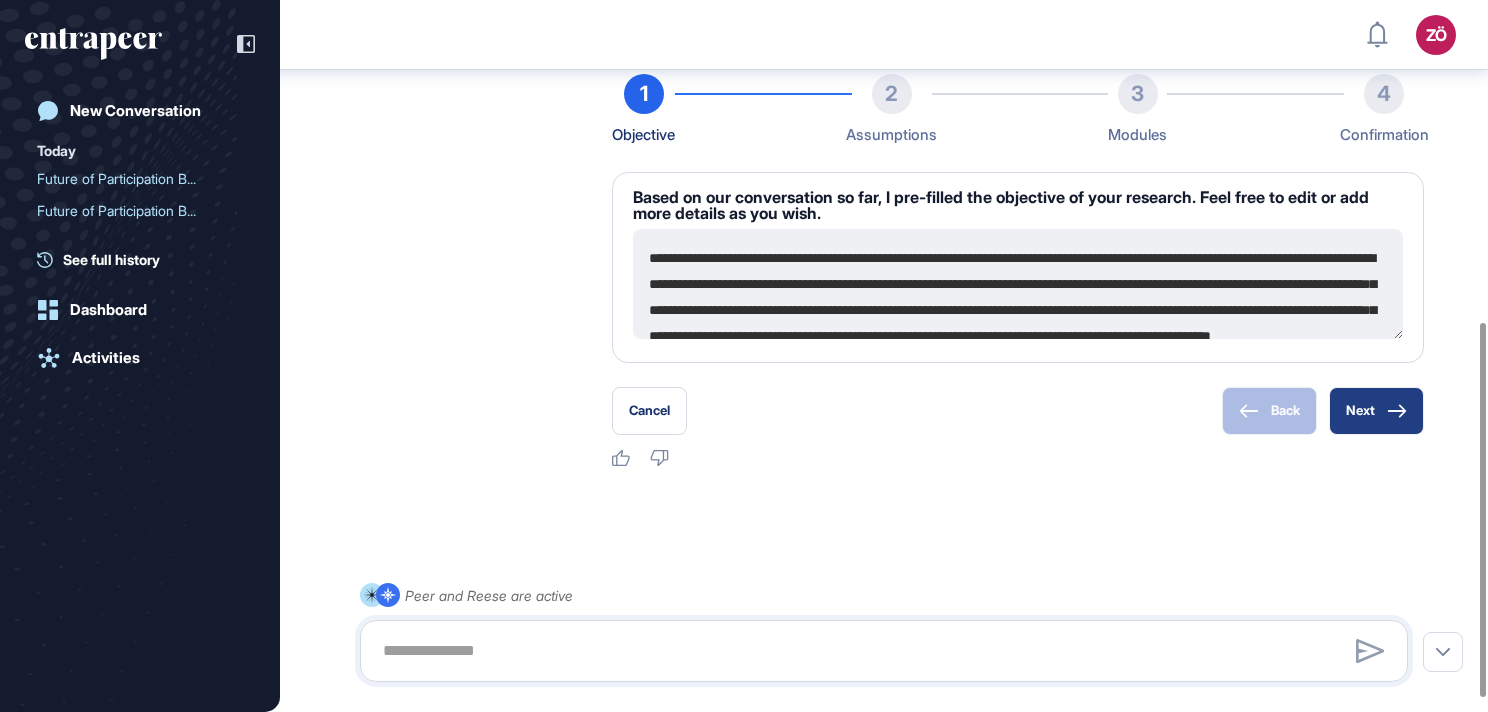 click on "Next" at bounding box center (1376, 411) 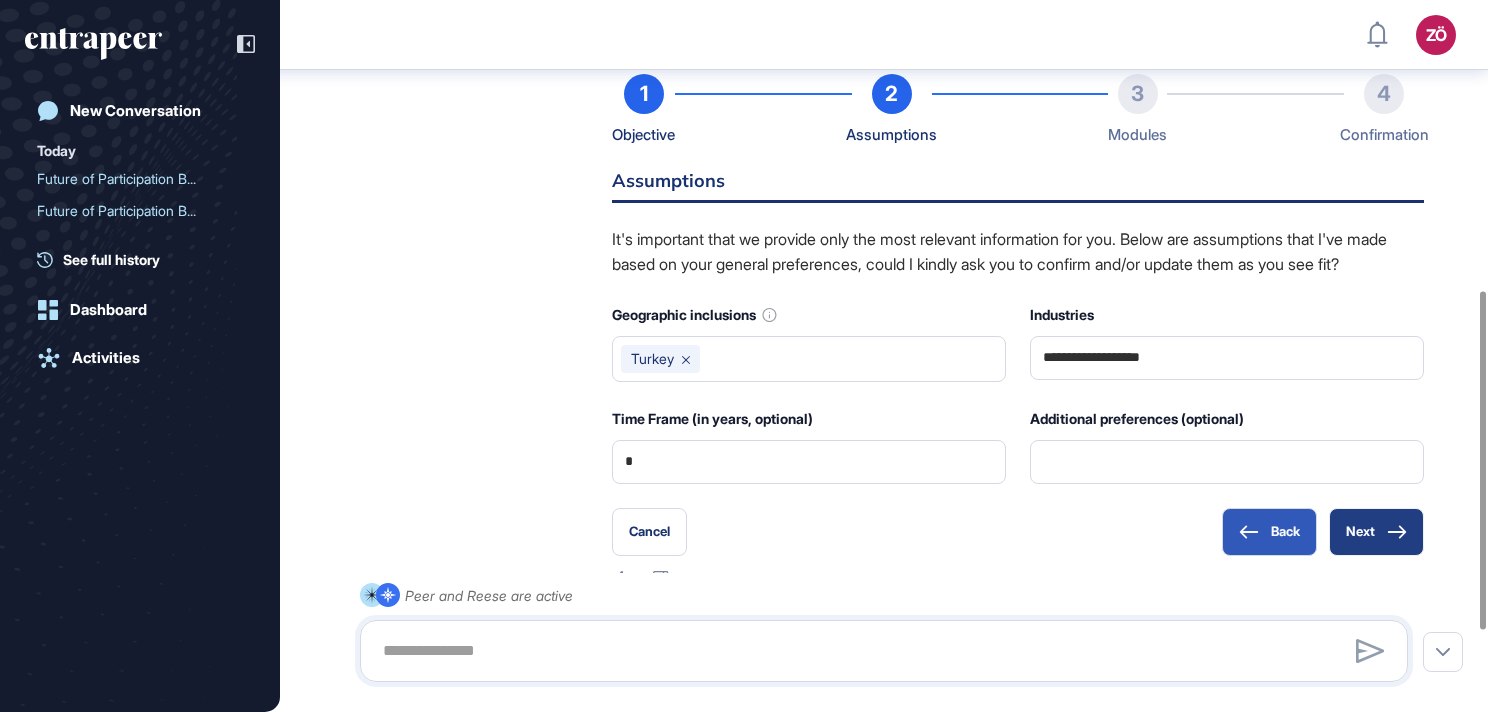 click on "Next" at bounding box center (1376, 532) 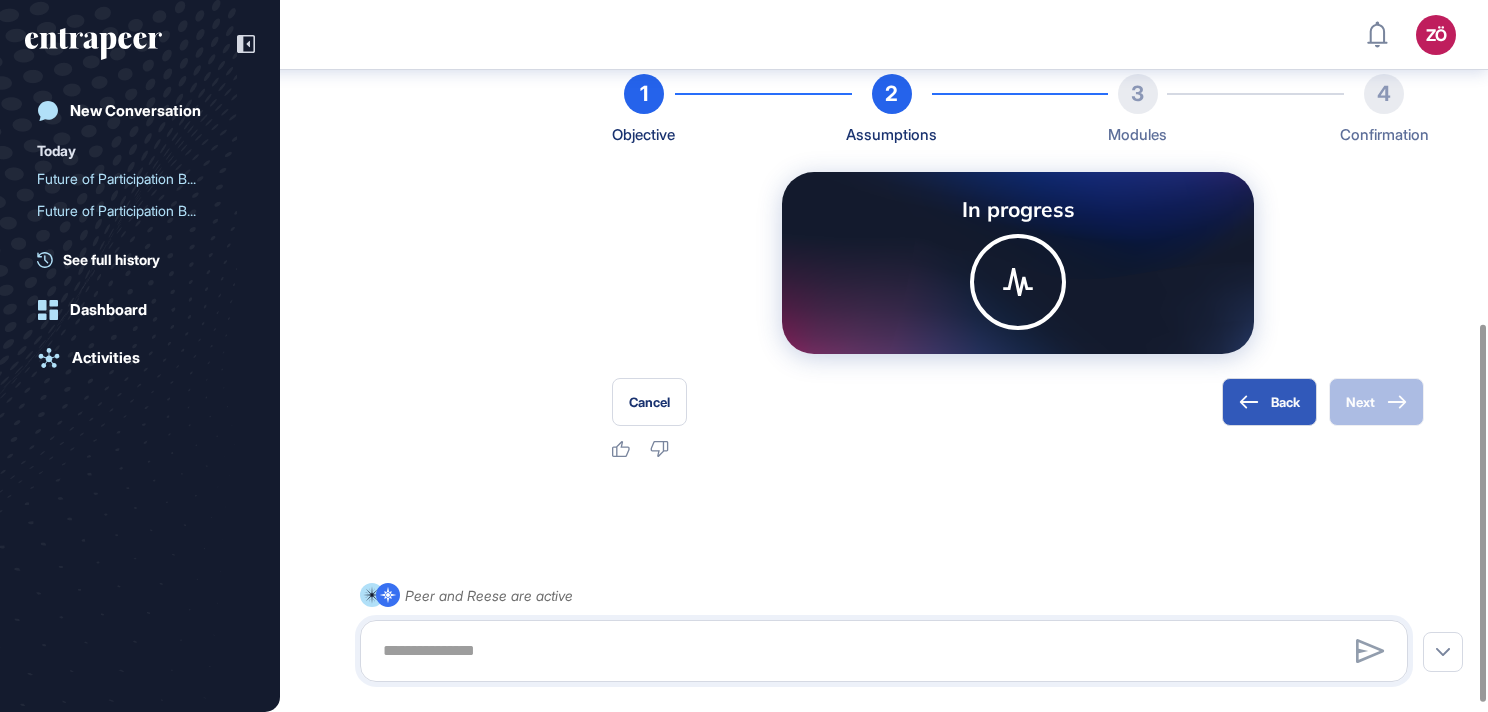 click on "Back Next" at bounding box center [1323, 402] 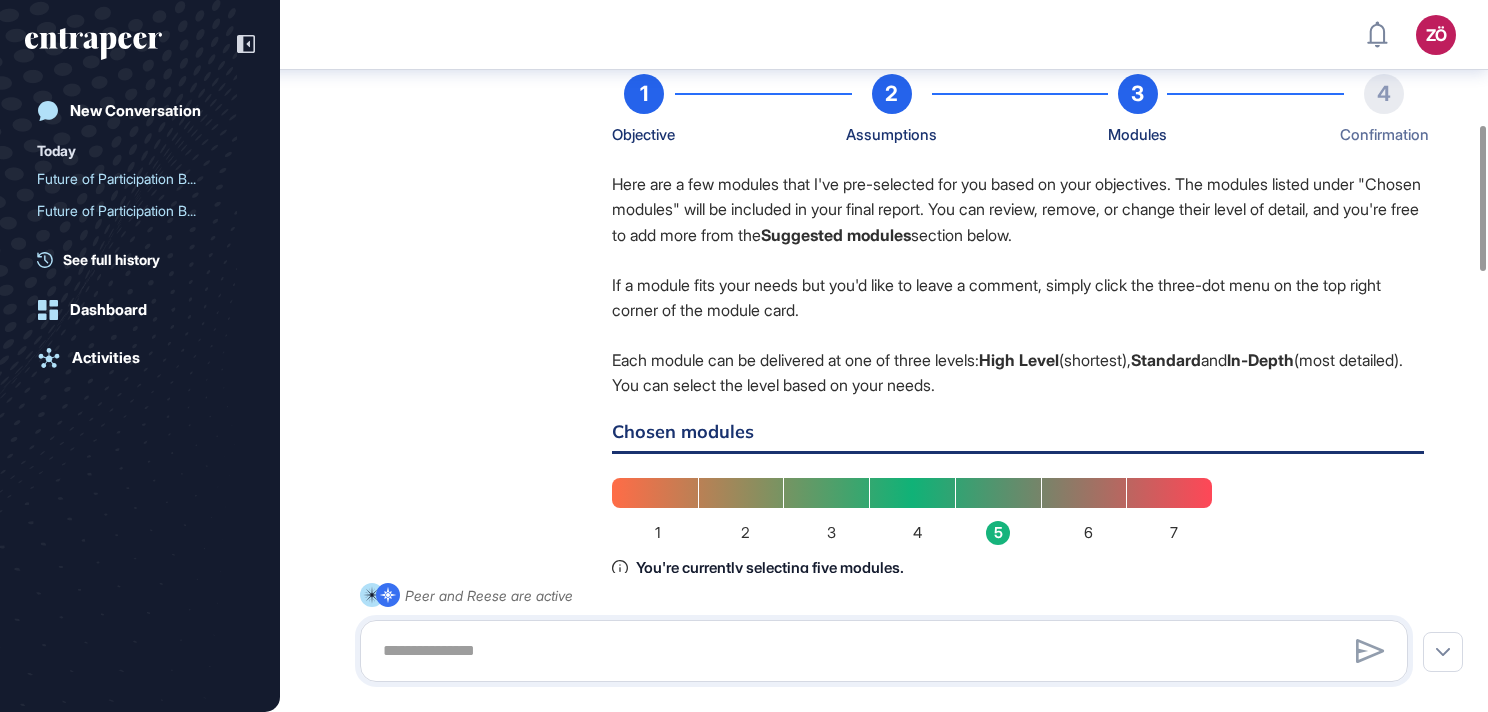 click on "4" 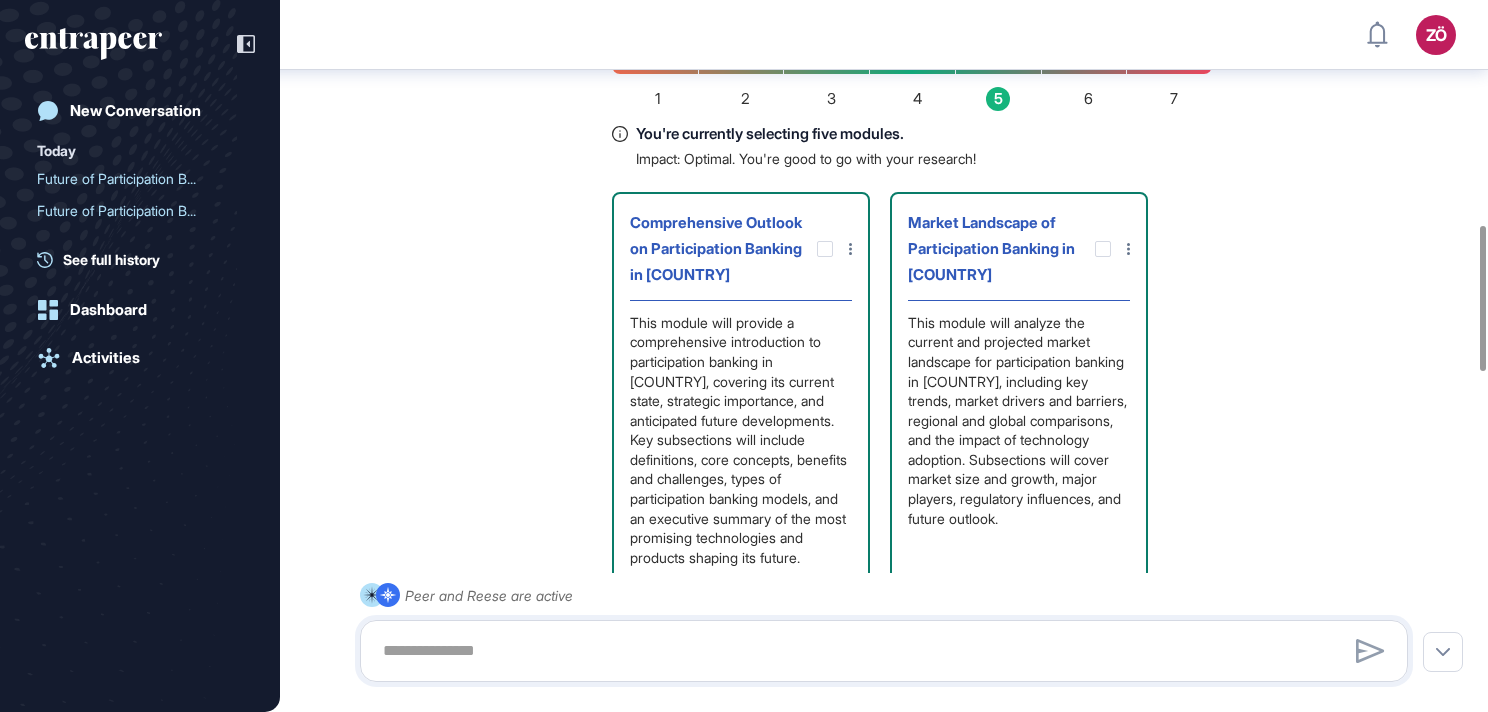 scroll, scrollTop: 1110, scrollLeft: 0, axis: vertical 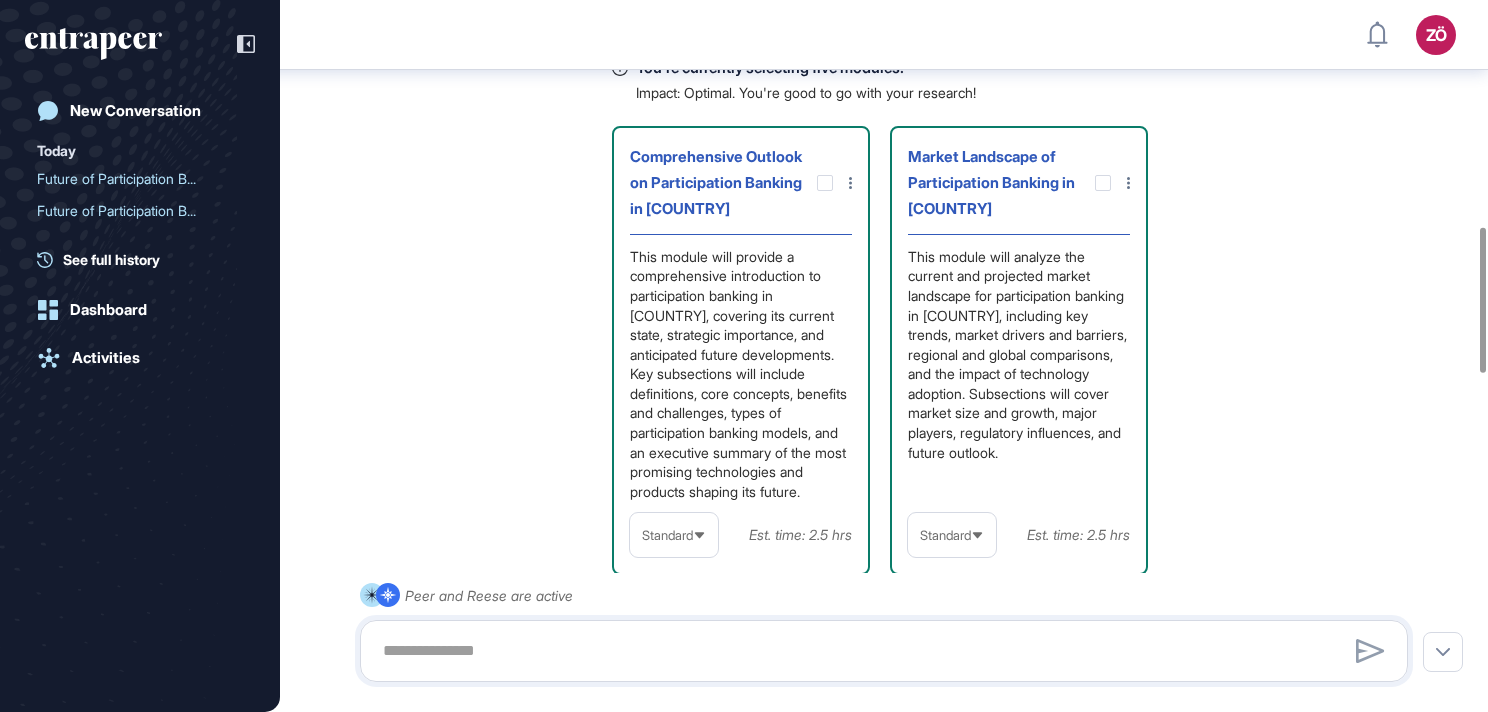 click on "Standard" 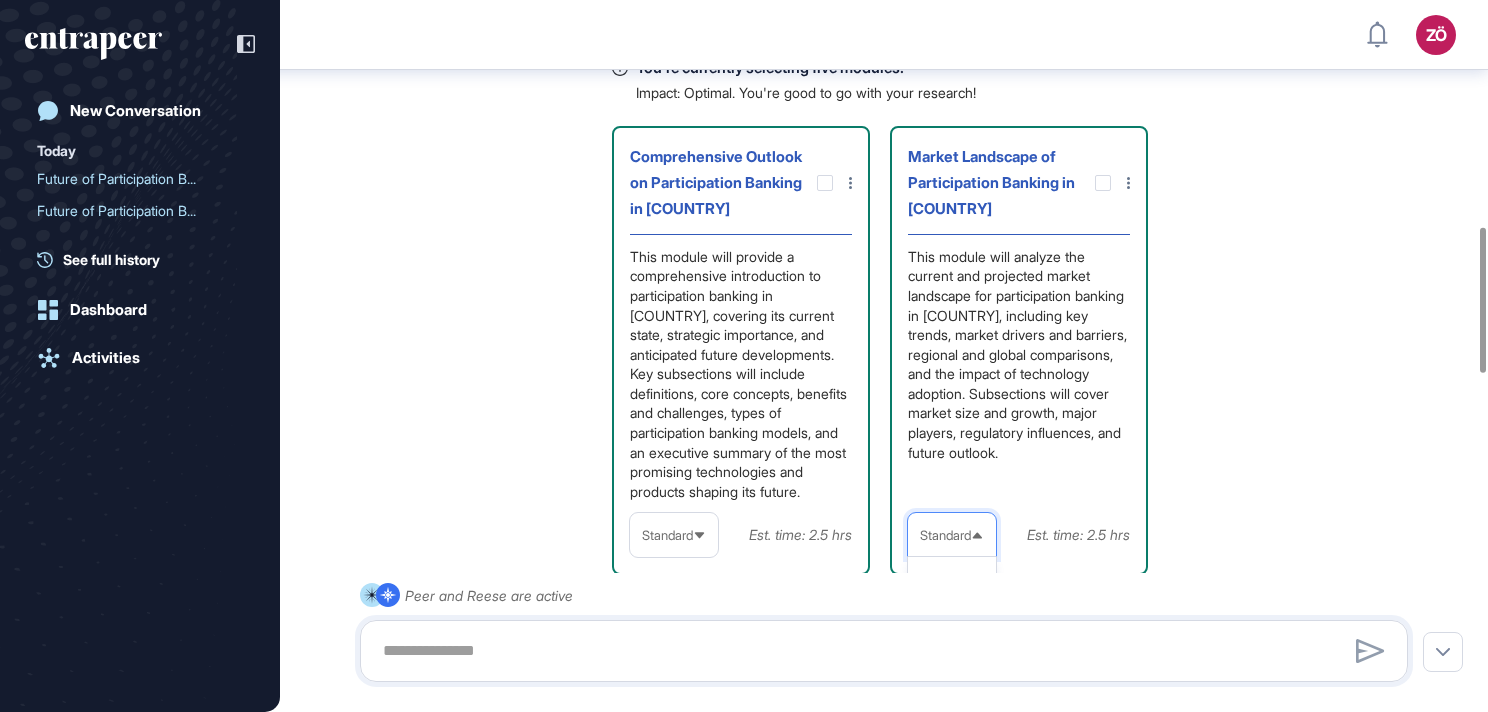 click on "Standard" 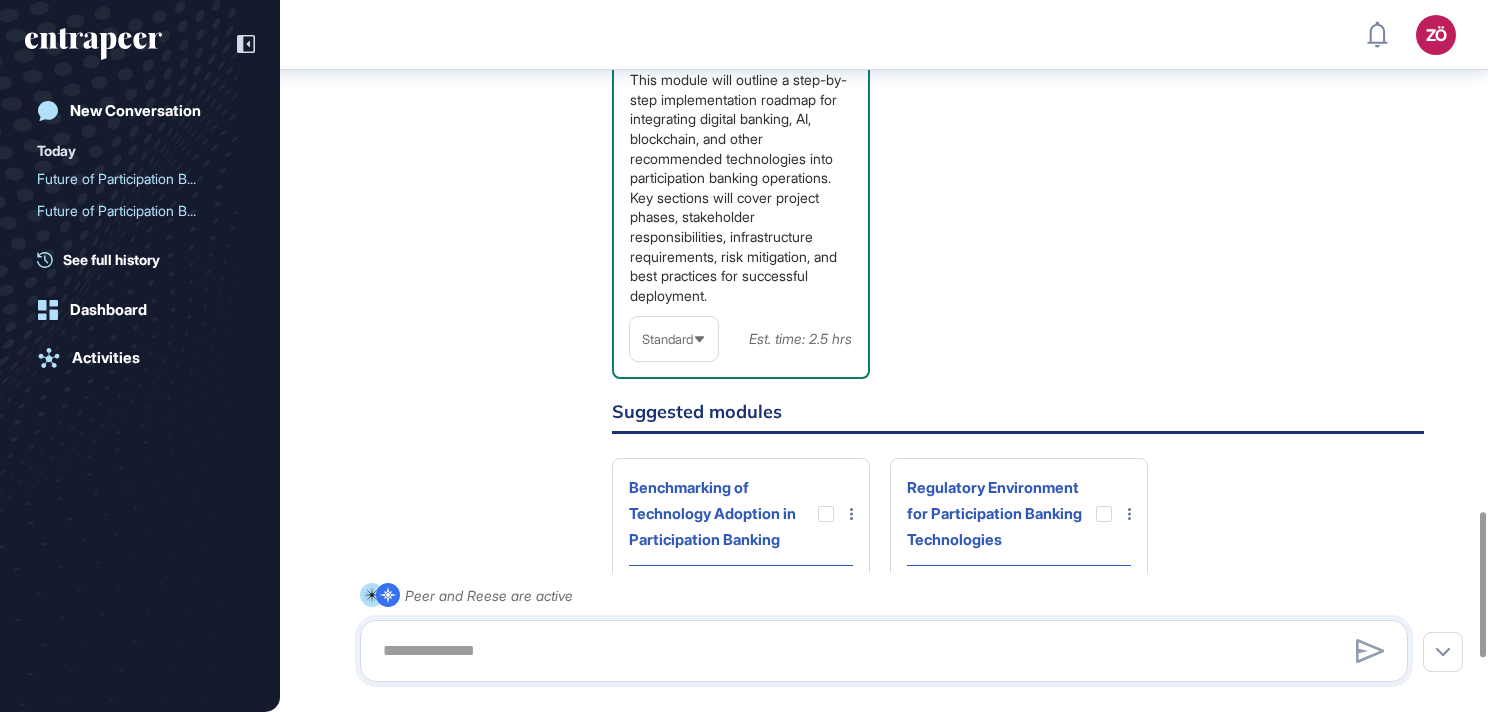 scroll, scrollTop: 1910, scrollLeft: 0, axis: vertical 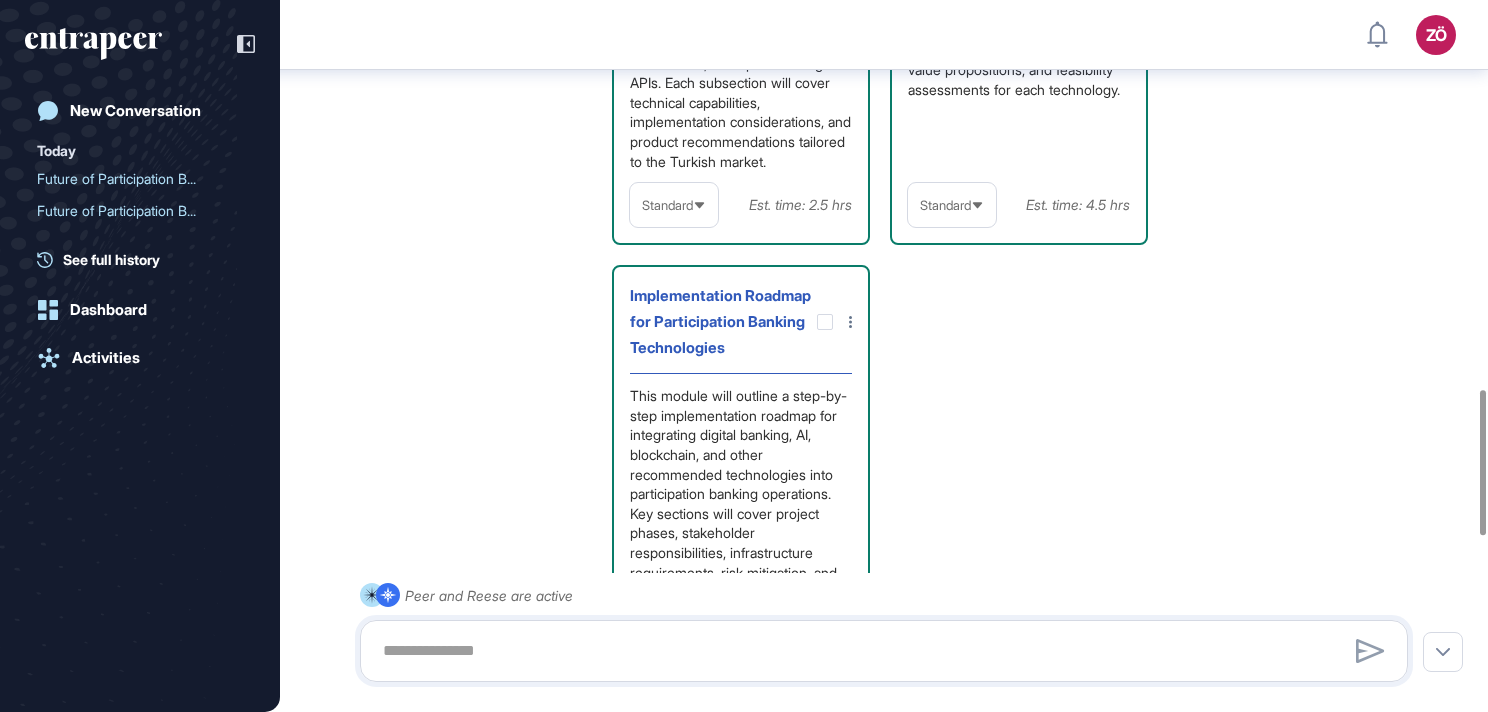 click 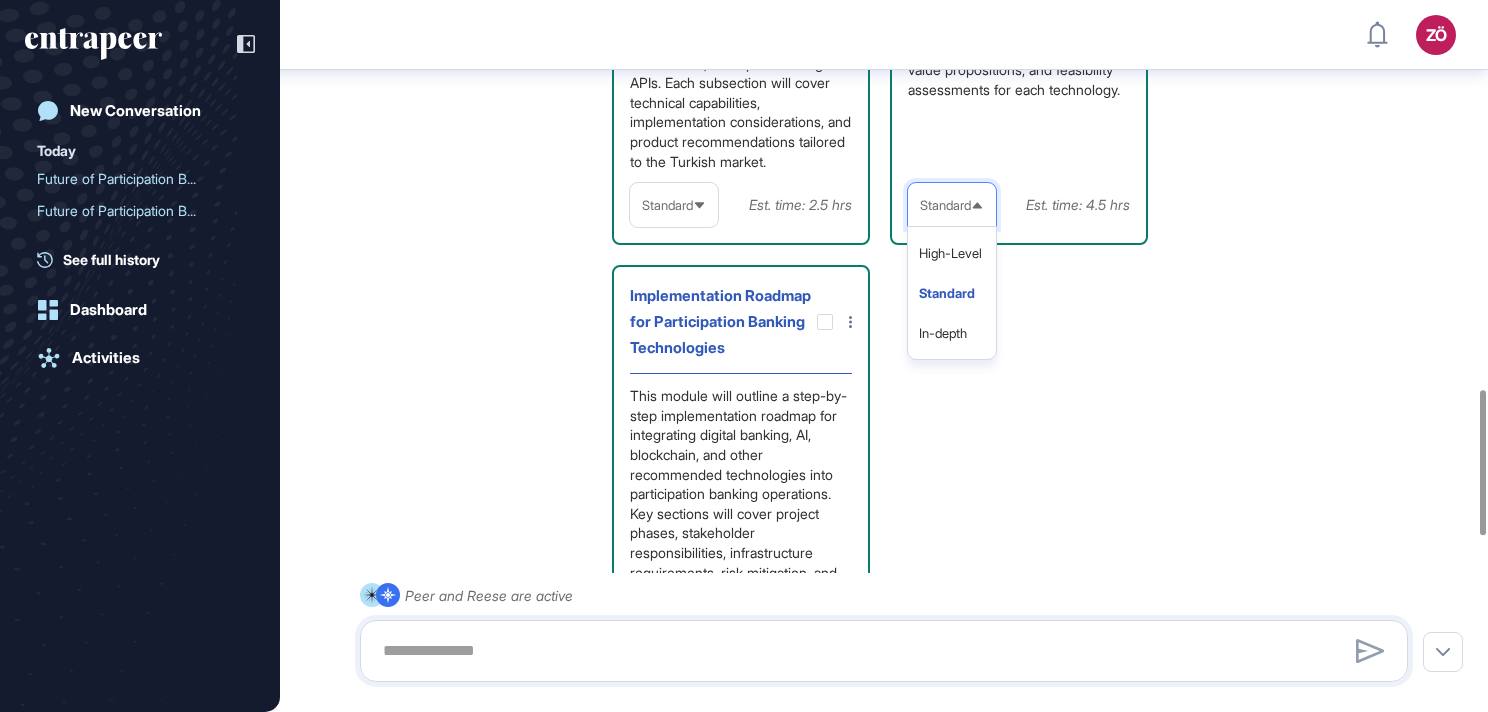 click 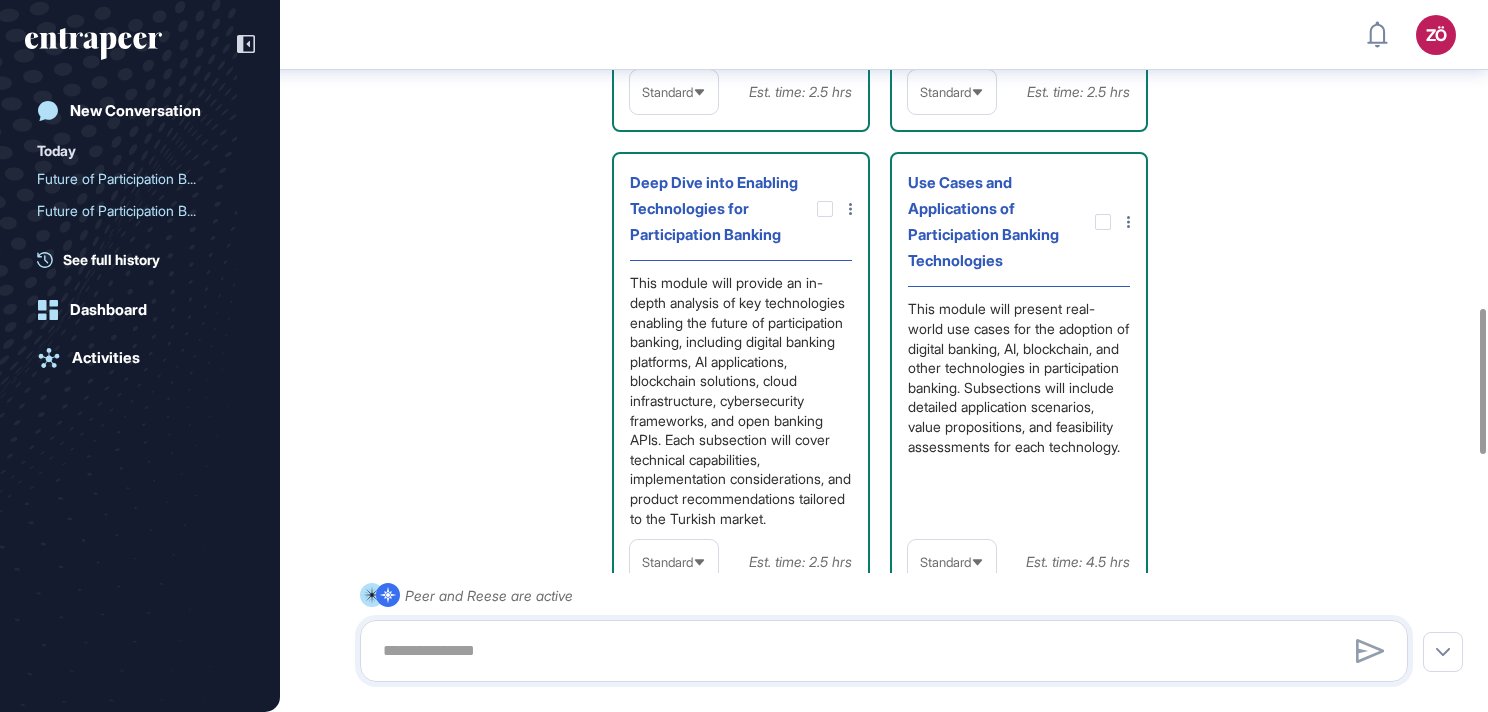 scroll, scrollTop: 1510, scrollLeft: 0, axis: vertical 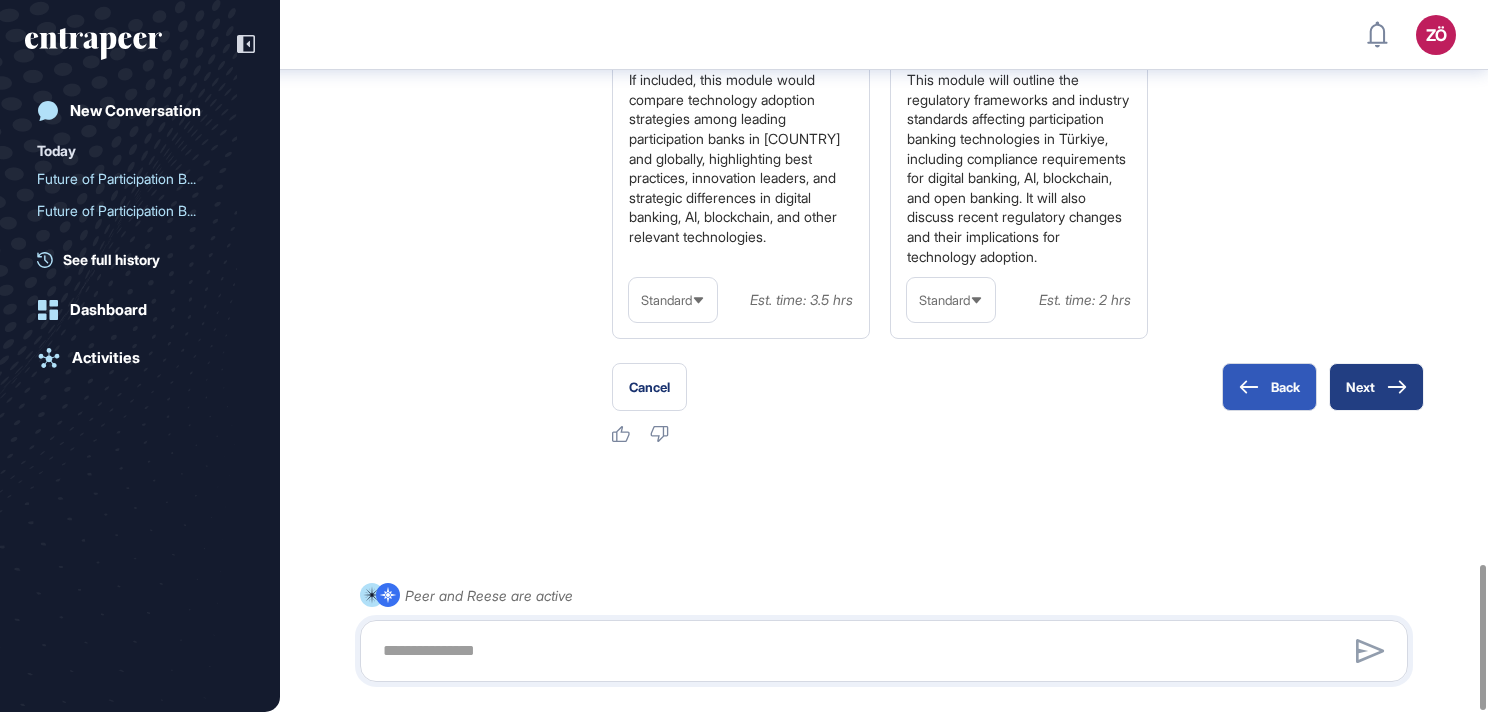 click on "Next" at bounding box center (1376, 387) 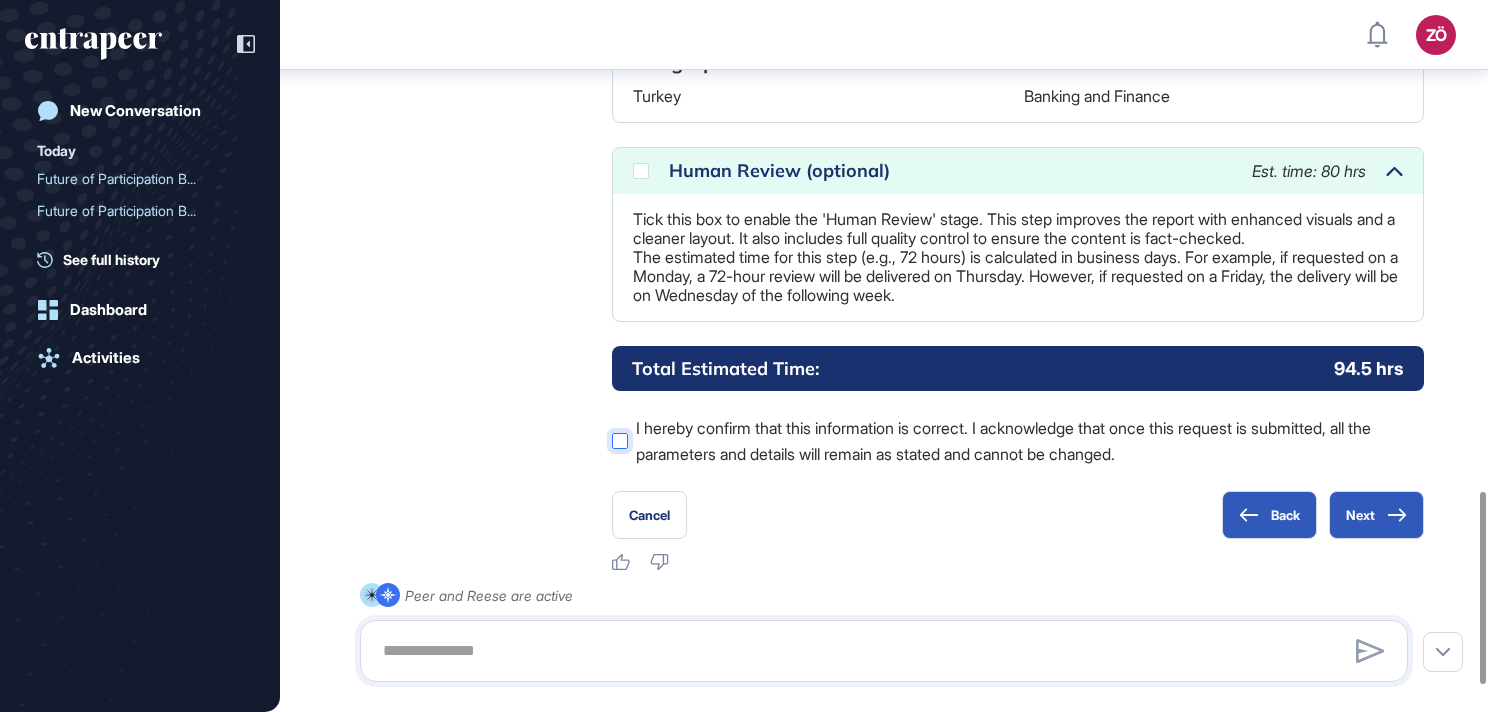 scroll, scrollTop: 1825, scrollLeft: 0, axis: vertical 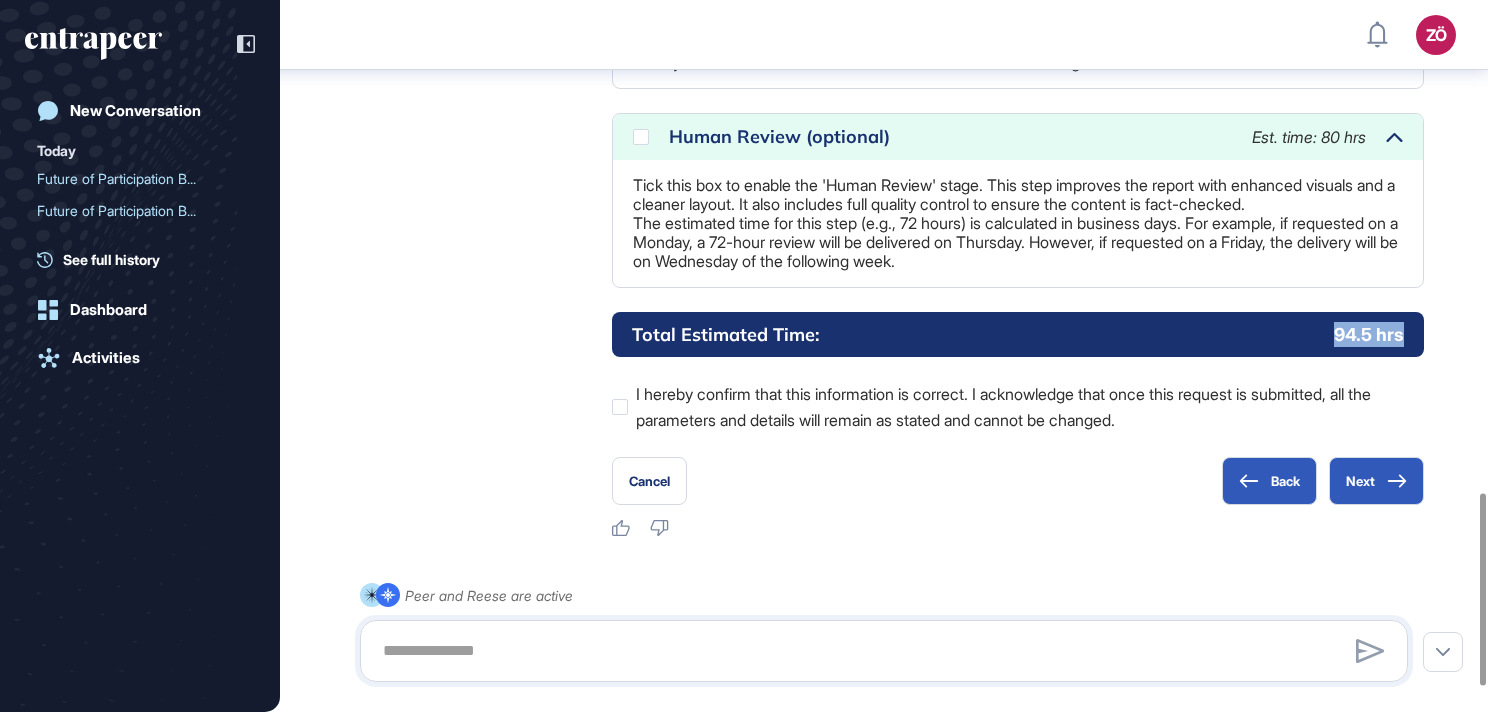 drag, startPoint x: 1411, startPoint y: 327, endPoint x: 1264, endPoint y: 324, distance: 147.03061 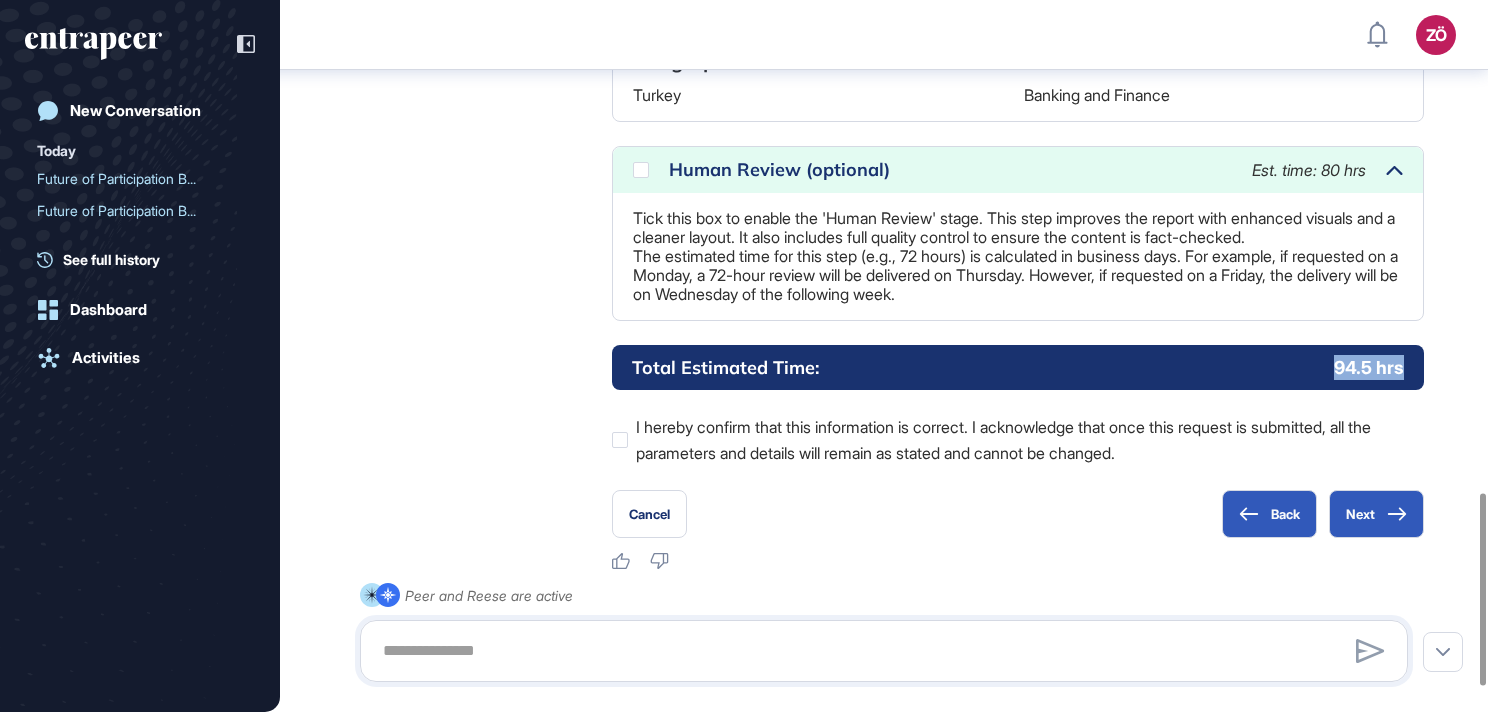 scroll, scrollTop: 1825, scrollLeft: 0, axis: vertical 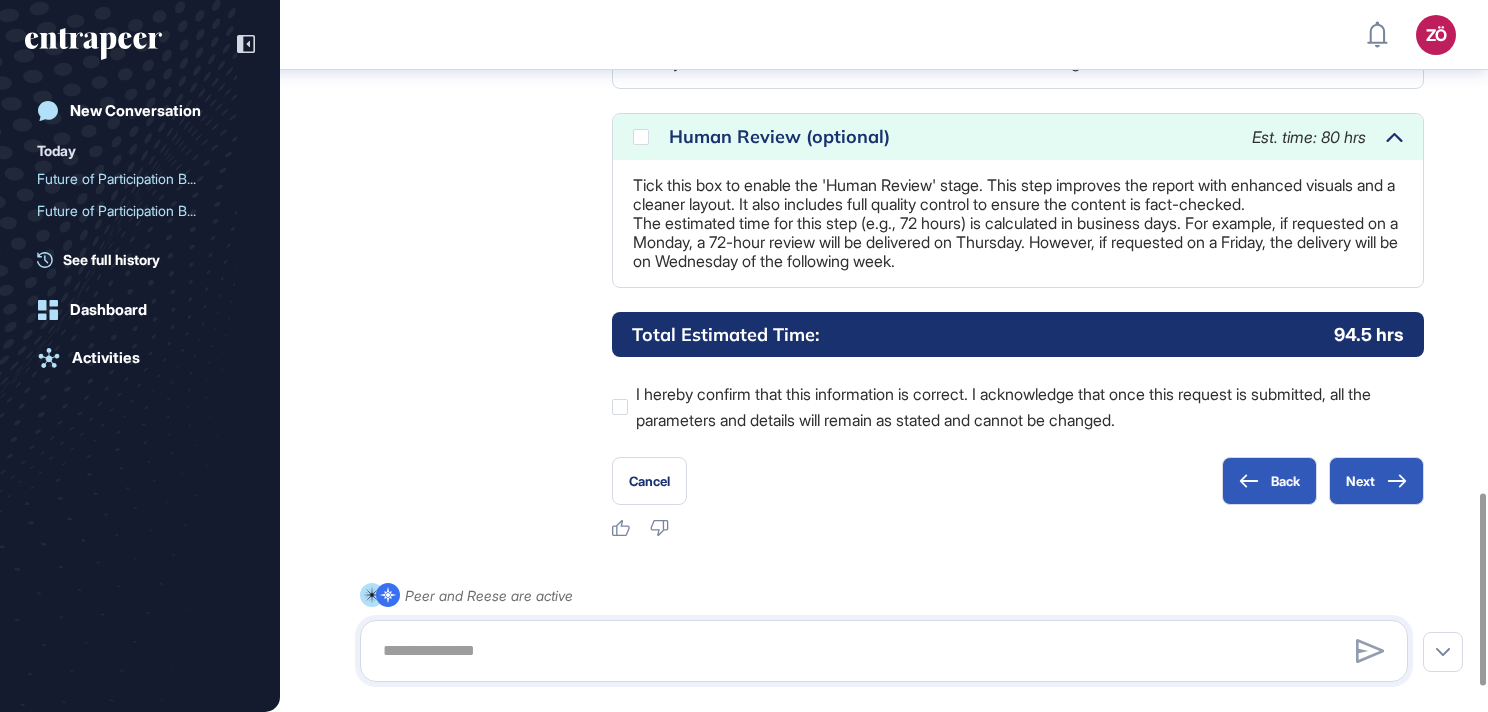 click on "Total Estimated Time:" at bounding box center [725, 334] 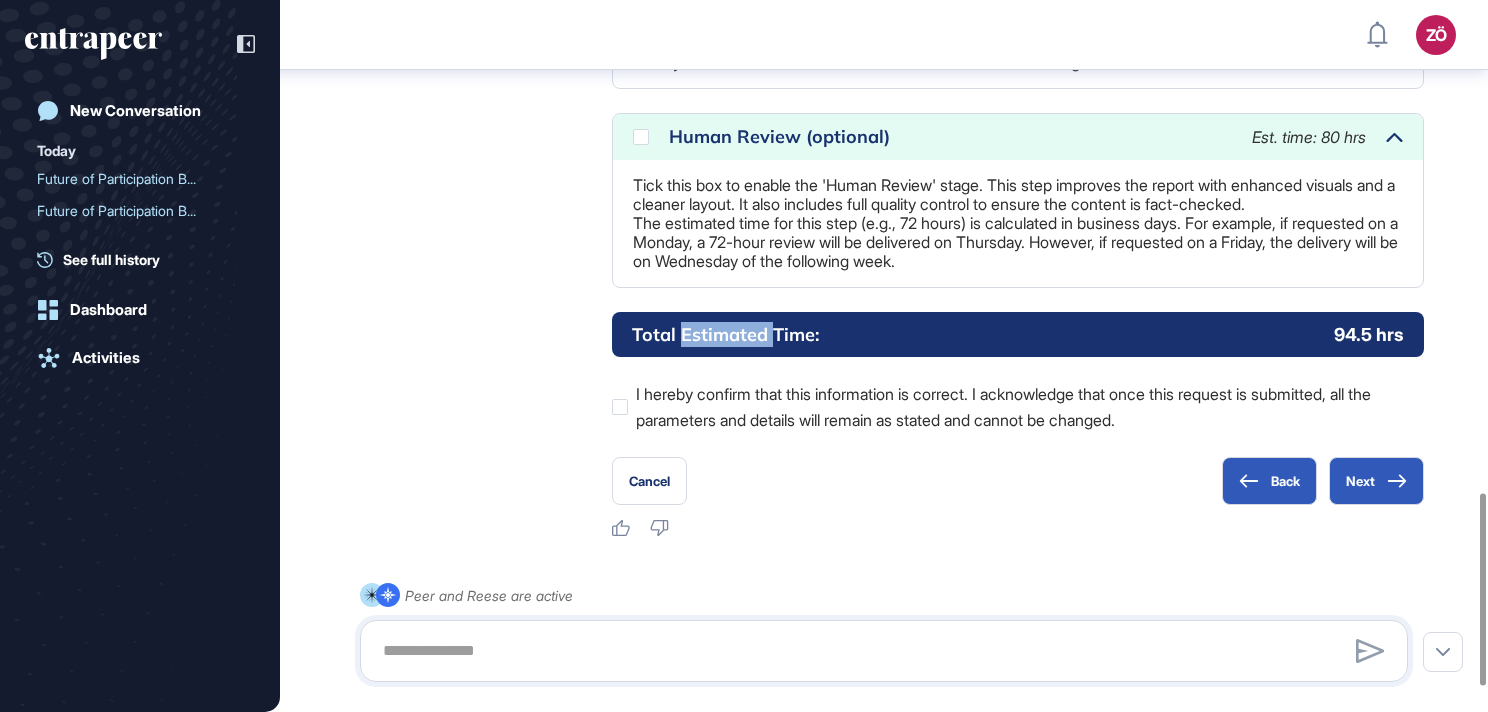 click on "Total Estimated Time:" at bounding box center (725, 334) 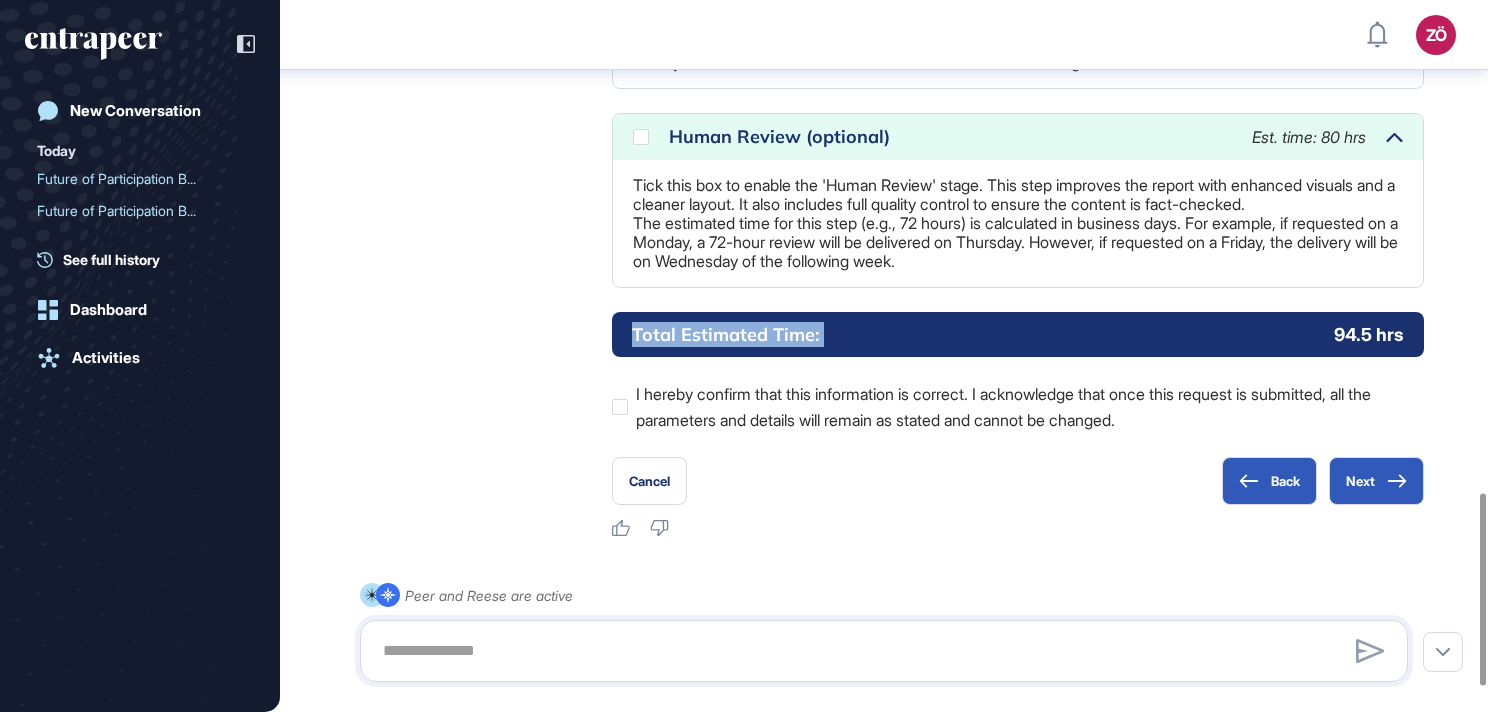 click on "Total Estimated Time:" at bounding box center [725, 334] 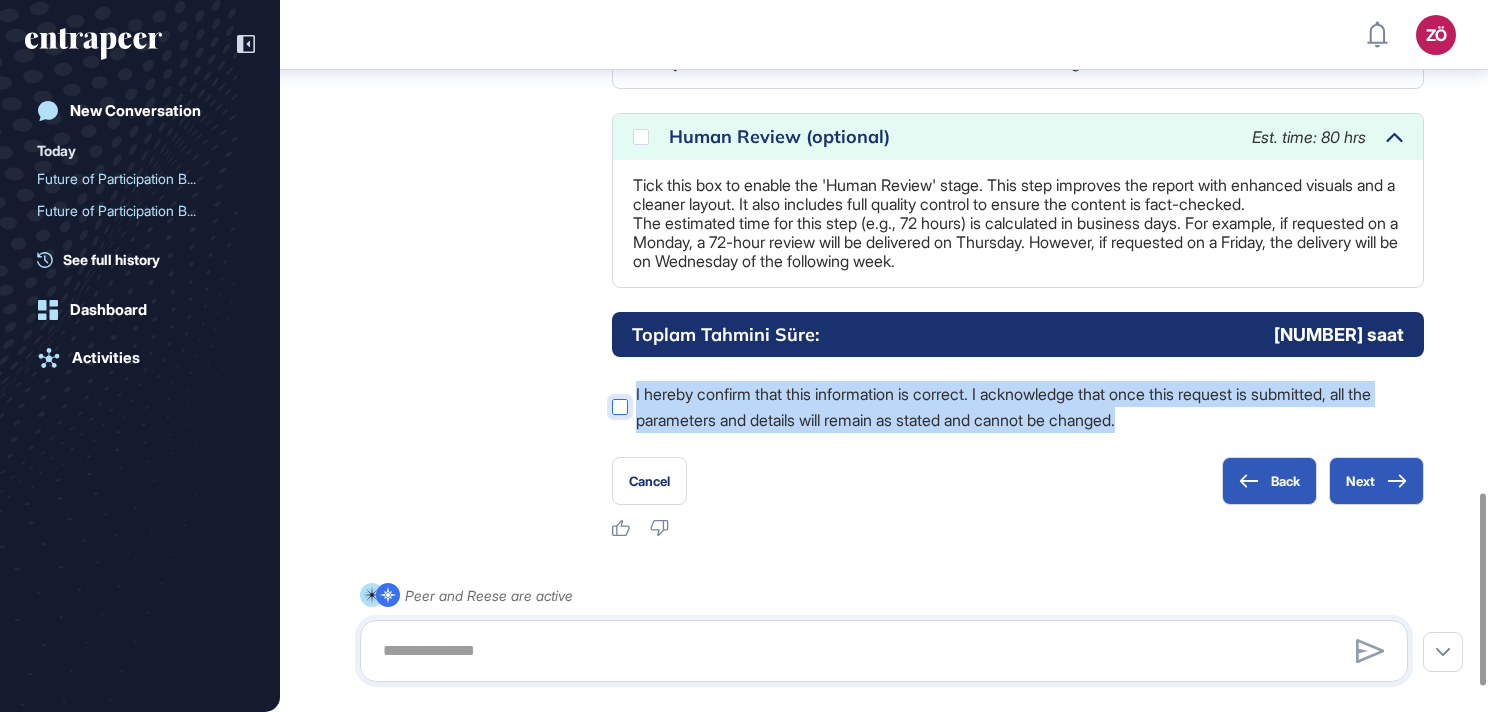 drag, startPoint x: 1188, startPoint y: 416, endPoint x: 636, endPoint y: 384, distance: 552.92676 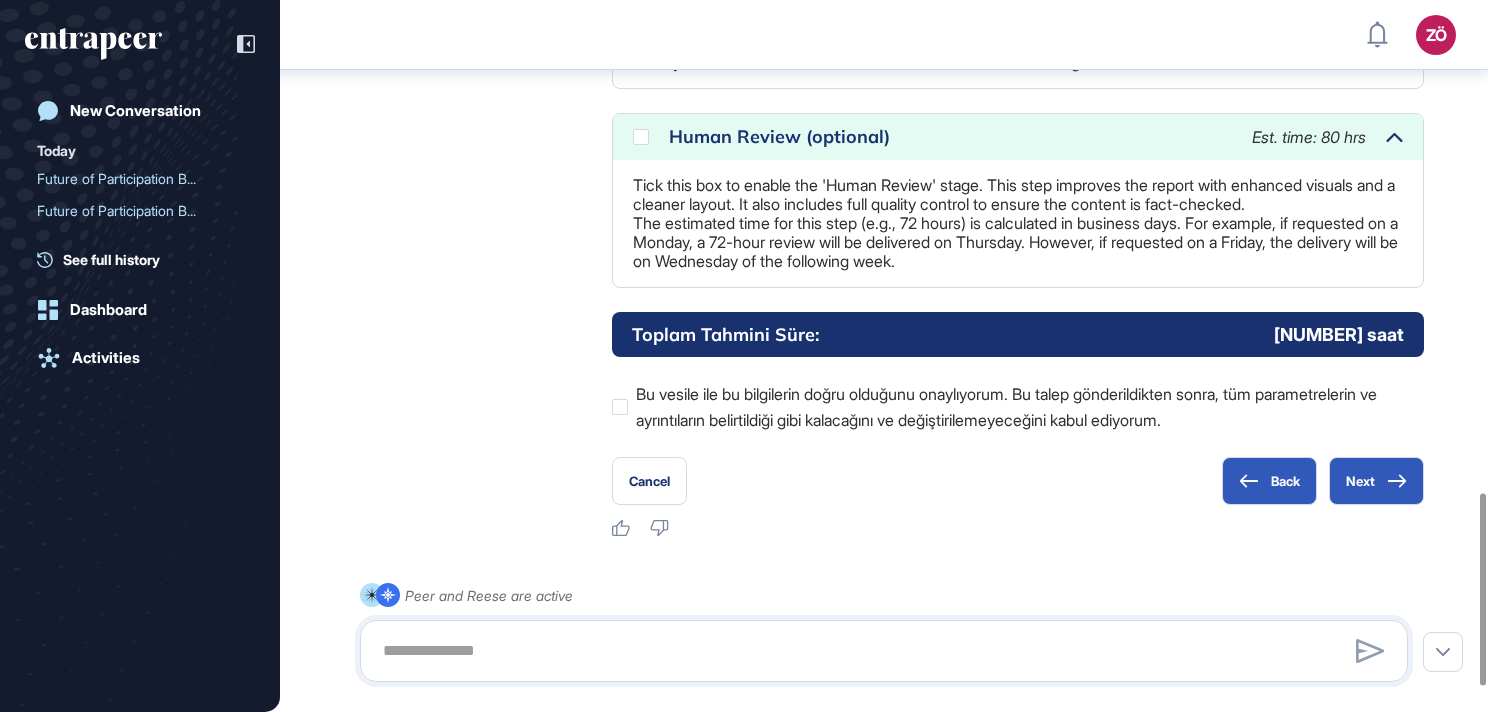 click on "Cancel Back Next" at bounding box center (1018, 481) 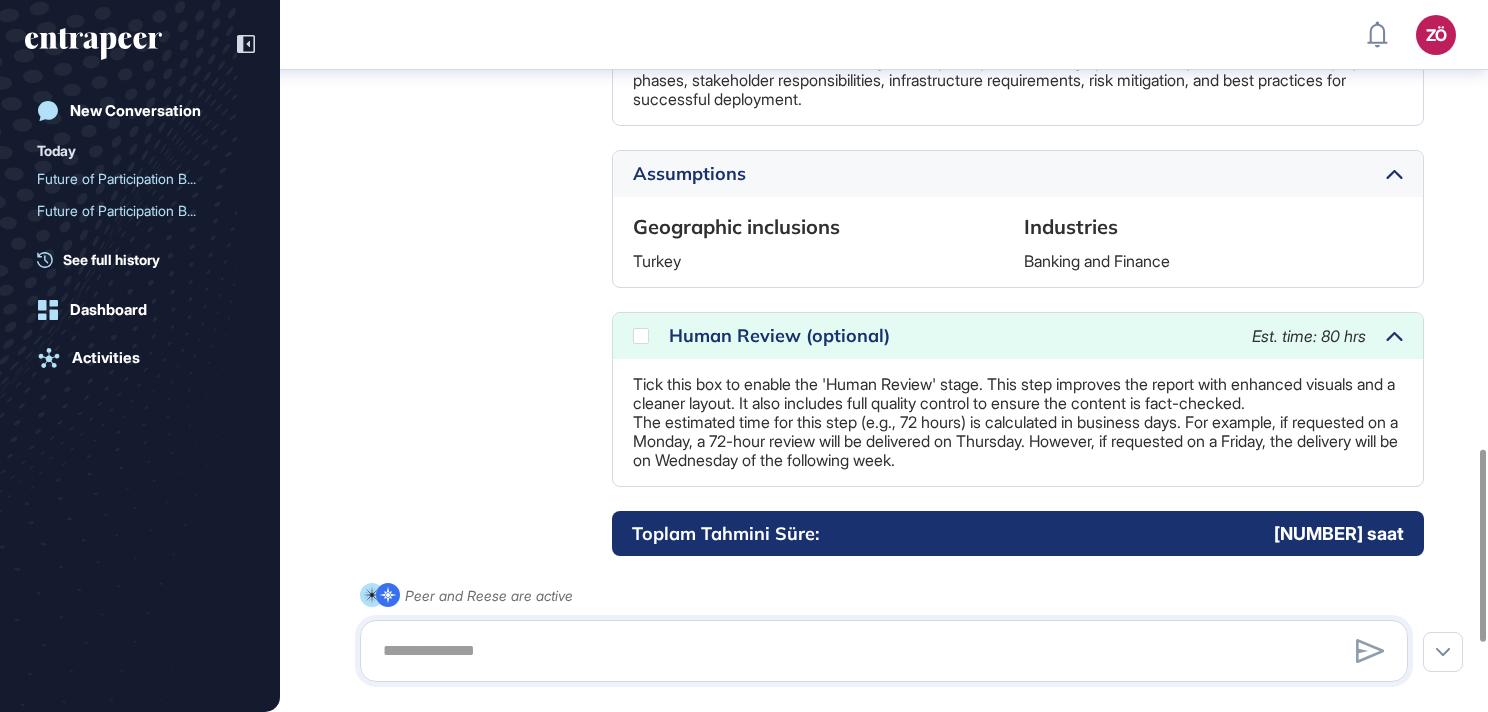 scroll, scrollTop: 1625, scrollLeft: 0, axis: vertical 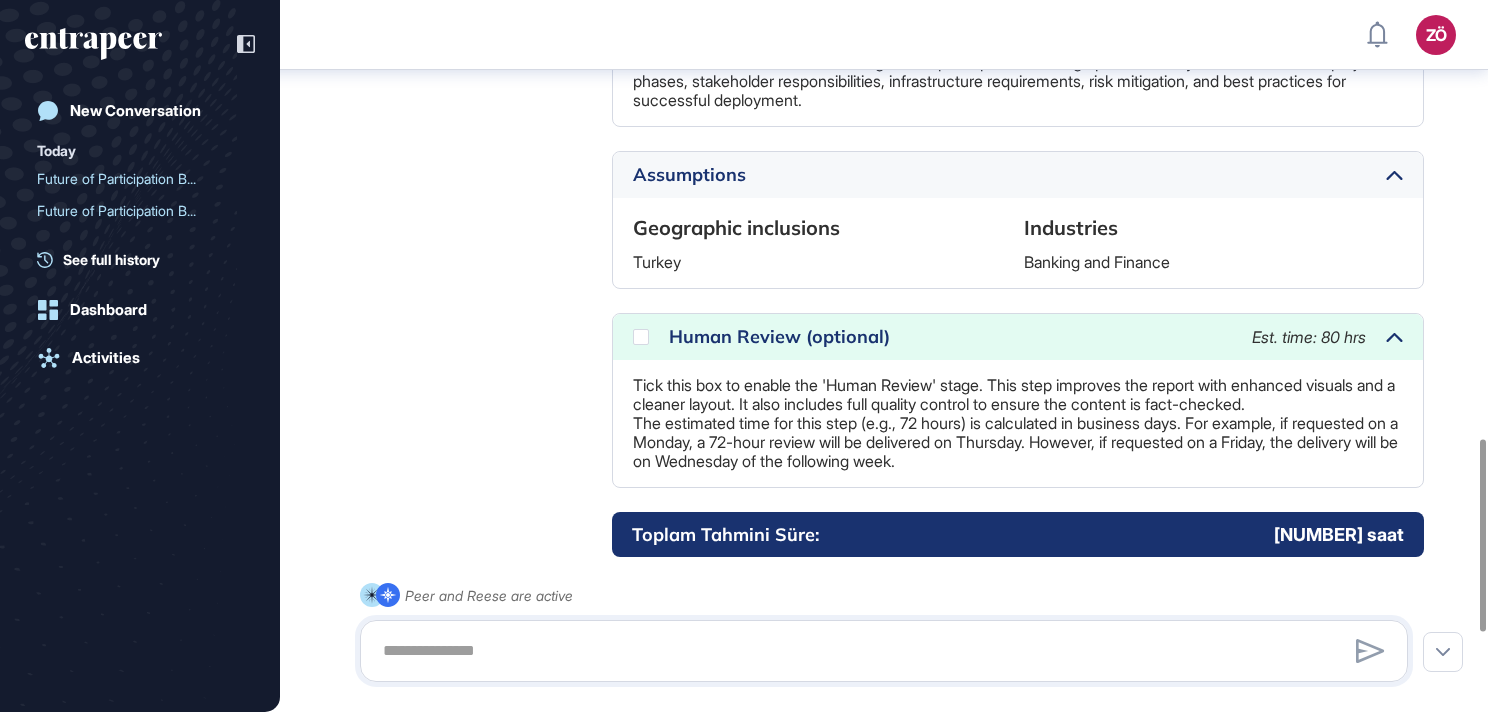 click on "Tick this box to enable the 'Human Review' stage. This step improves the report with enhanced visuals and a cleaner layout. It also includes full quality control to ensure the content is fact-checked.
The estimated time for this step (e.g., 72 hours) is calculated in business days. For example, if requested on a Monday, a 72-hour review will be delivered on Thursday. However, if requested on a Friday, the delivery will be on Wednesday of the following week." at bounding box center [1018, 423] 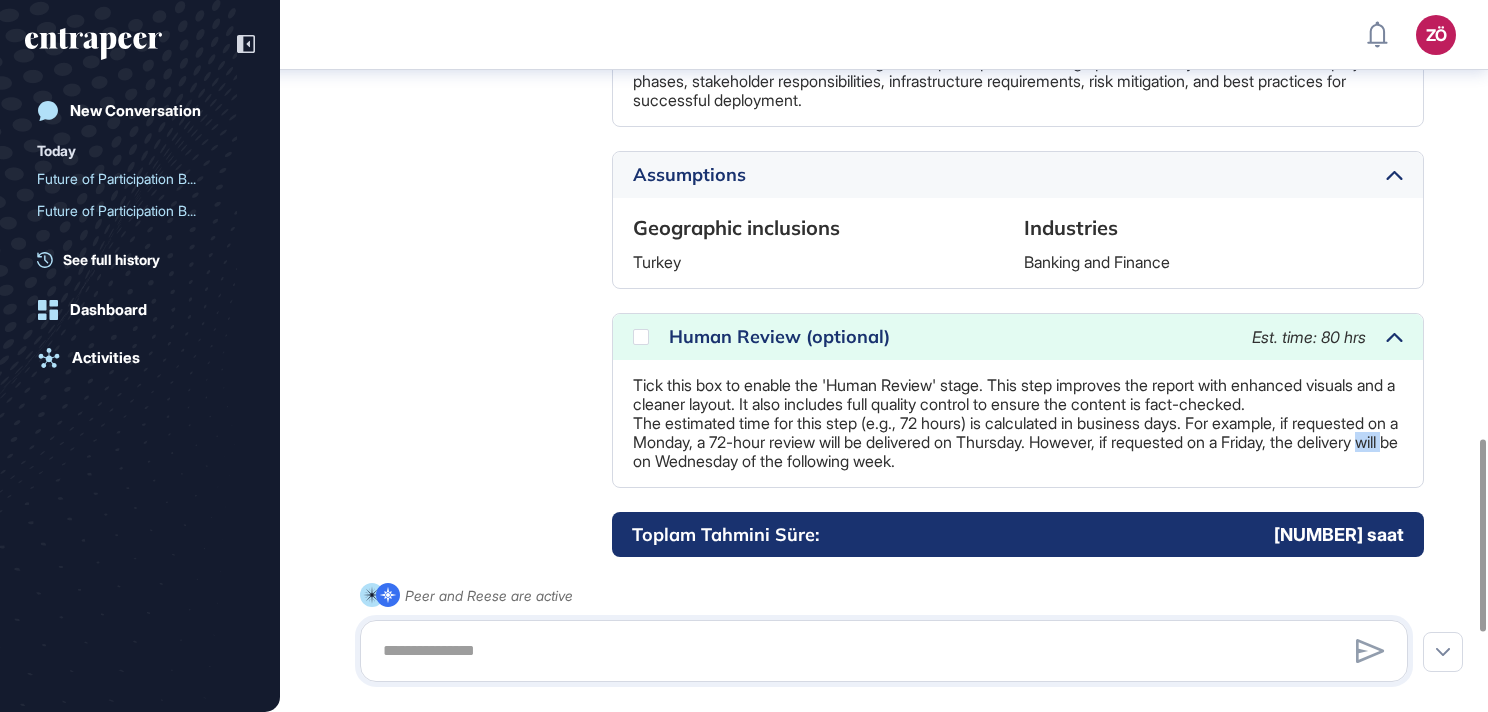 click on "Tick this box to enable the 'Human Review' stage. This step improves the report with enhanced visuals and a cleaner layout. It also includes full quality control to ensure the content is fact-checked.
The estimated time for this step (e.g., 72 hours) is calculated in business days. For example, if requested on a Monday, a 72-hour review will be delivered on Thursday. However, if requested on a Friday, the delivery will be on Wednesday of the following week." at bounding box center [1018, 423] 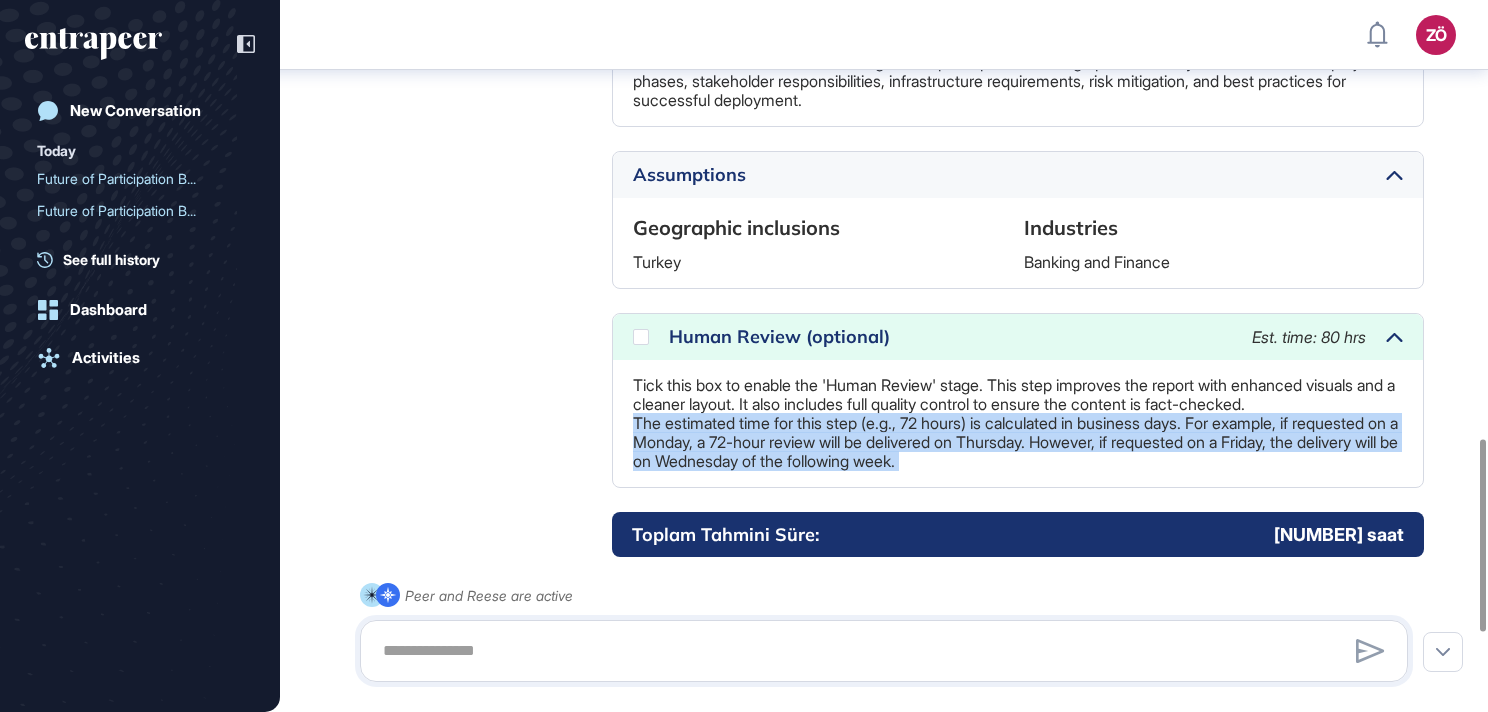 click on "Tick this box to enable the 'Human Review' stage. This step improves the report with enhanced visuals and a cleaner layout. It also includes full quality control to ensure the content is fact-checked.
The estimated time for this step (e.g., 72 hours) is calculated in business days. For example, if requested on a Monday, a 72-hour review will be delivered on Thursday. However, if requested on a Friday, the delivery will be on Wednesday of the following week." at bounding box center (1018, 423) 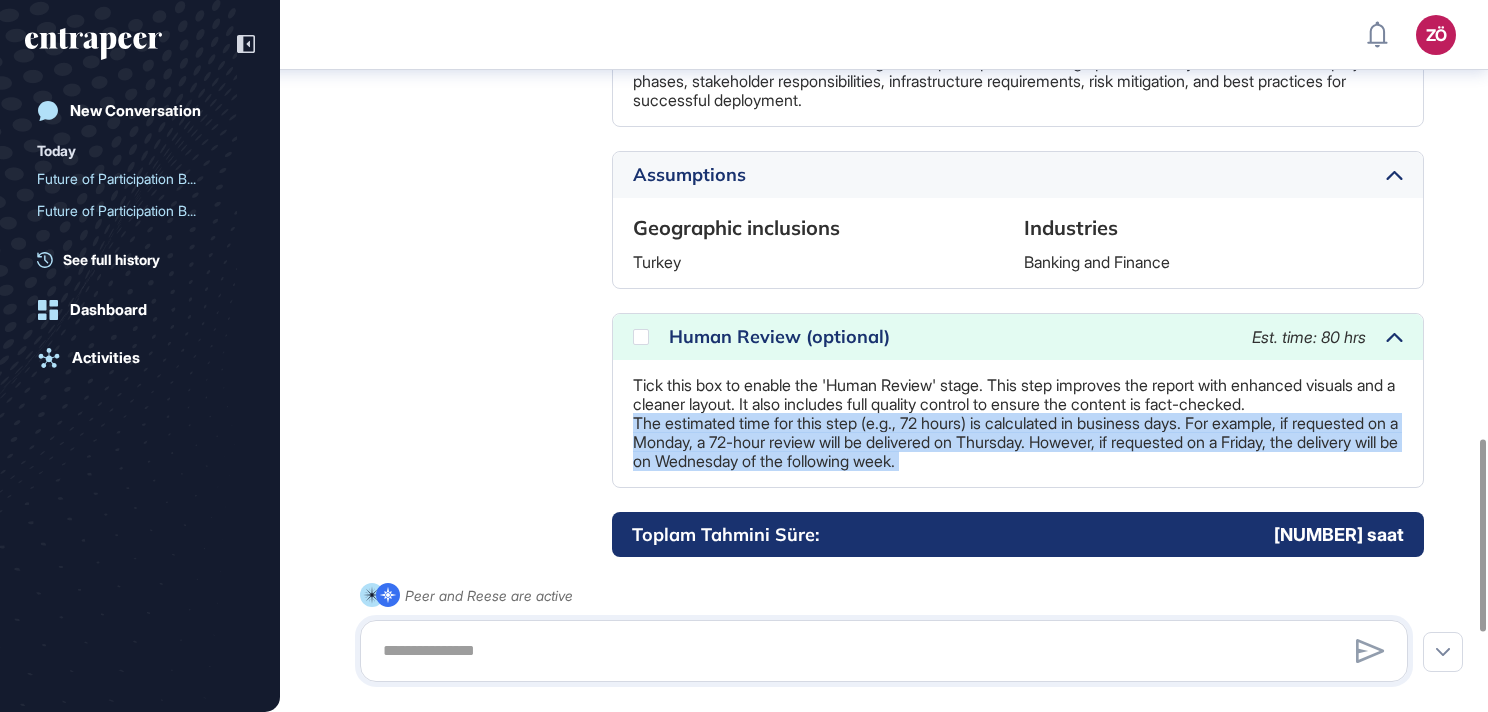 drag, startPoint x: 801, startPoint y: 465, endPoint x: 776, endPoint y: 415, distance: 55.9017 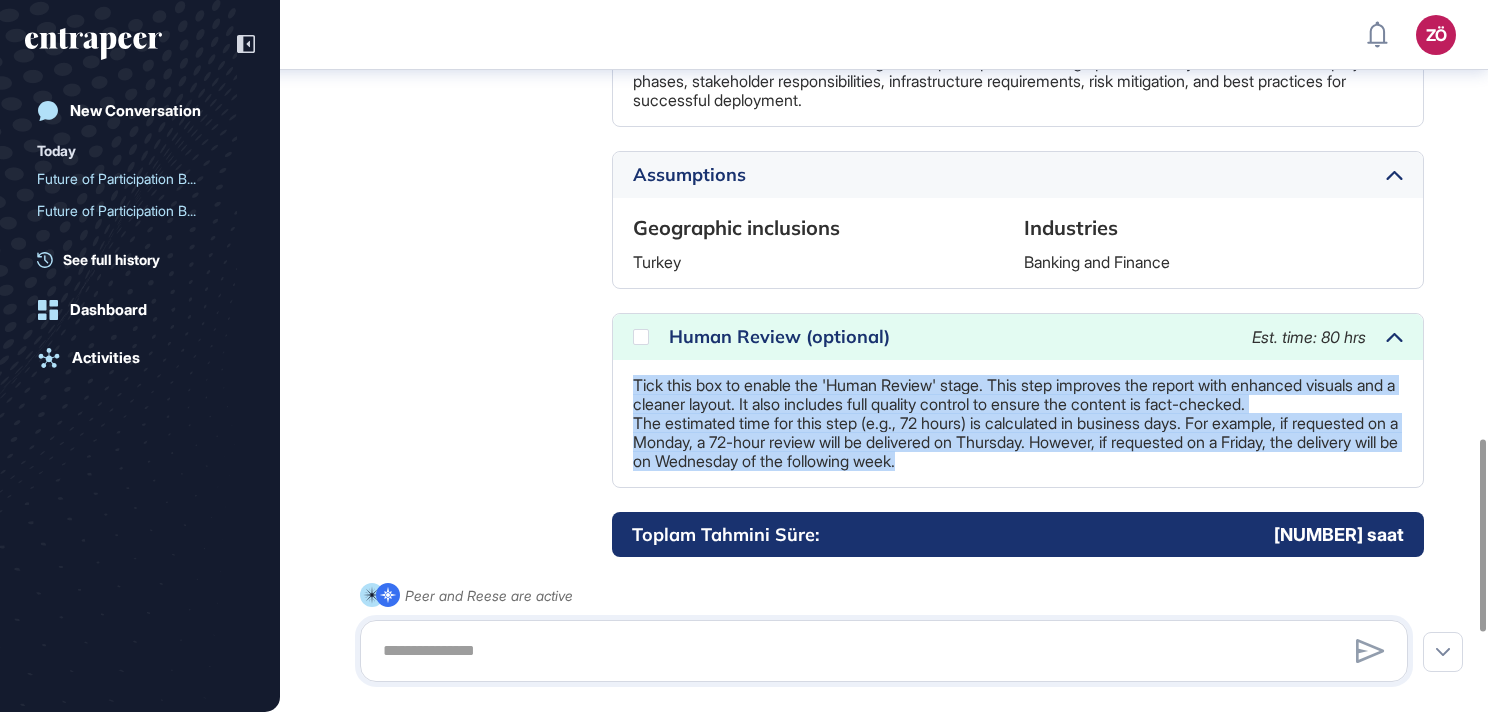 drag, startPoint x: 628, startPoint y: 373, endPoint x: 1161, endPoint y: 456, distance: 539.42377 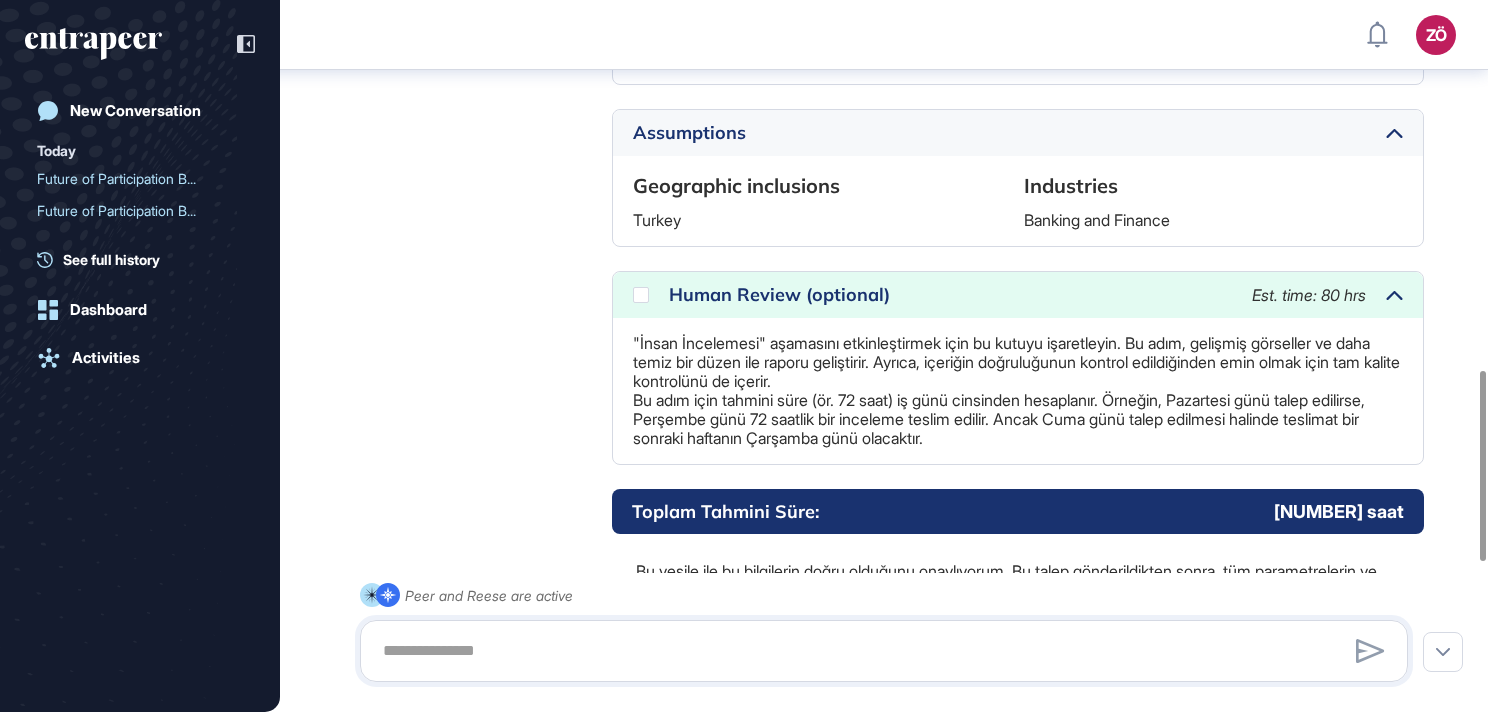 scroll, scrollTop: 1936, scrollLeft: 0, axis: vertical 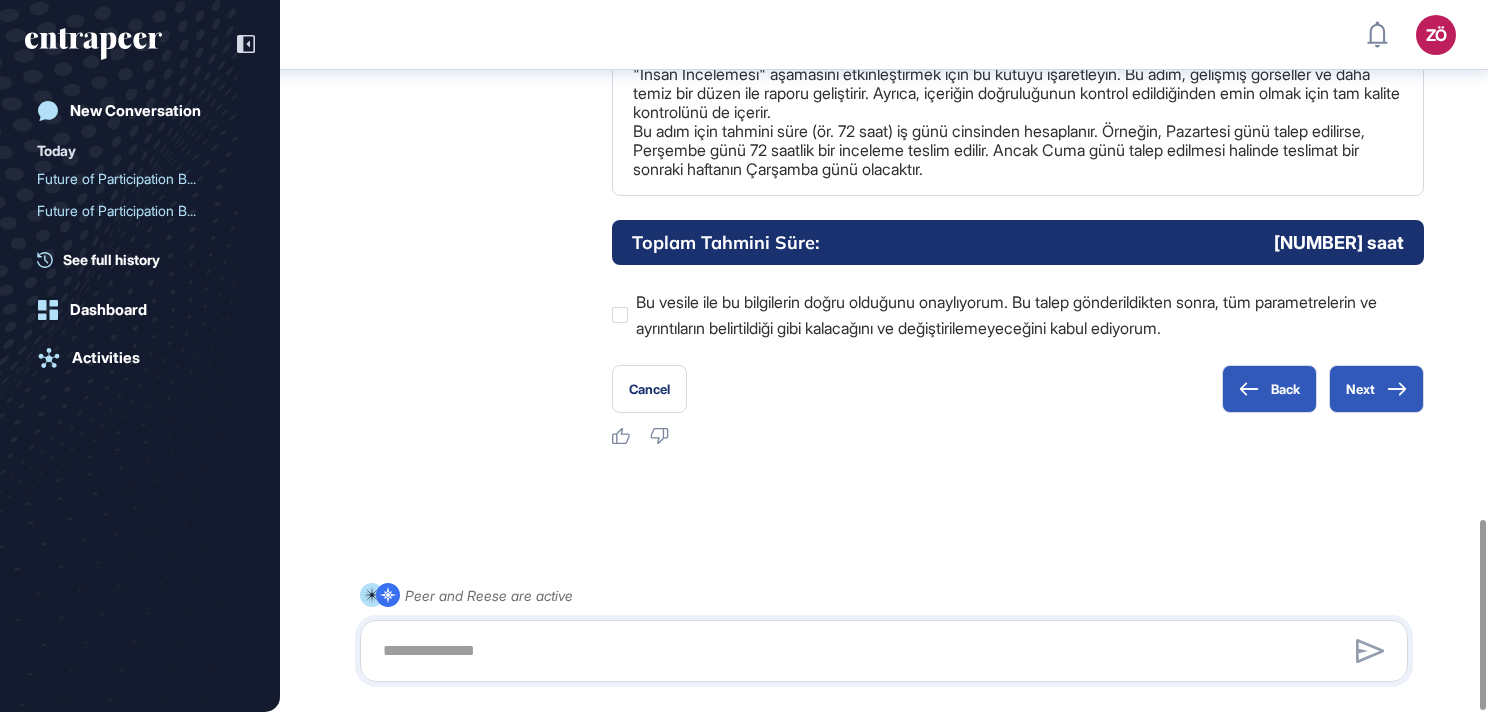 click 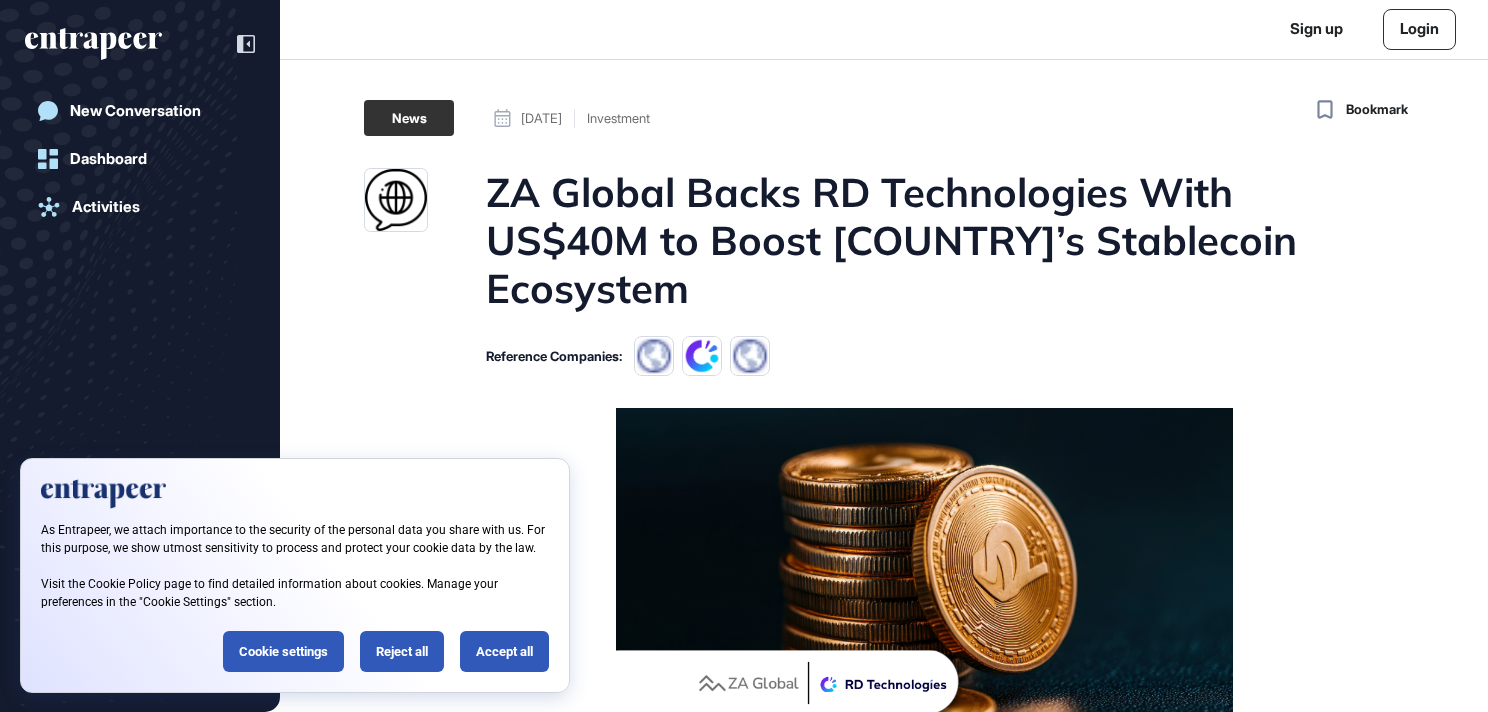 scroll, scrollTop: 0, scrollLeft: 0, axis: both 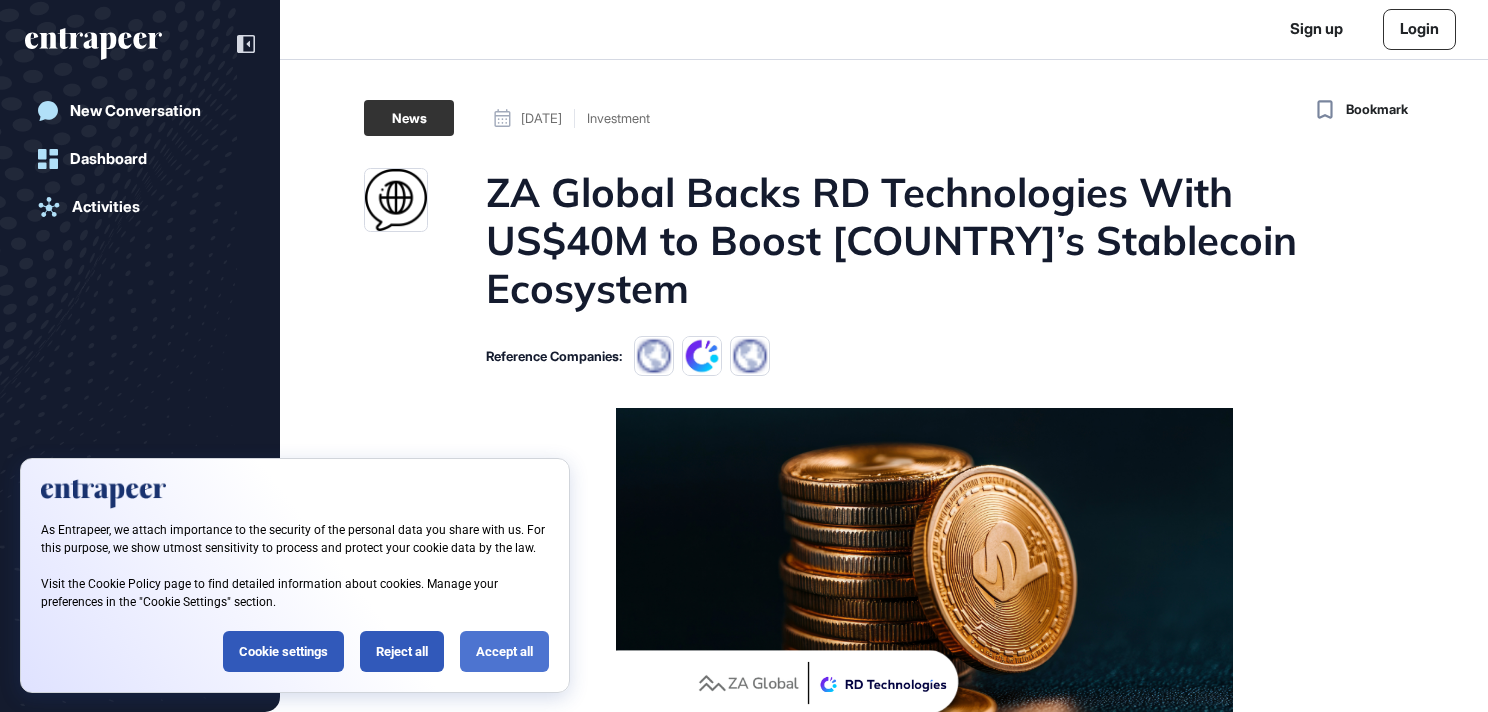 click on "Accept all" 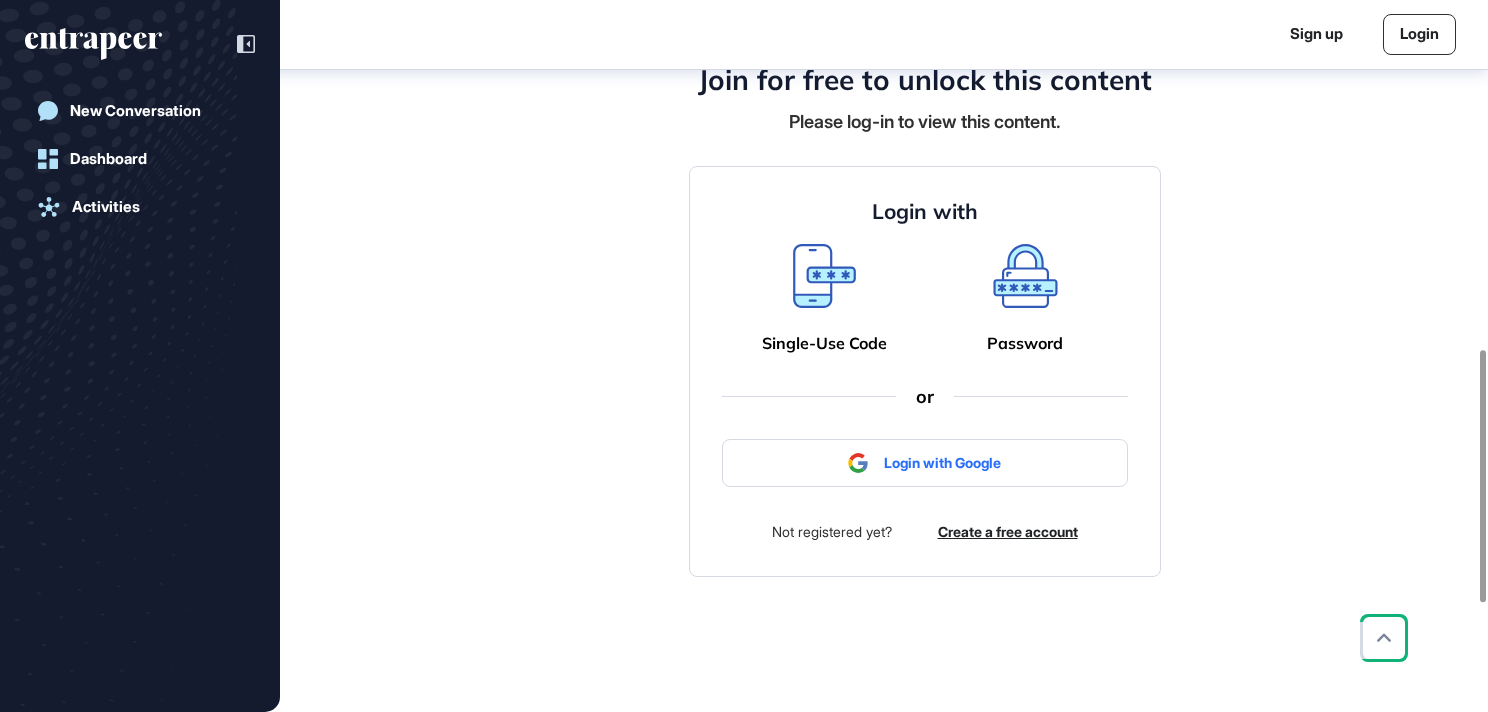 scroll, scrollTop: 910, scrollLeft: 0, axis: vertical 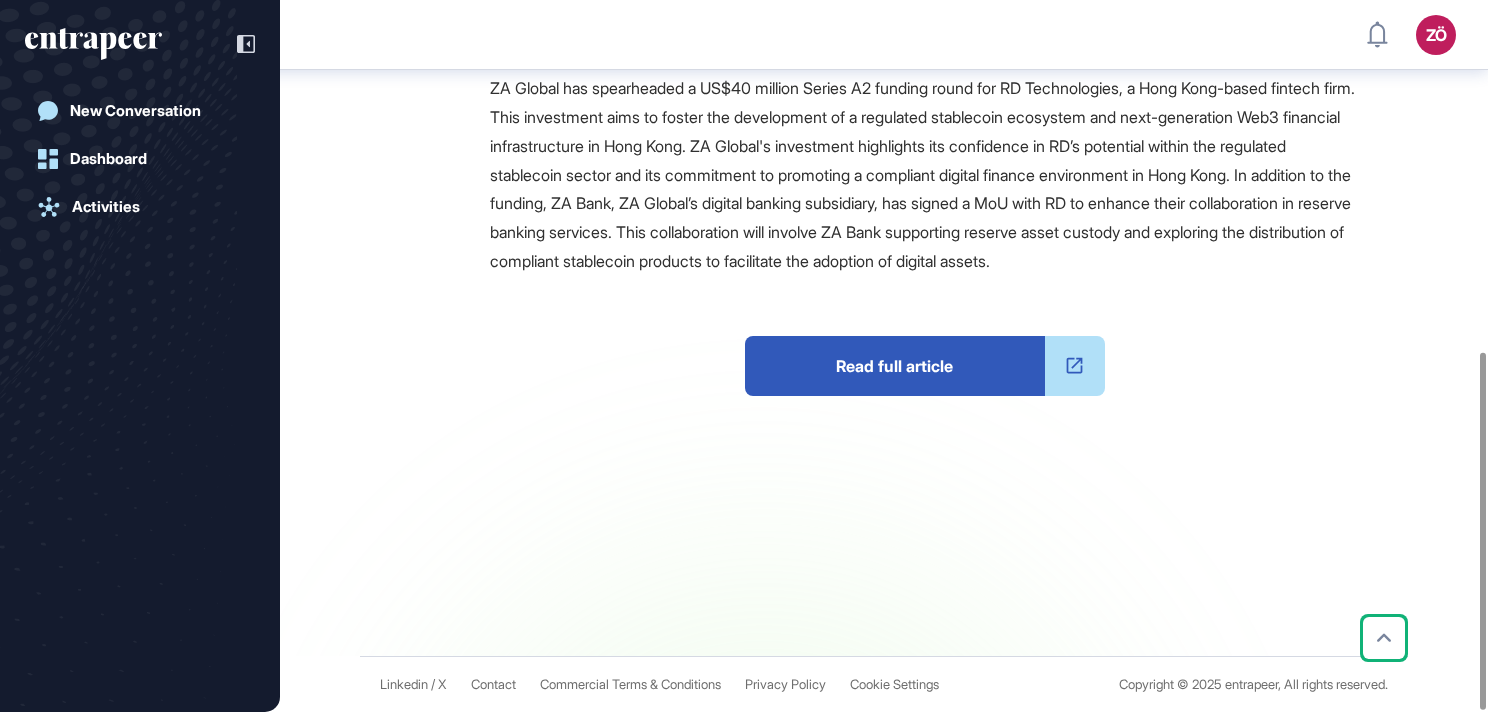 click on "Read full article" at bounding box center [895, 366] 